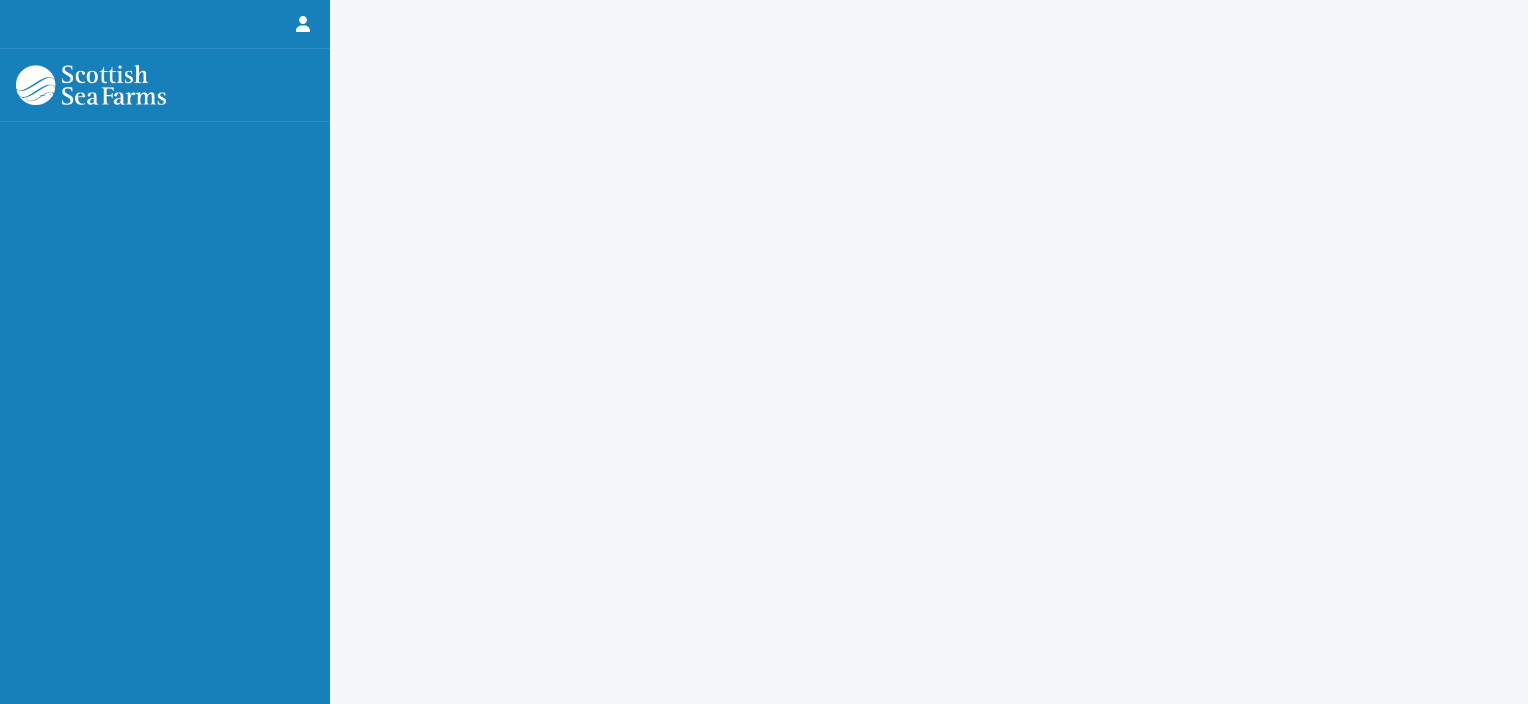 scroll, scrollTop: 0, scrollLeft: 0, axis: both 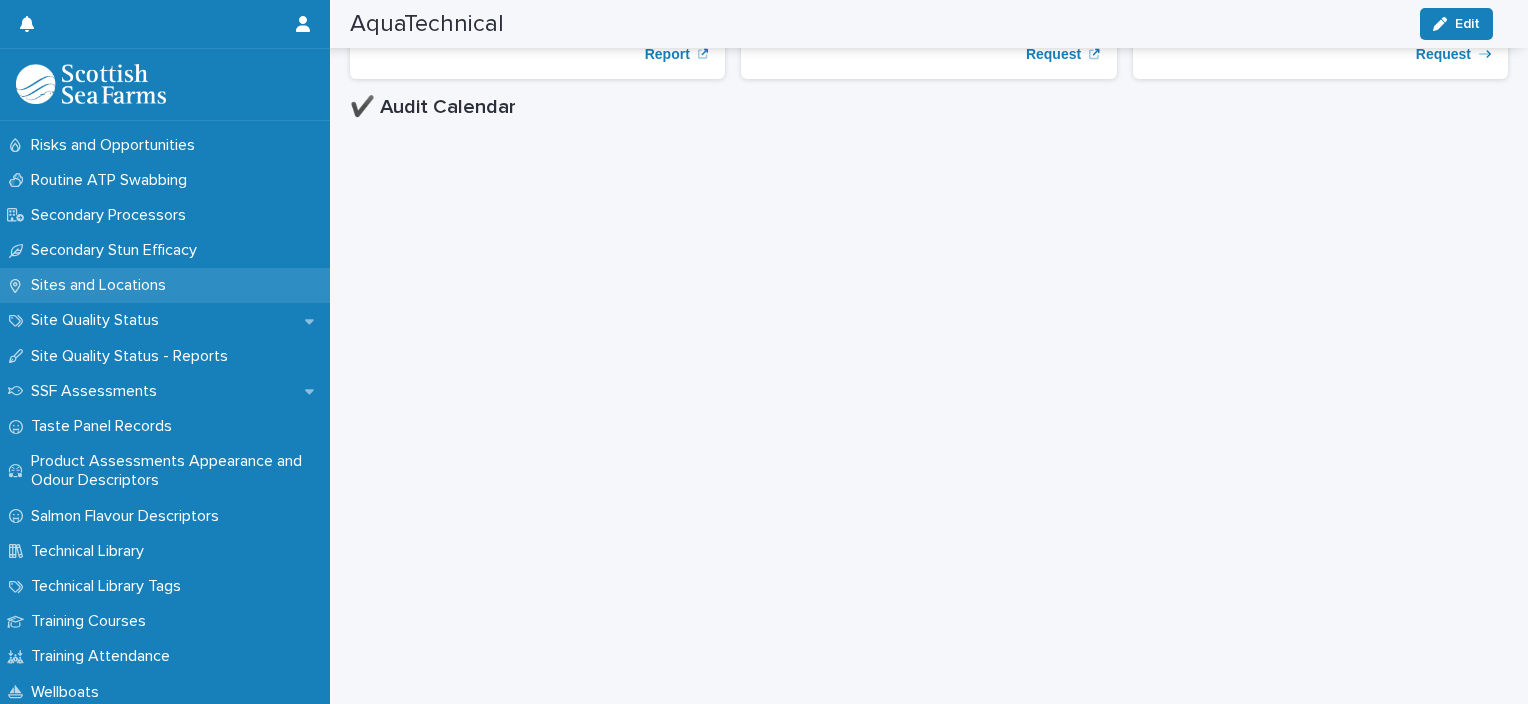 click on "Sites and Locations" at bounding box center (102, 285) 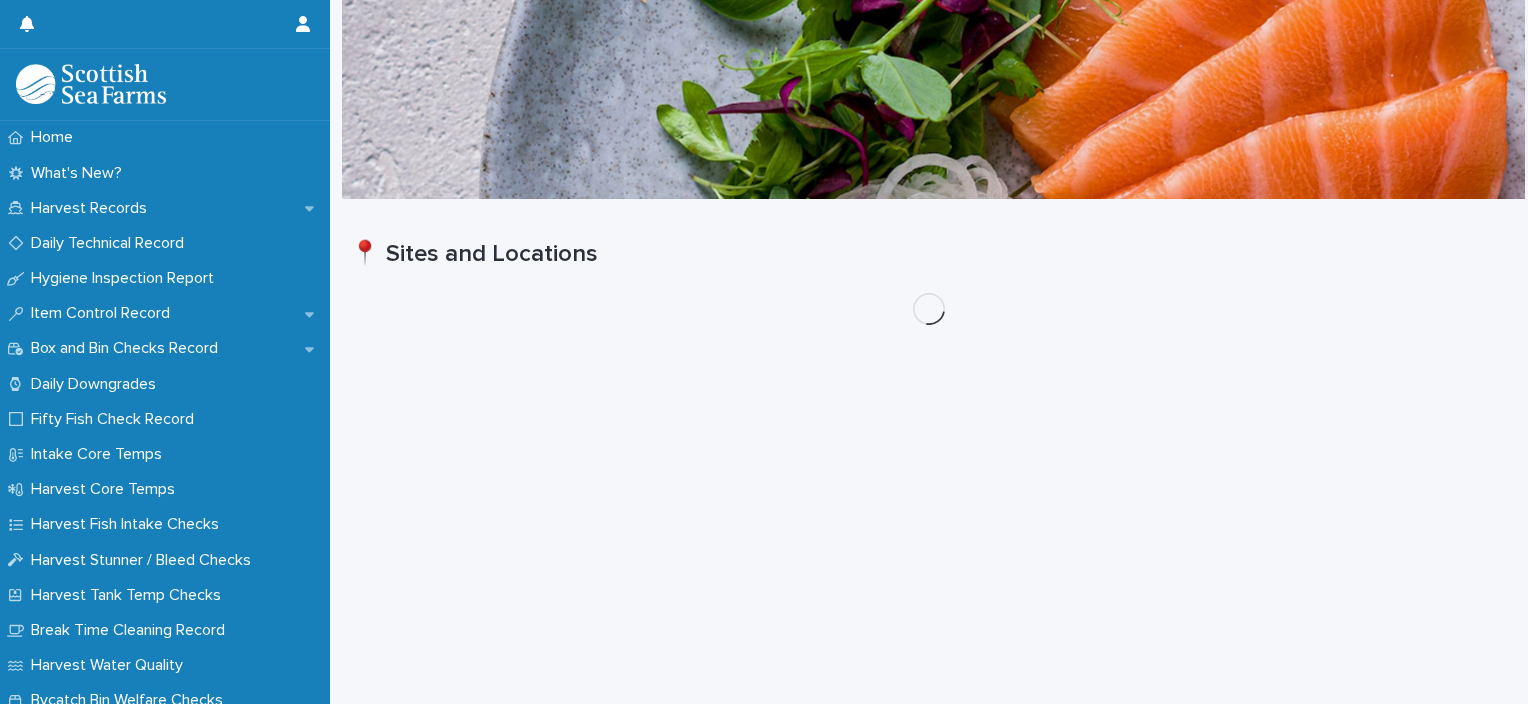 scroll, scrollTop: 0, scrollLeft: 0, axis: both 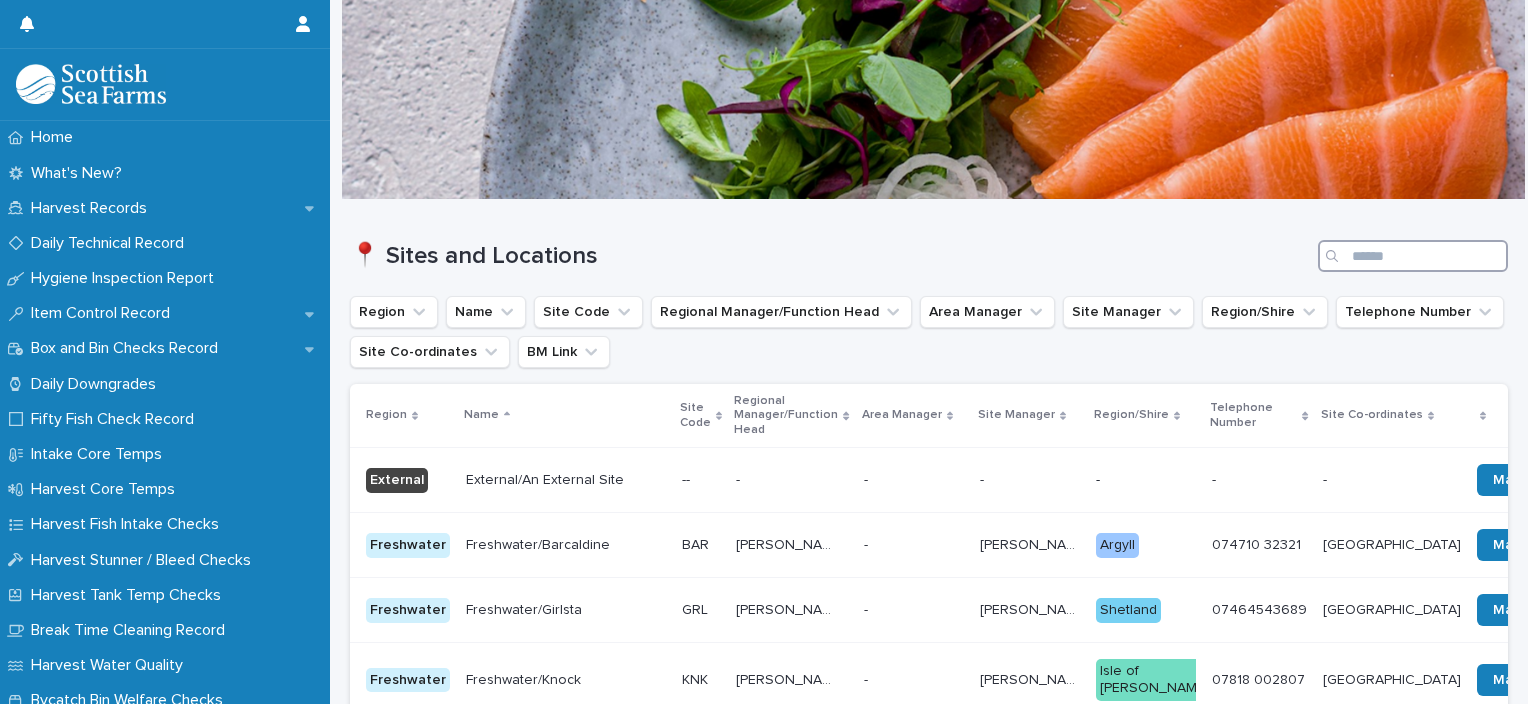 click at bounding box center (1413, 256) 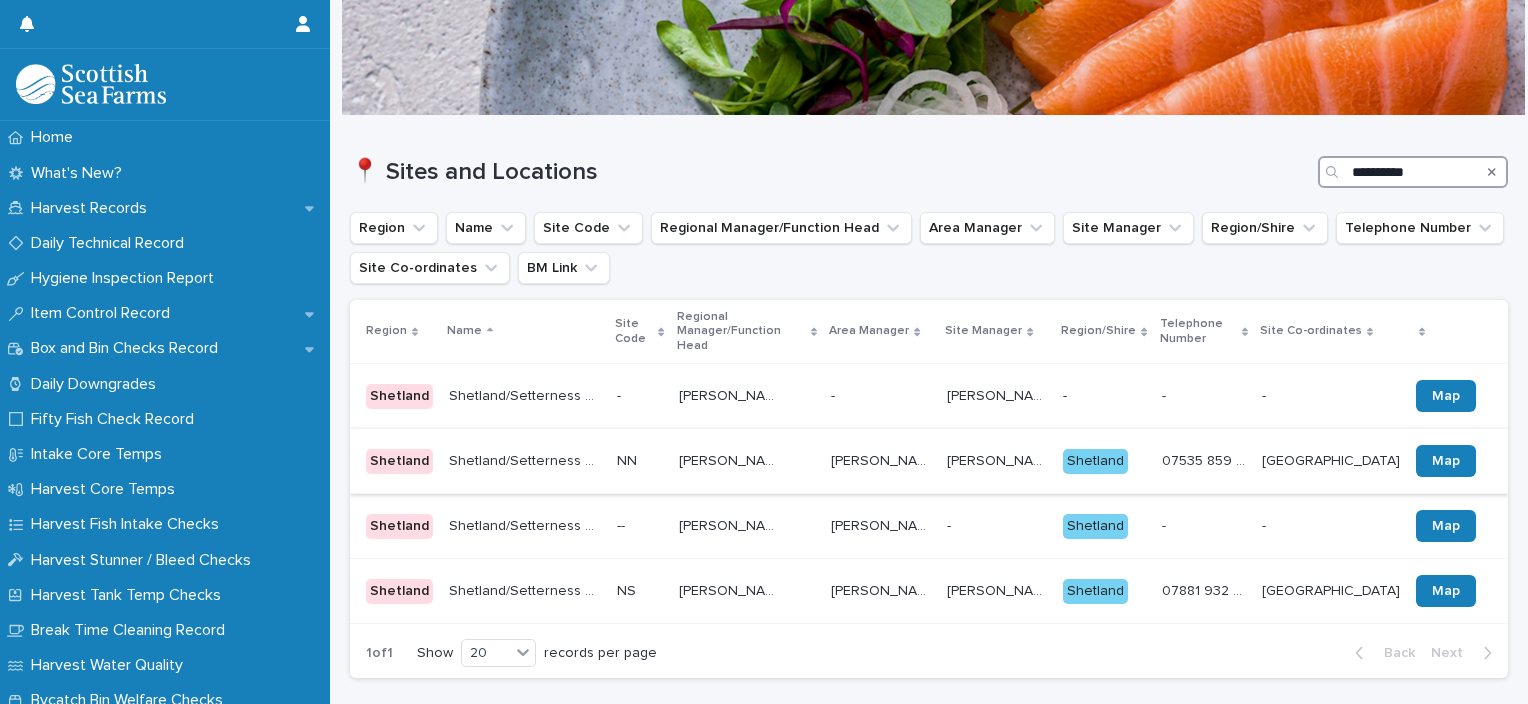 scroll, scrollTop: 89, scrollLeft: 0, axis: vertical 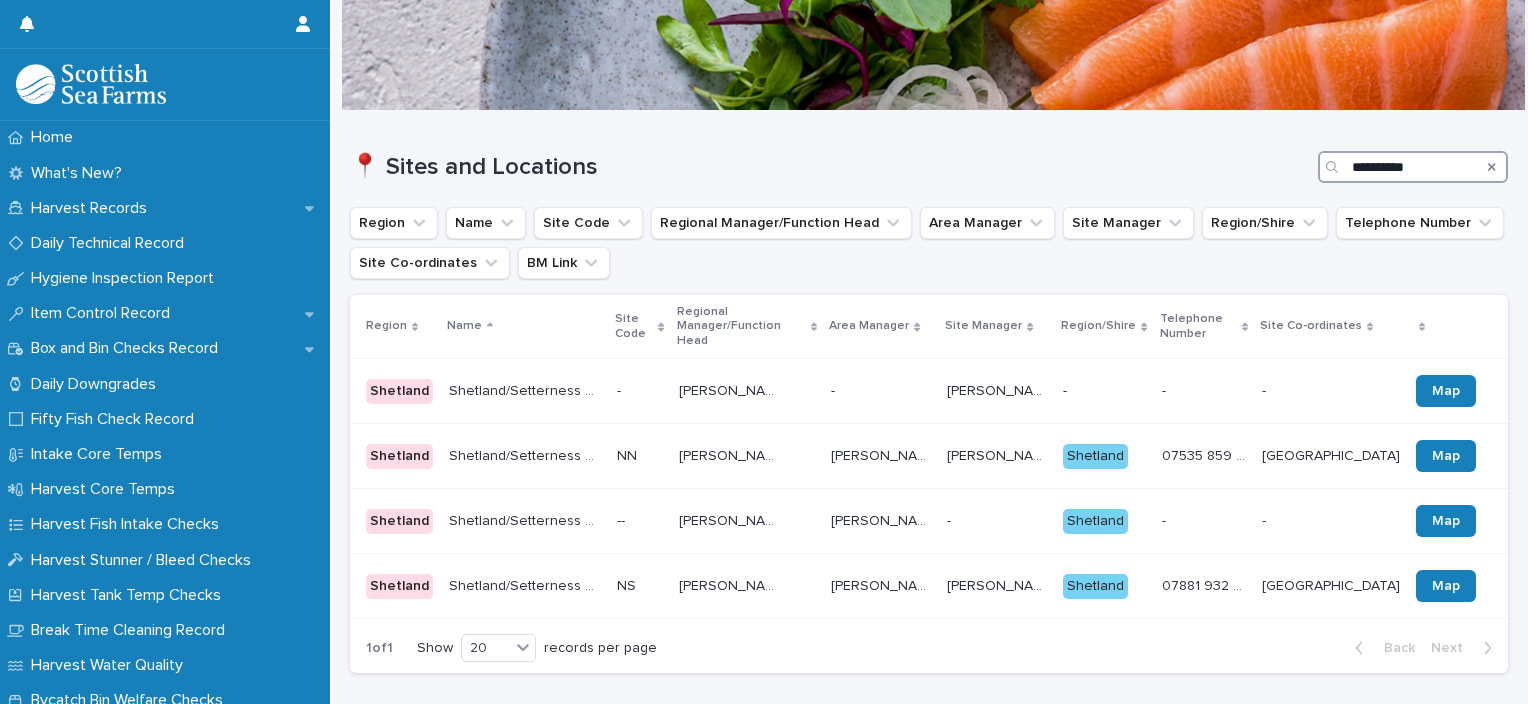 type on "**********" 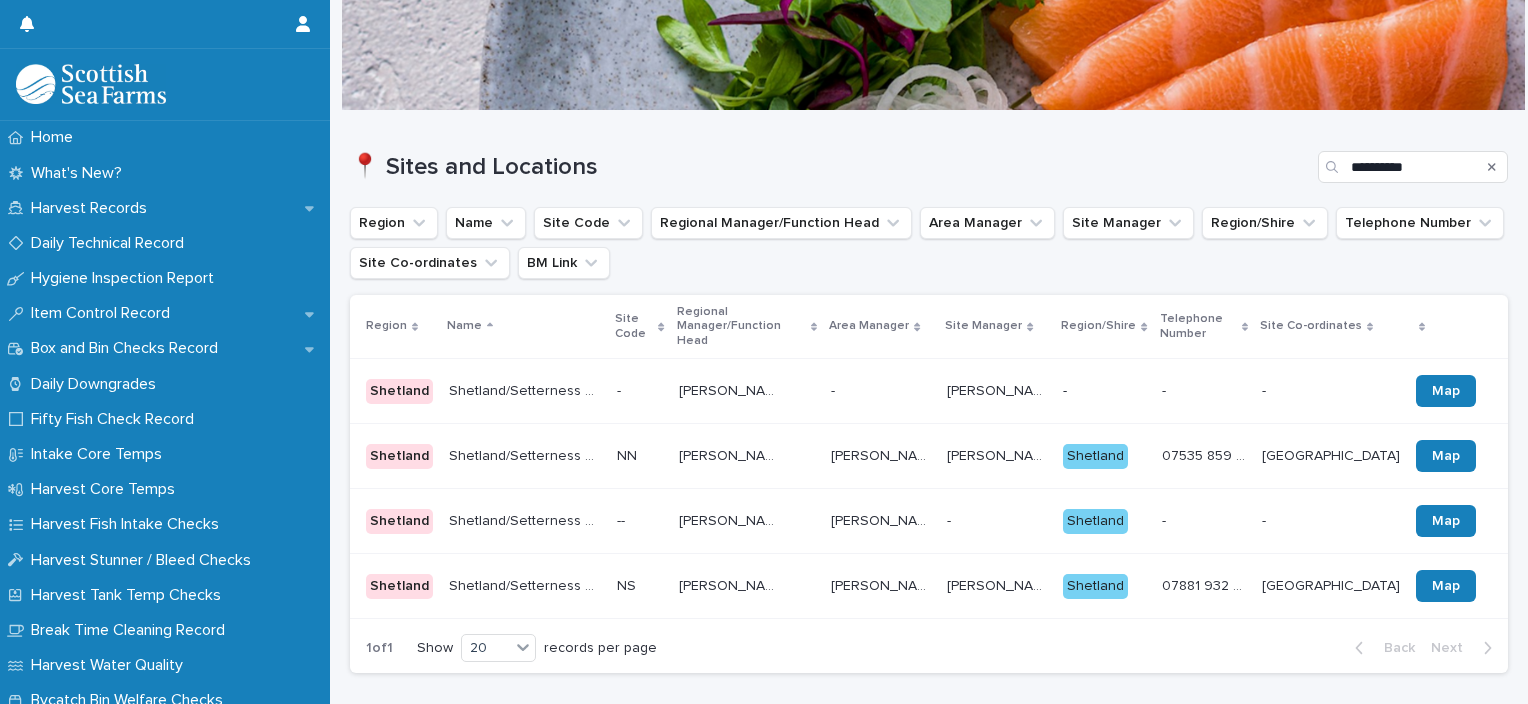 click on "[PERSON_NAME]" at bounding box center (731, 454) 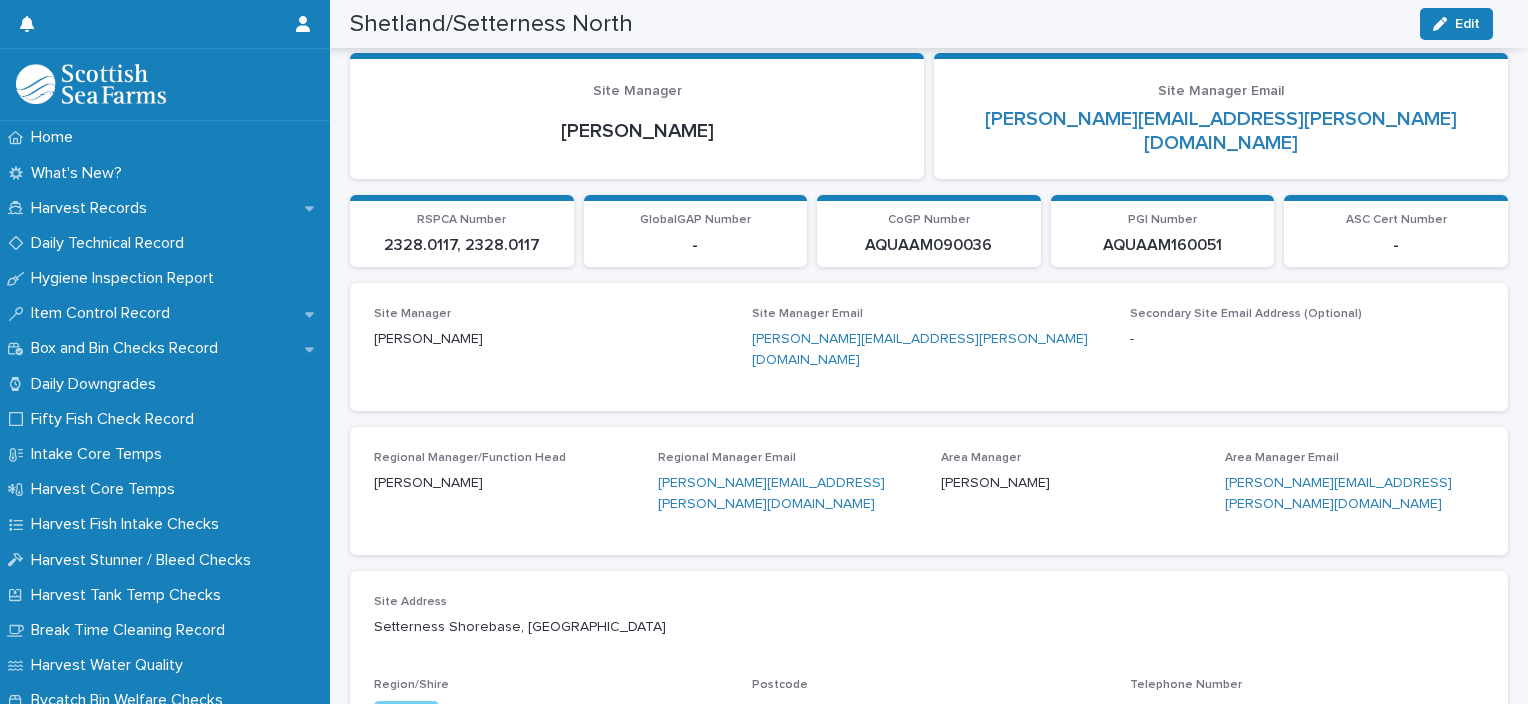 scroll, scrollTop: 336, scrollLeft: 0, axis: vertical 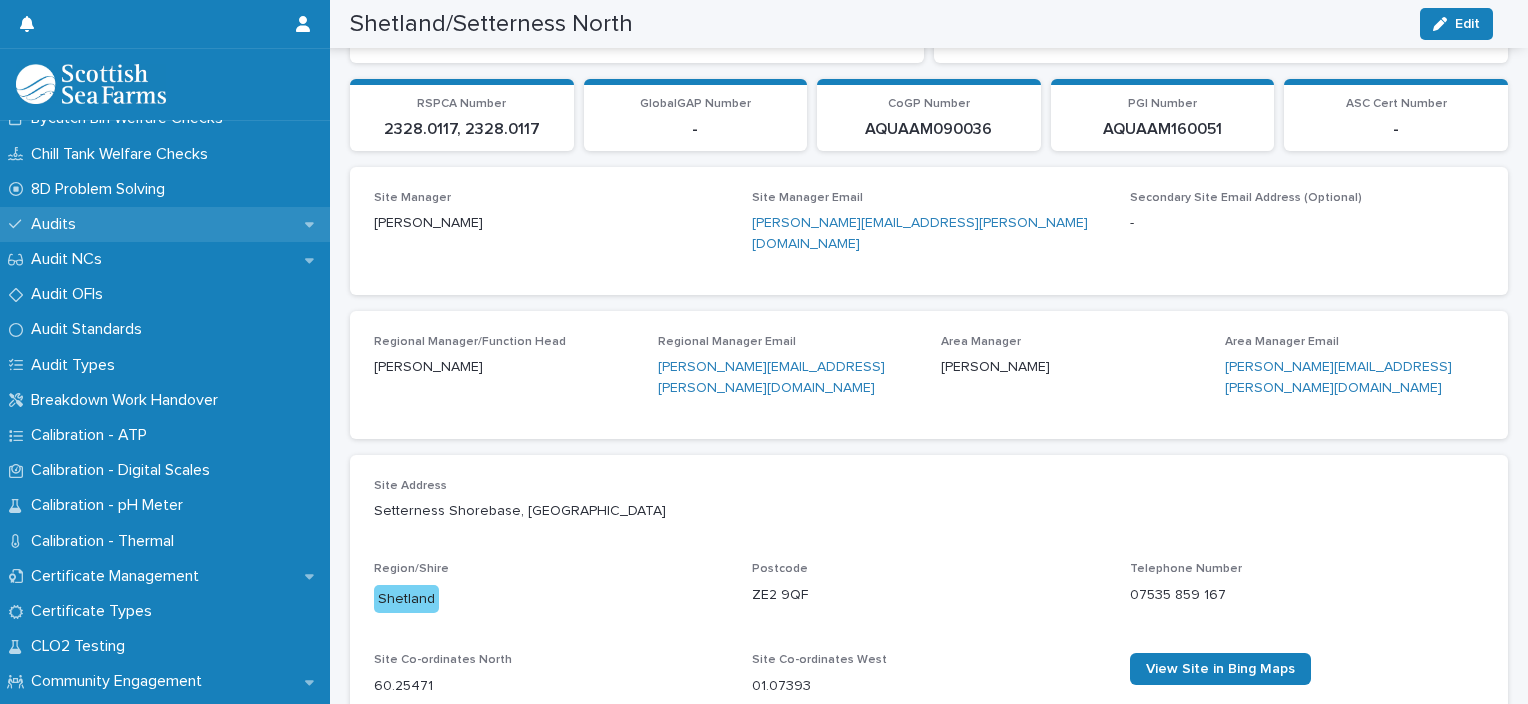 click on "Audits" at bounding box center (57, 224) 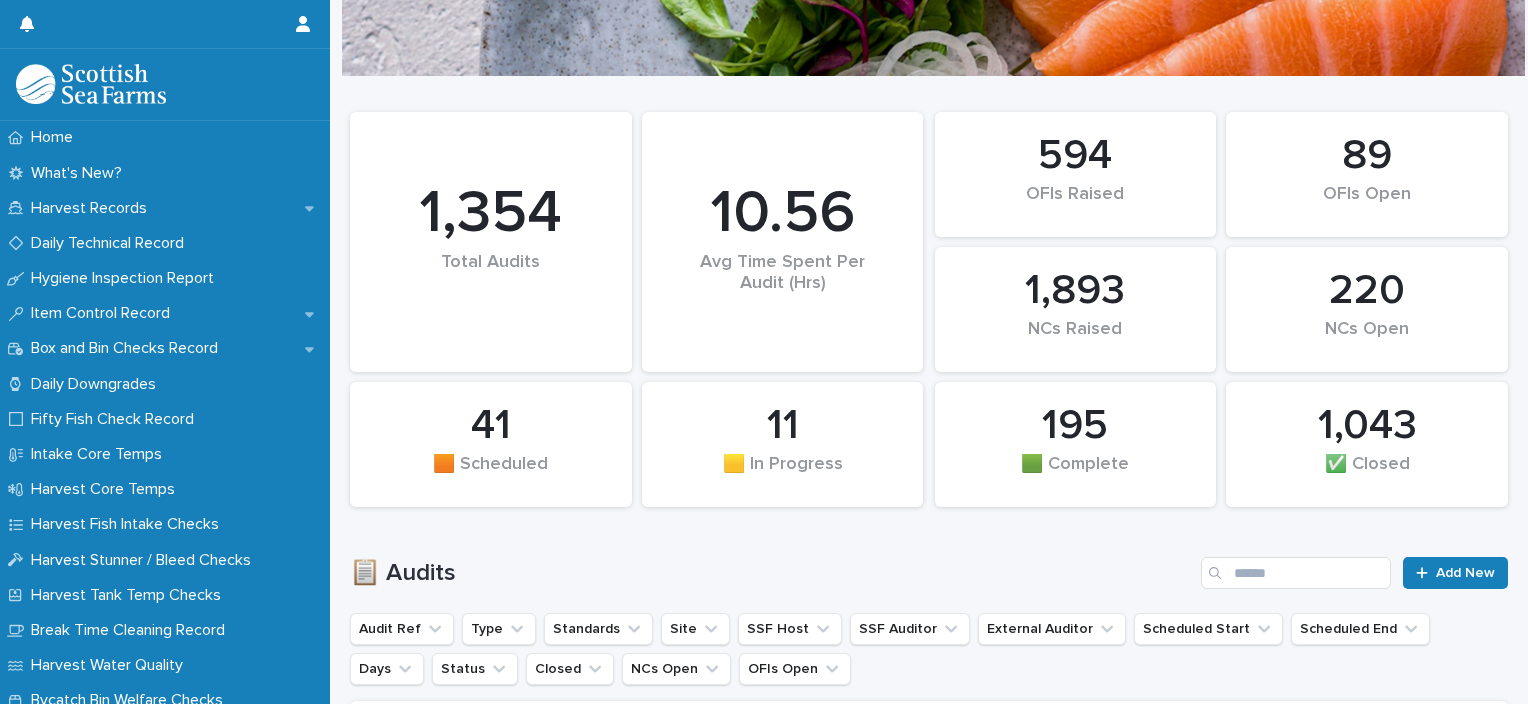 scroll, scrollTop: 87, scrollLeft: 0, axis: vertical 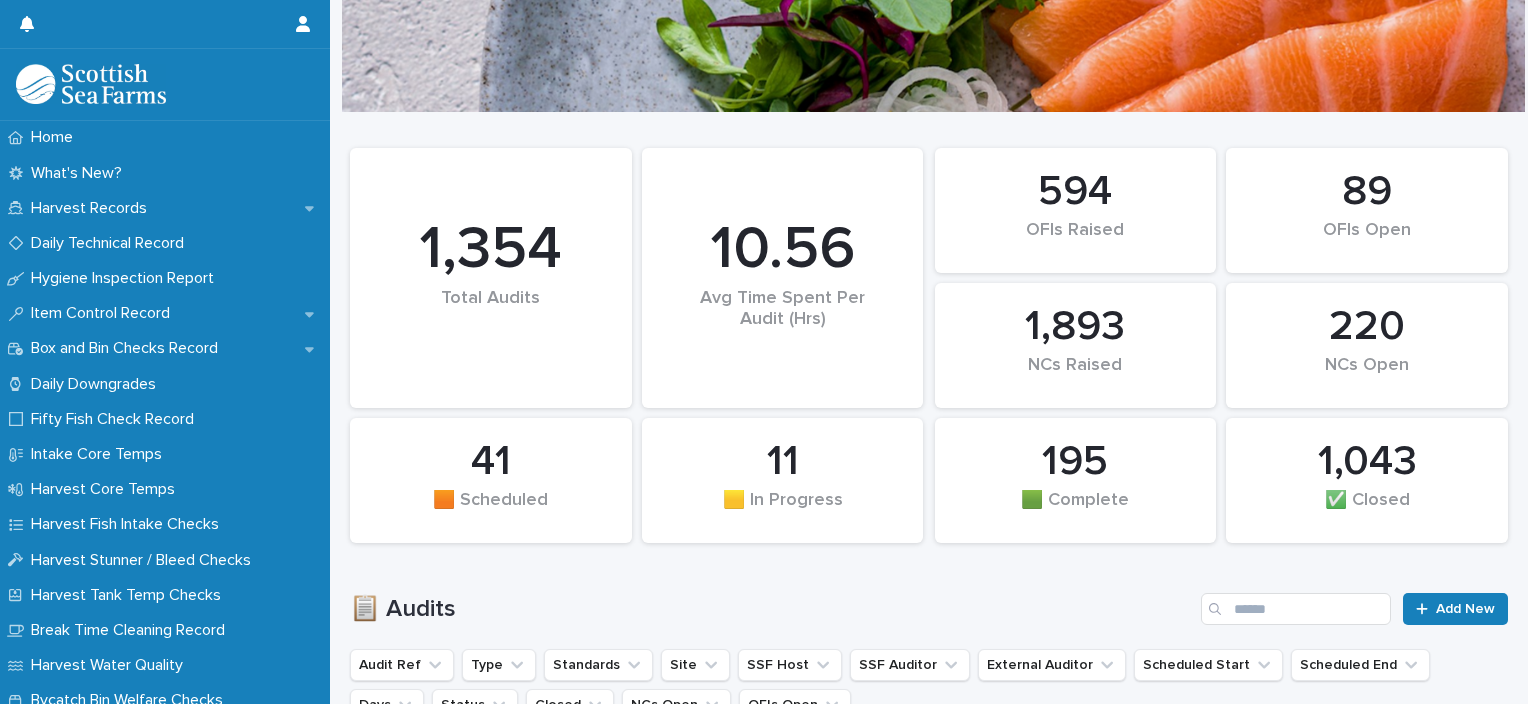 click on "📋 Audits Add New" at bounding box center [929, 601] 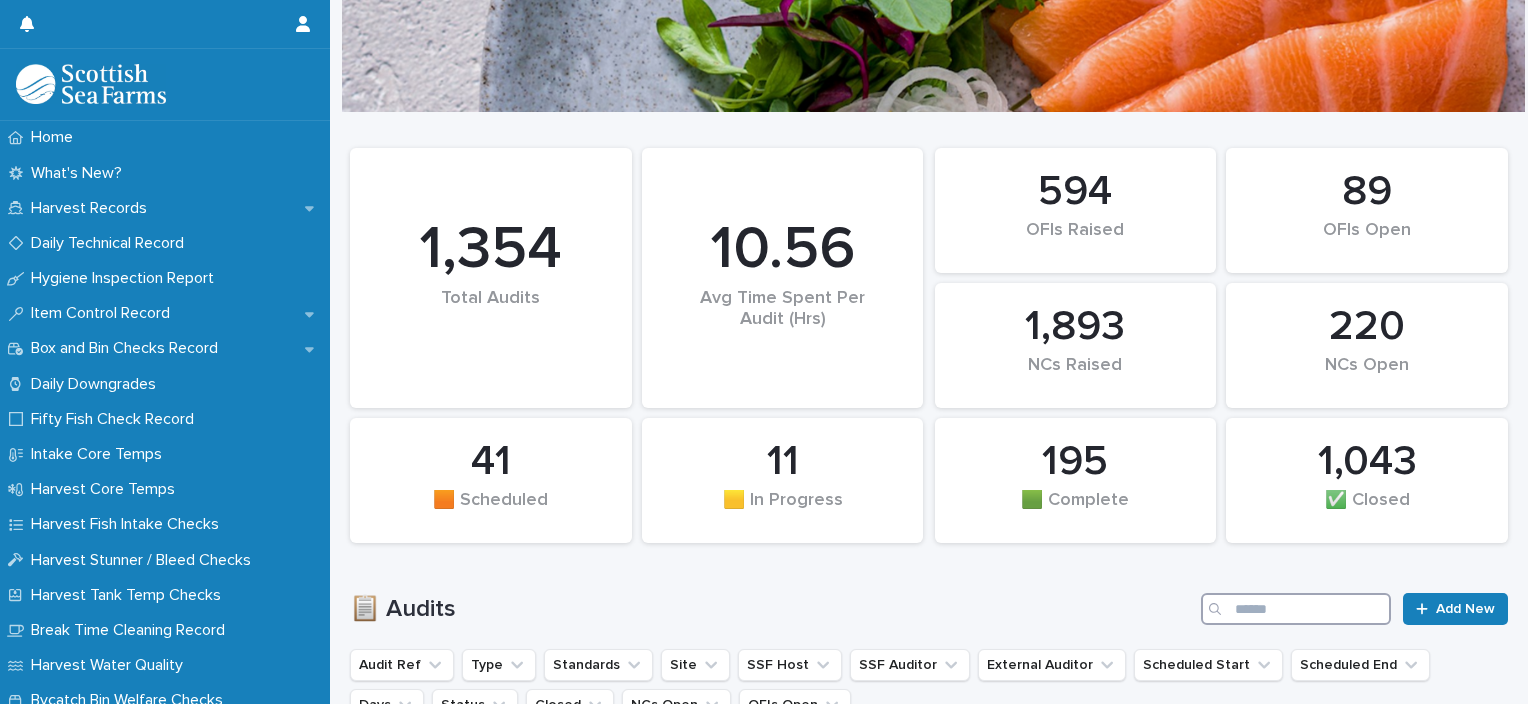 click at bounding box center (1296, 609) 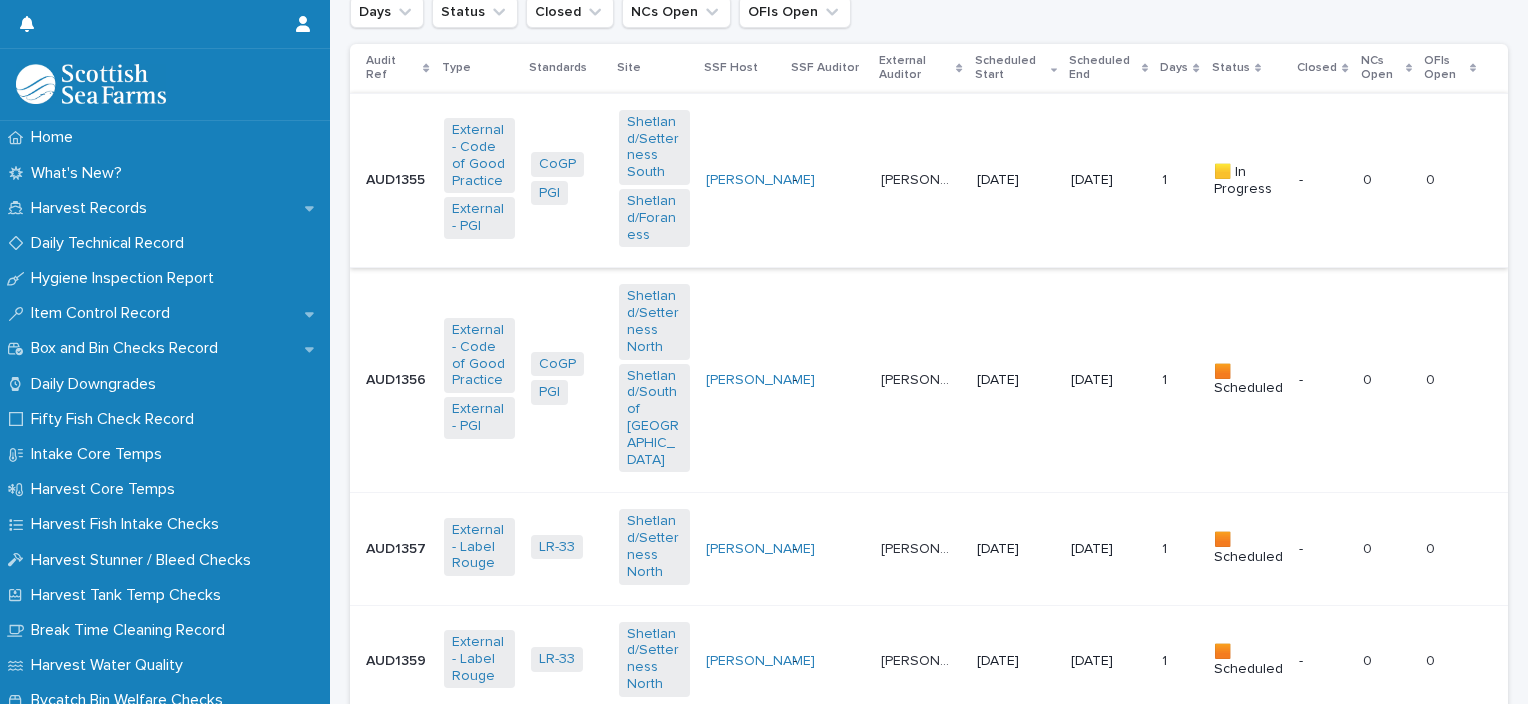 scroll, scrollTop: 786, scrollLeft: 0, axis: vertical 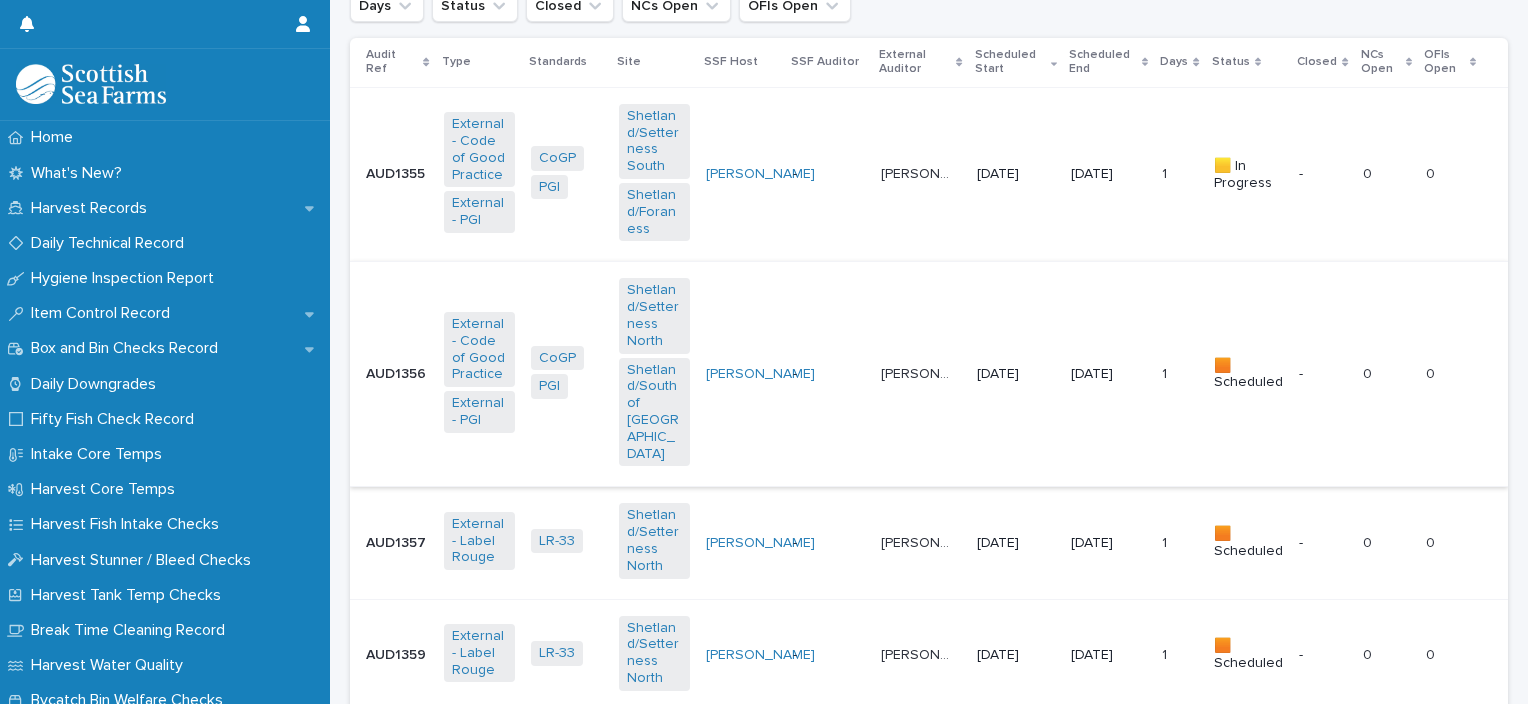 type on "******" 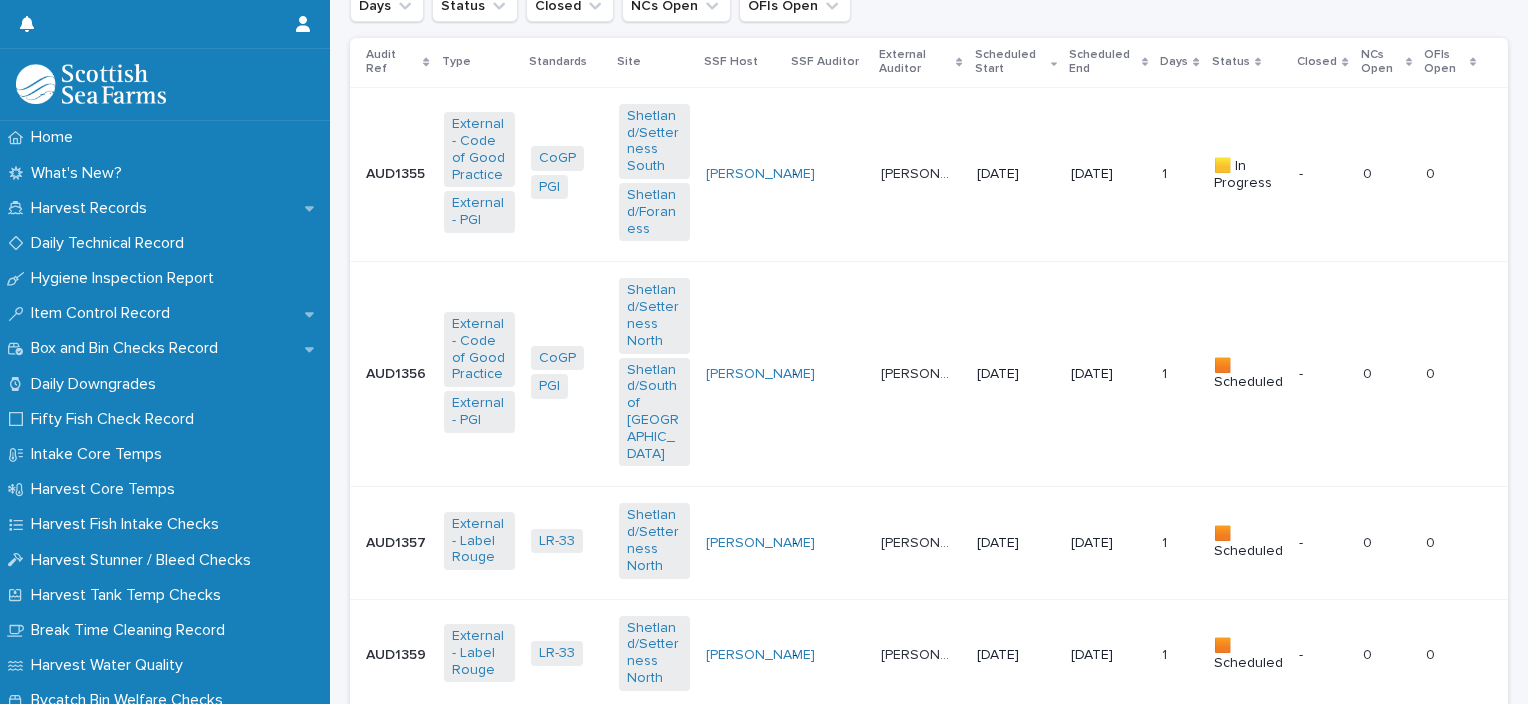 click on "[DATE]" at bounding box center [1016, 374] 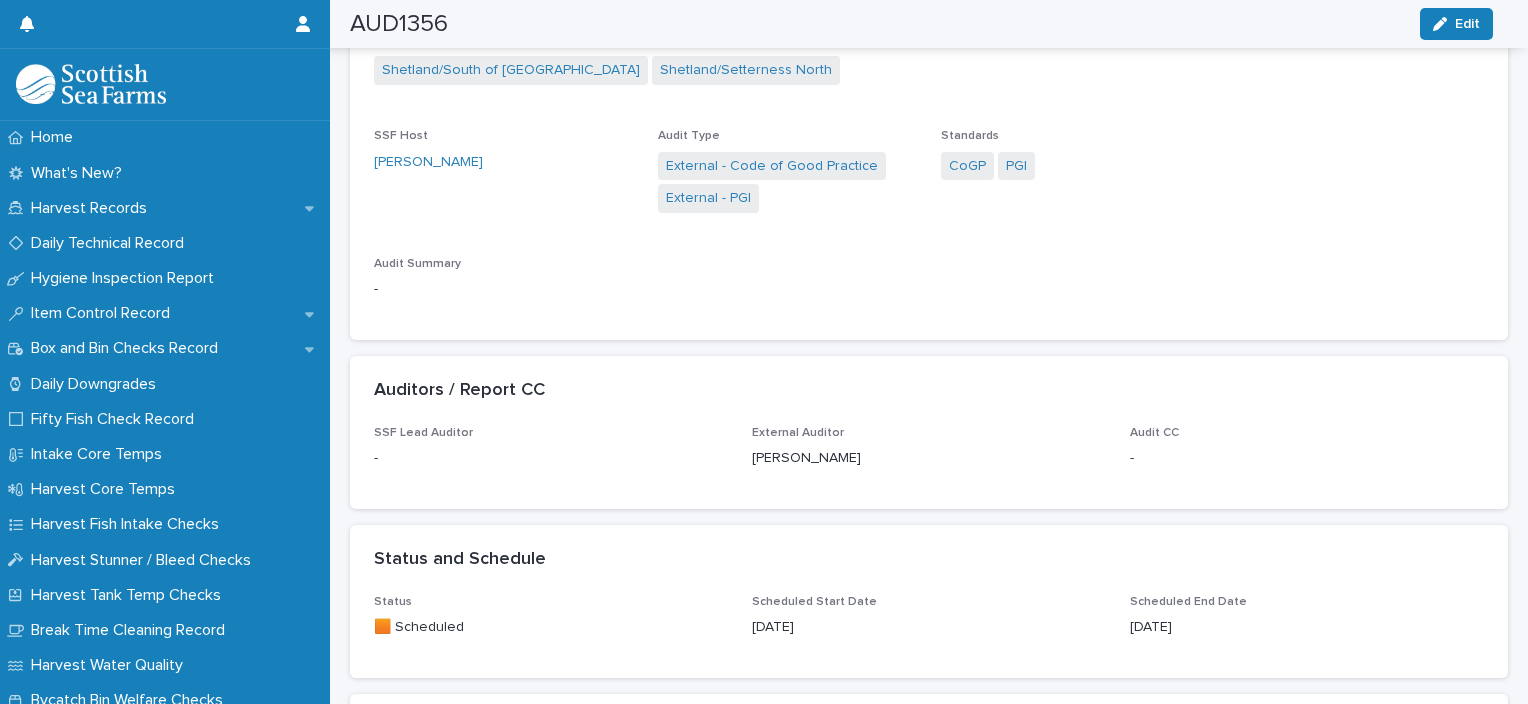 scroll, scrollTop: 807, scrollLeft: 0, axis: vertical 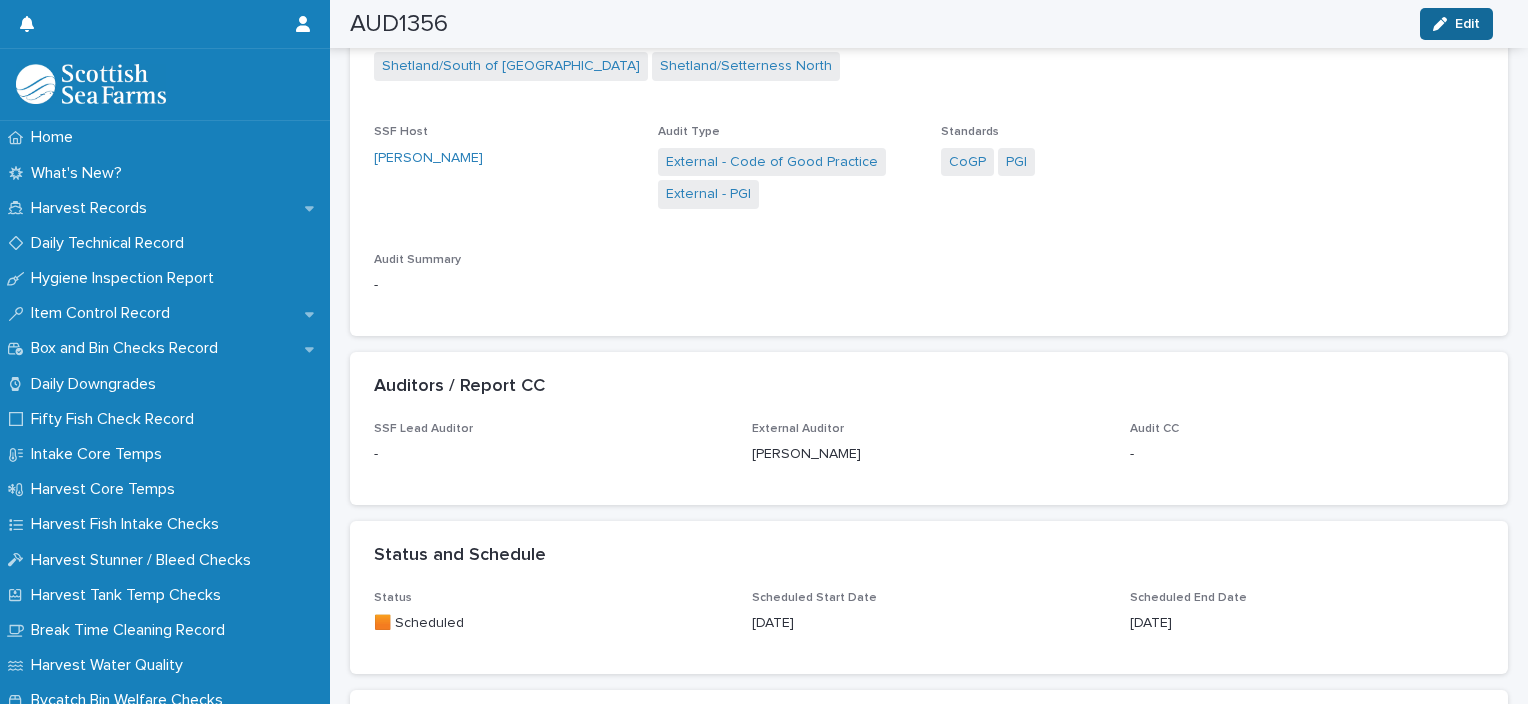 click on "Edit" at bounding box center [1456, 24] 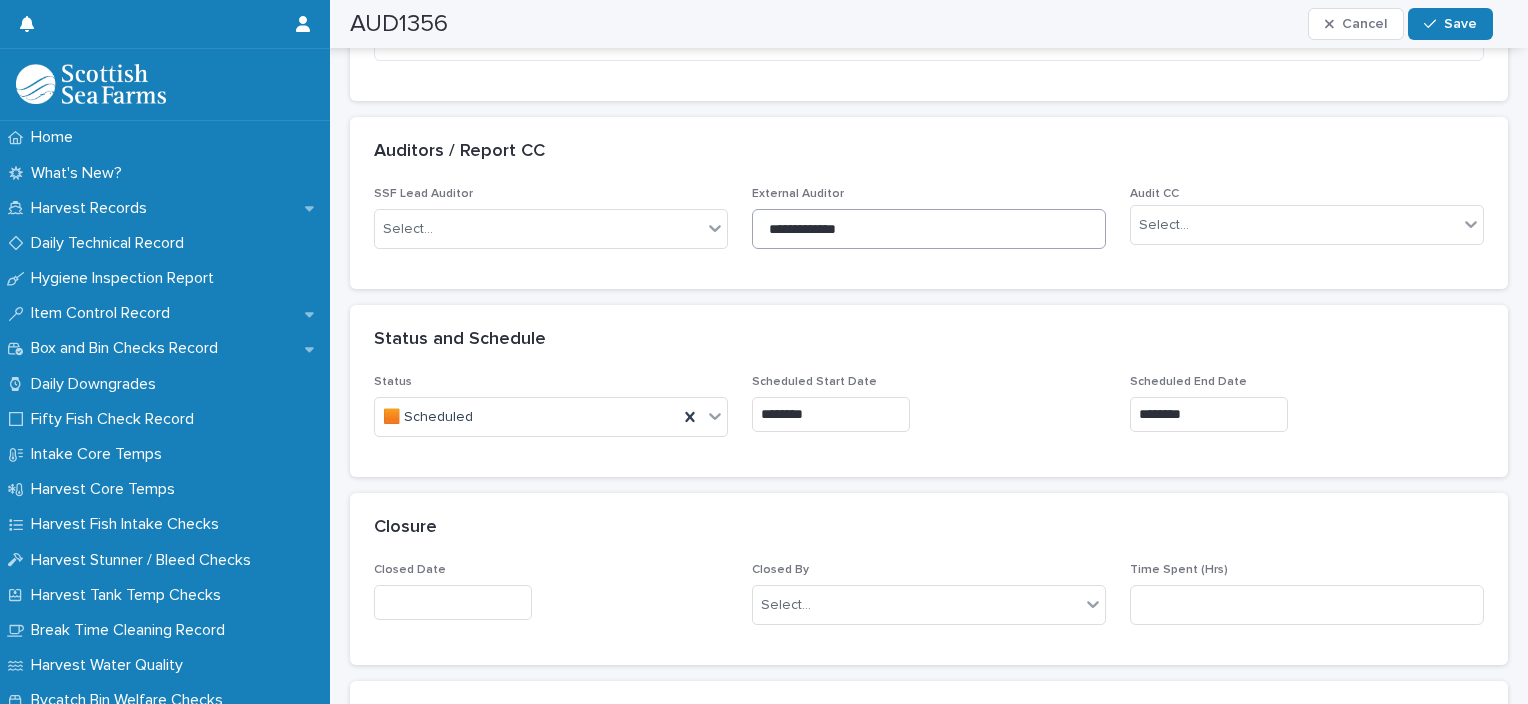 scroll, scrollTop: 1113, scrollLeft: 0, axis: vertical 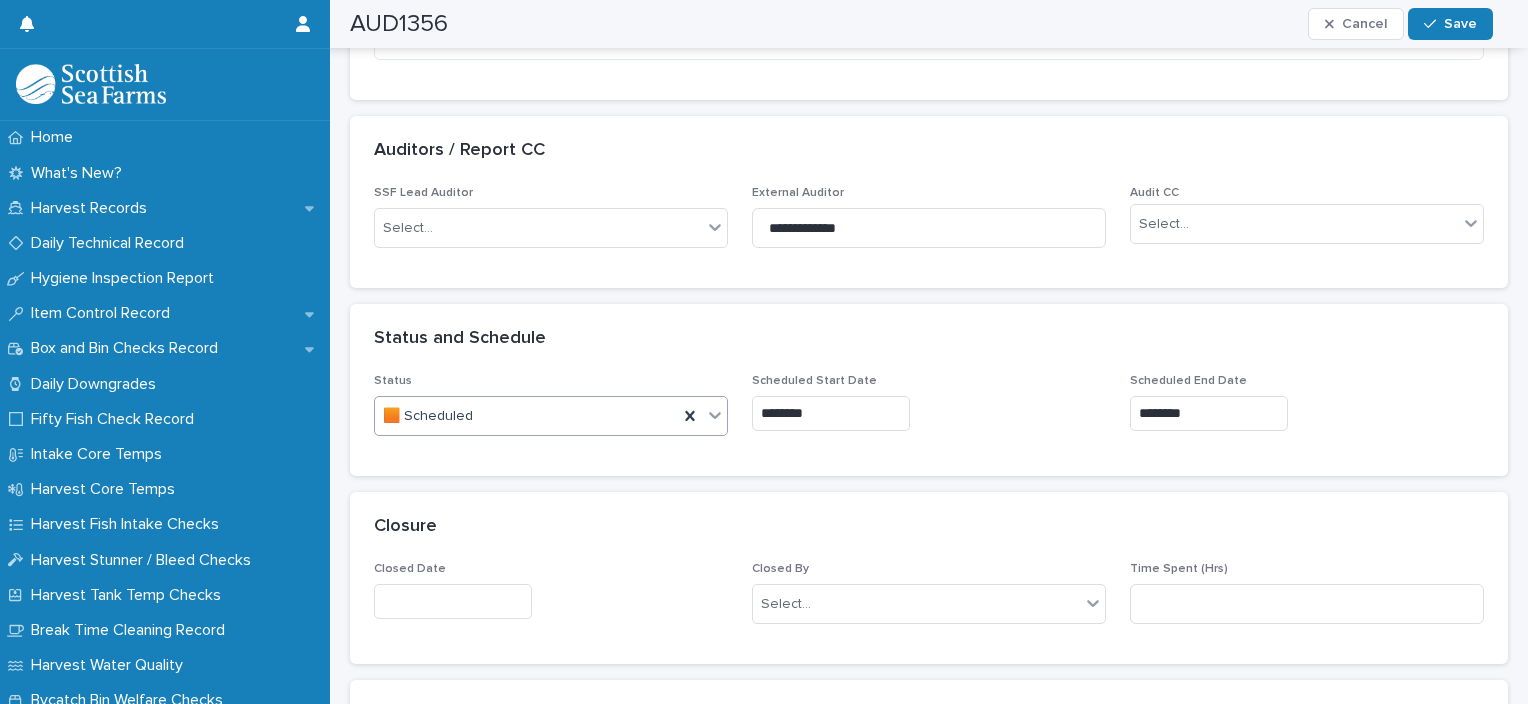 click 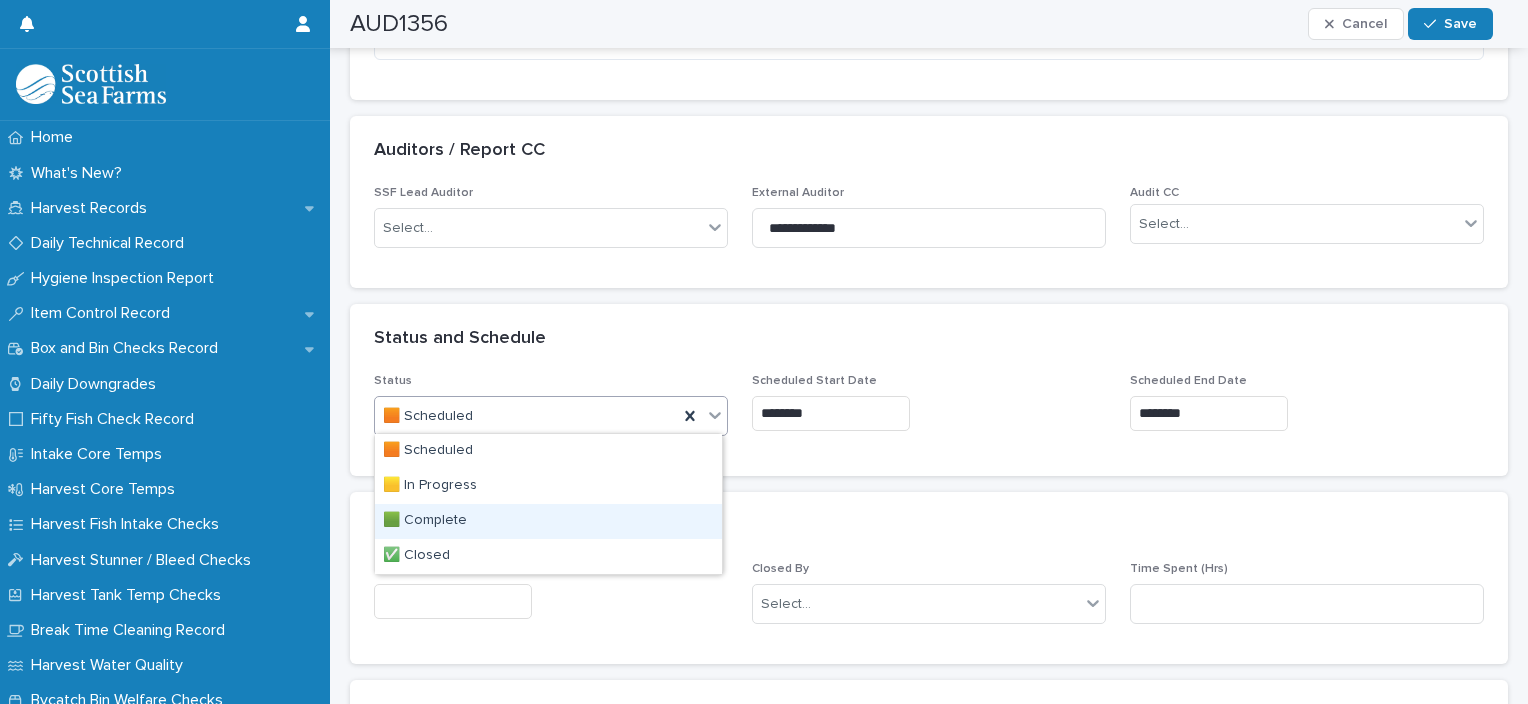 click on "🟩 Complete" at bounding box center [548, 521] 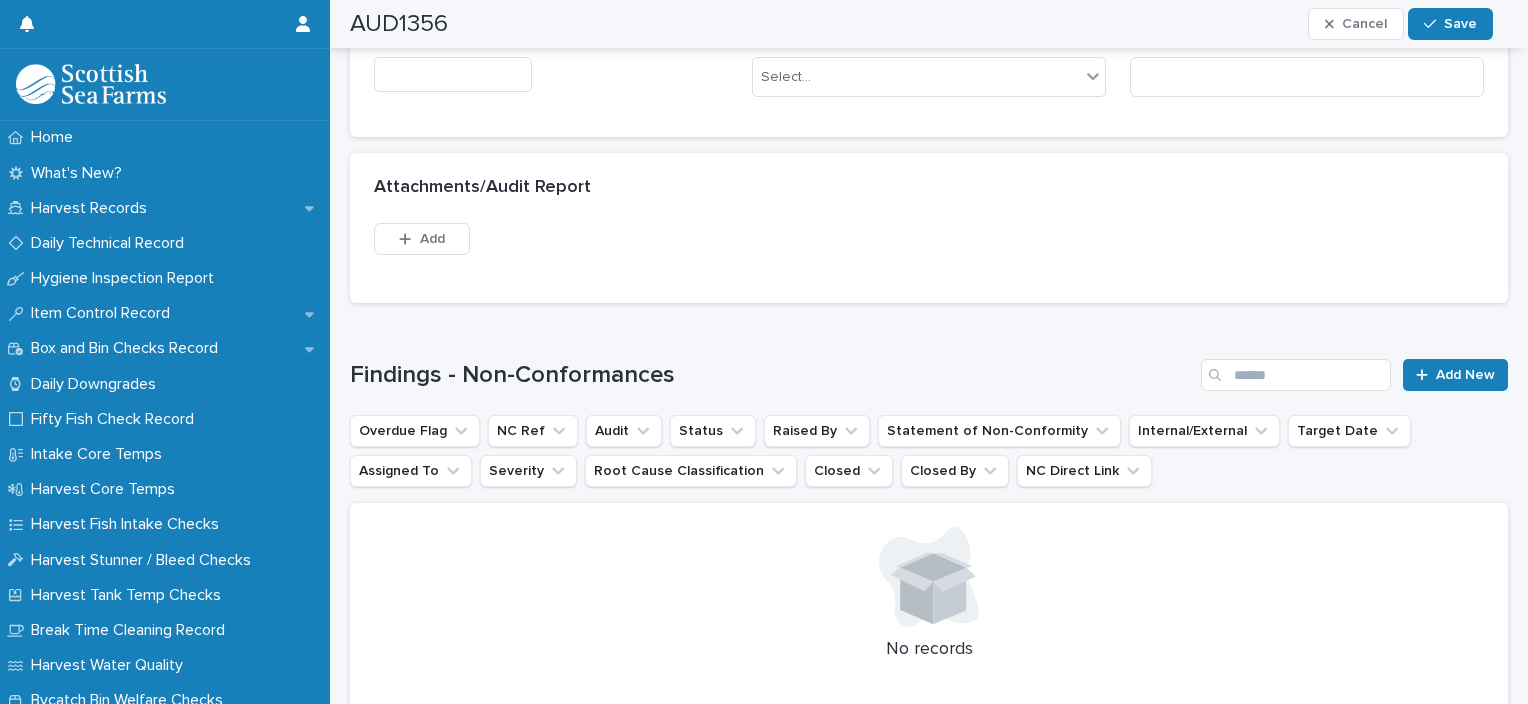 scroll, scrollTop: 1640, scrollLeft: 0, axis: vertical 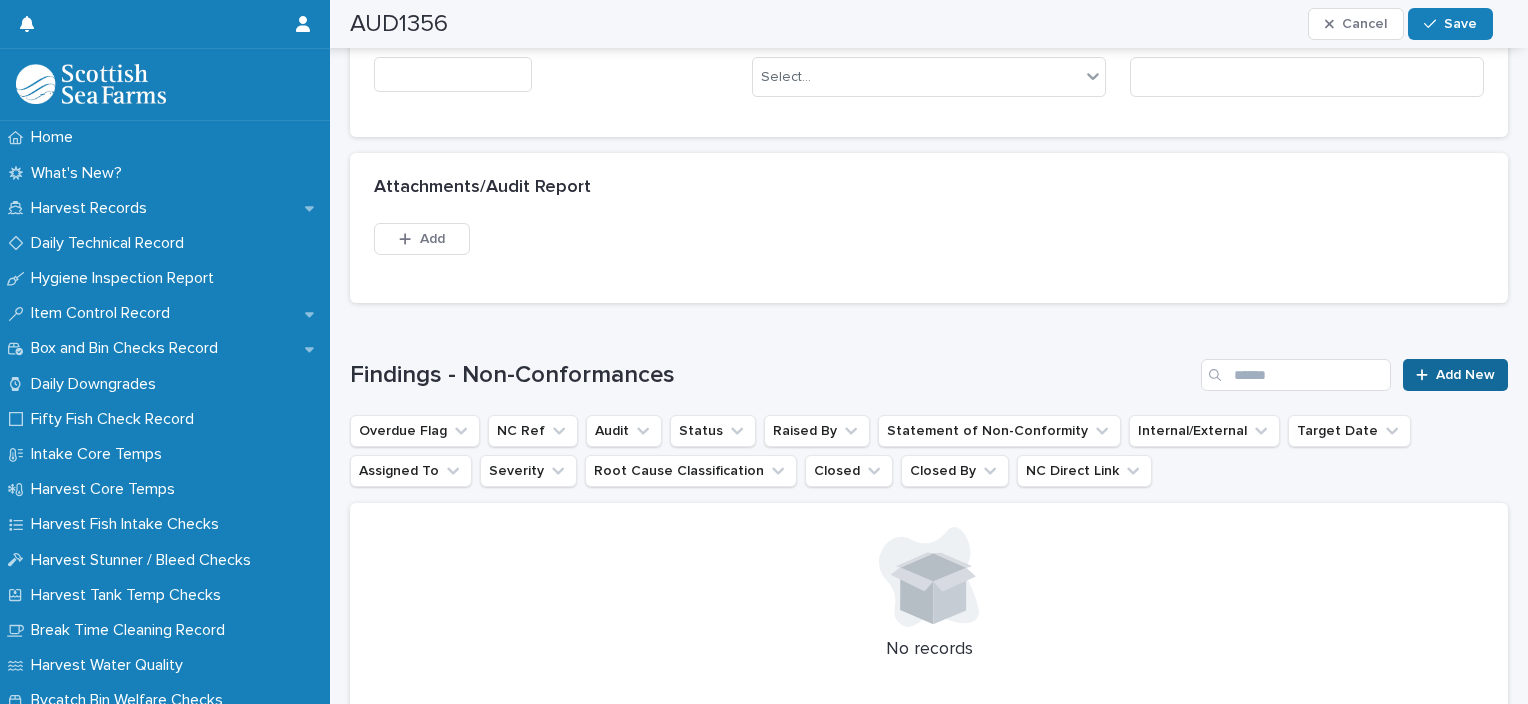 click on "Add New" at bounding box center [1465, 375] 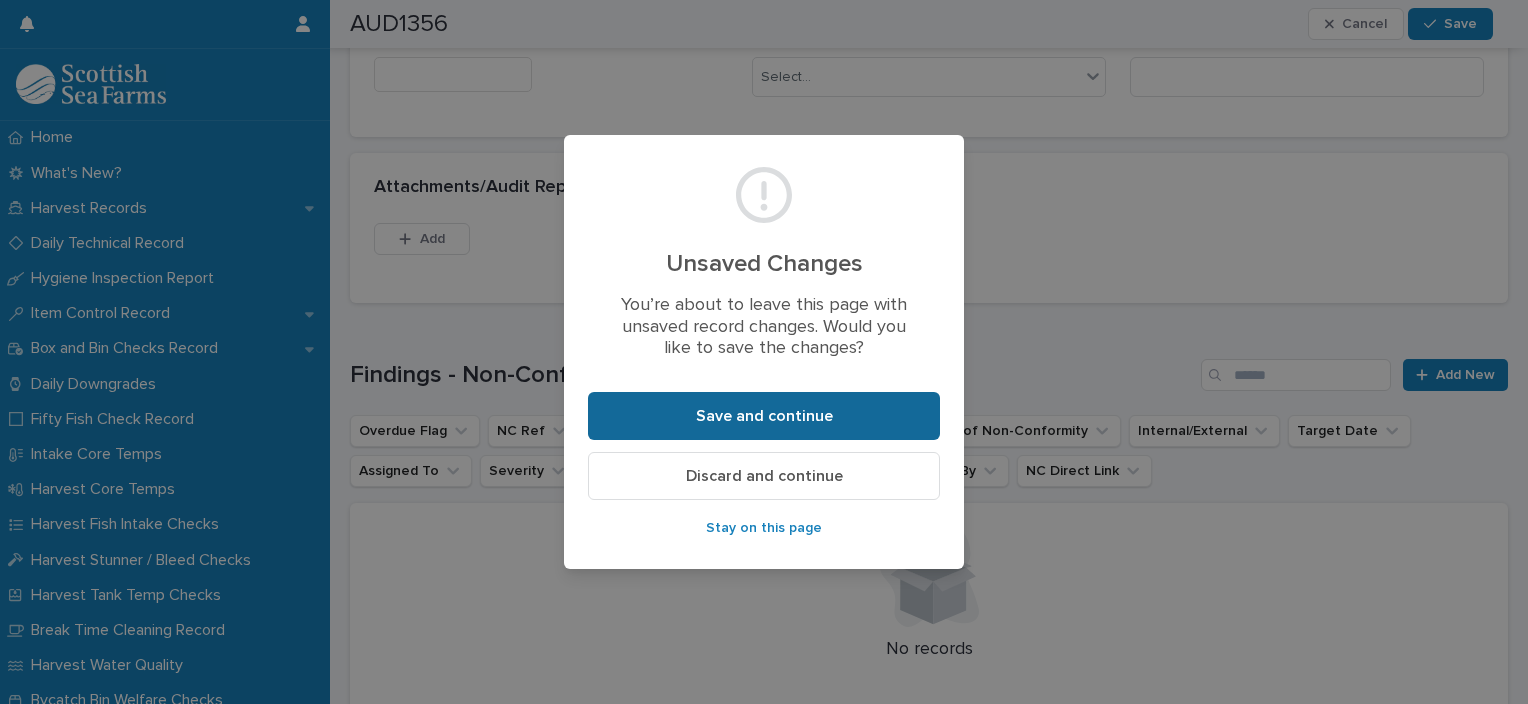 click on "Save and continue" at bounding box center [764, 416] 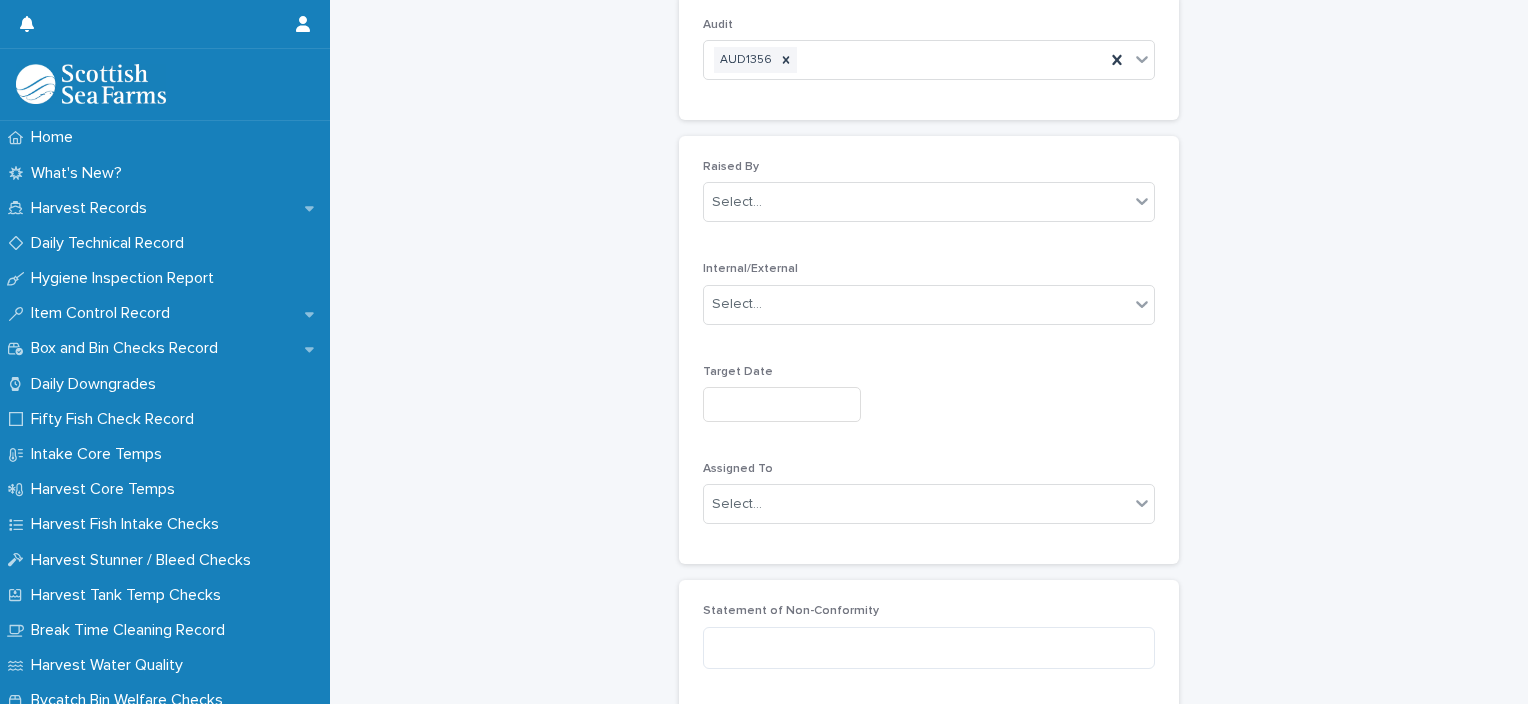 scroll, scrollTop: 0, scrollLeft: 0, axis: both 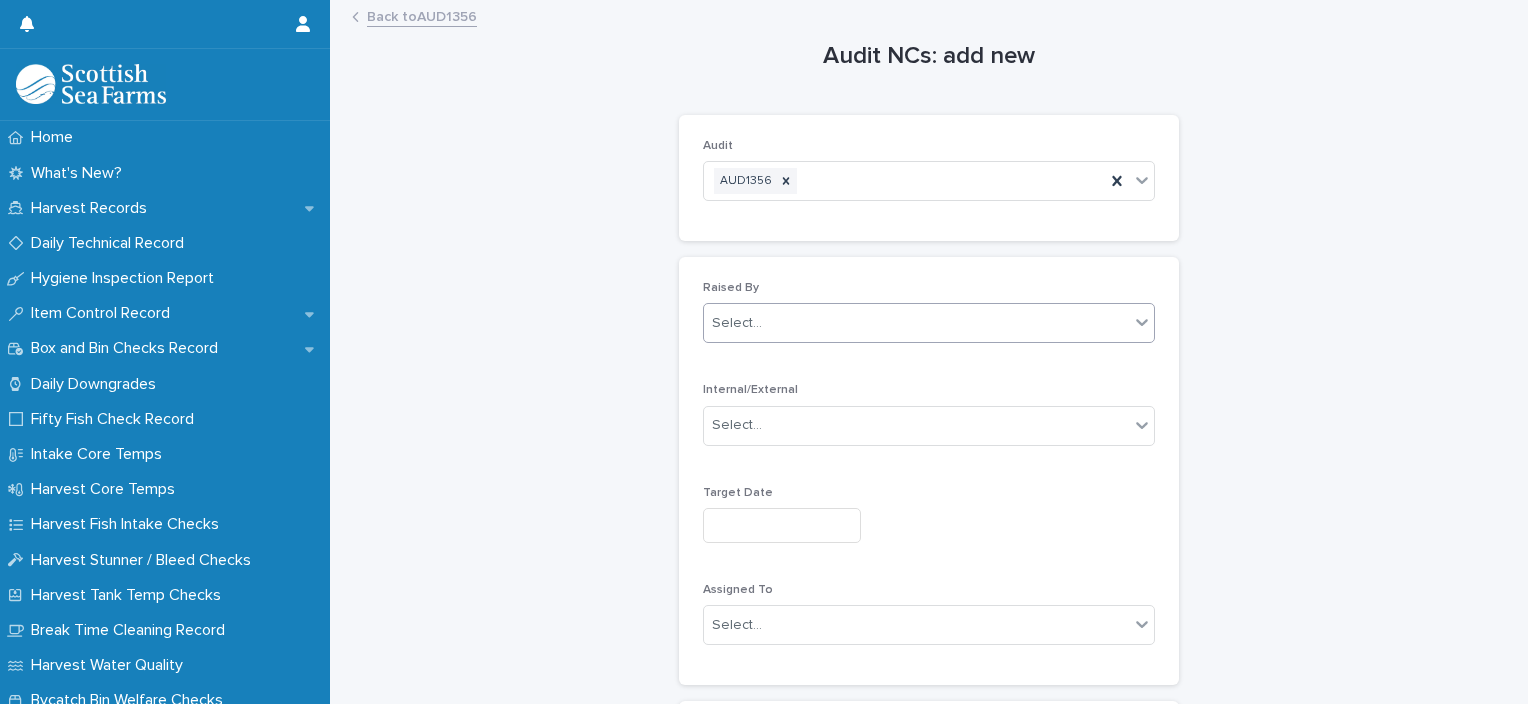 click on "Select..." at bounding box center (916, 323) 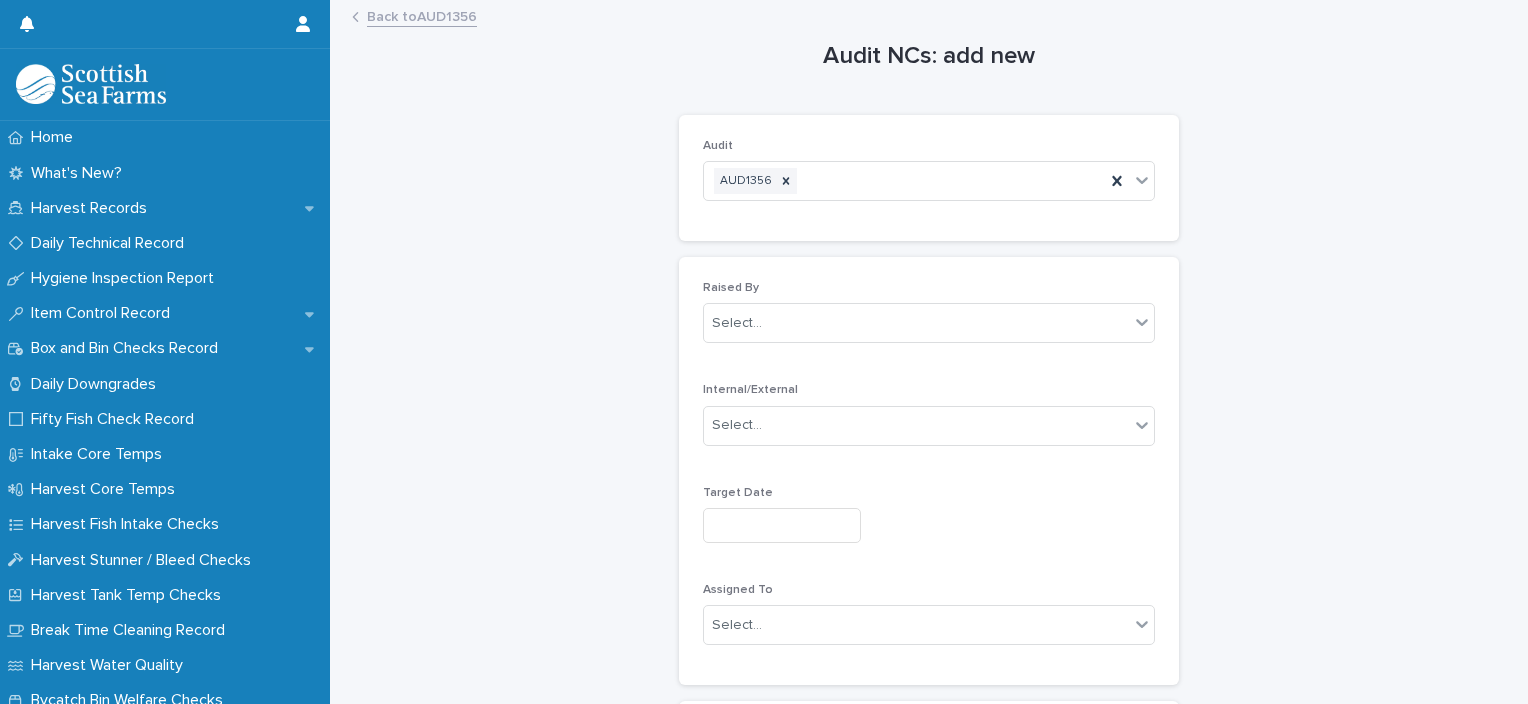 click on "Raised By Select... Internal/External Select... Target Date Assigned To Select..." at bounding box center [929, 471] 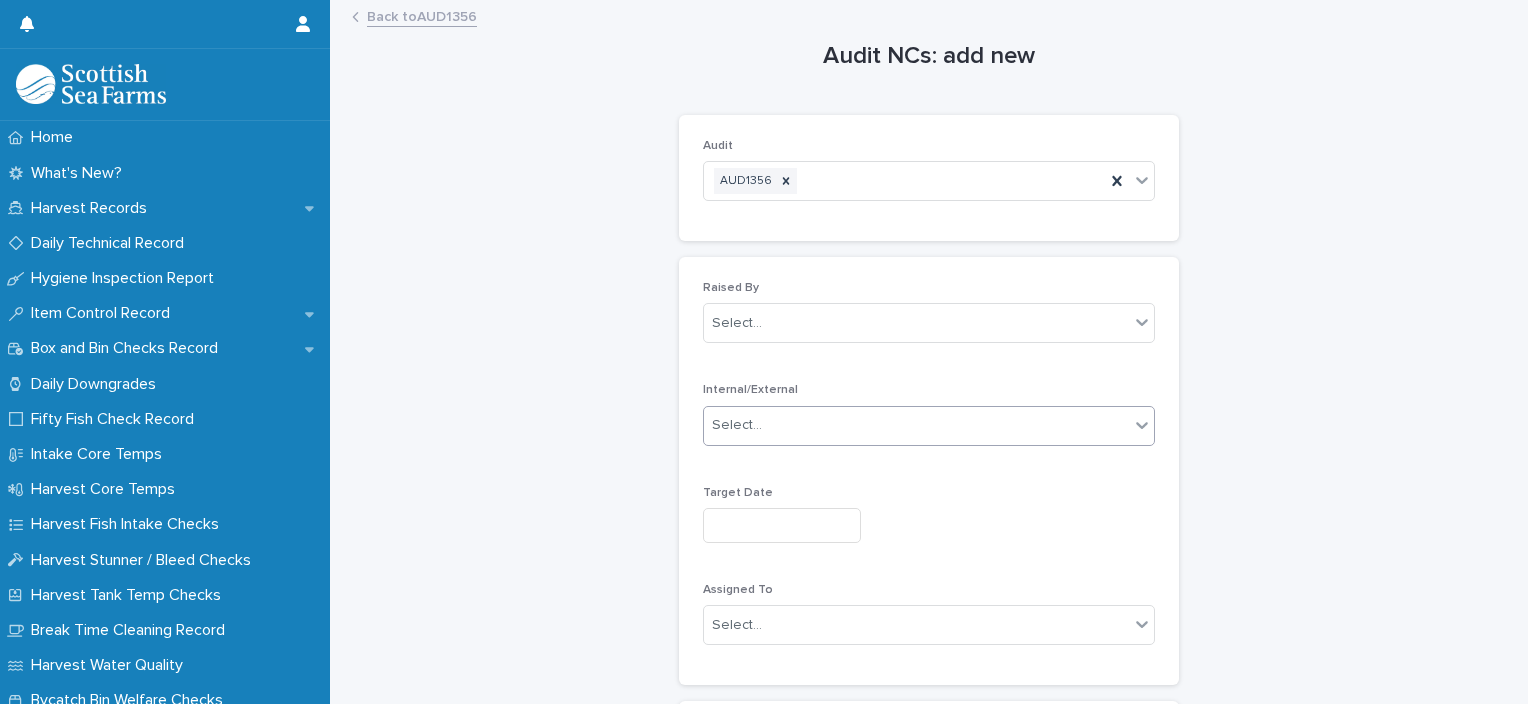 click on "Select..." at bounding box center (916, 425) 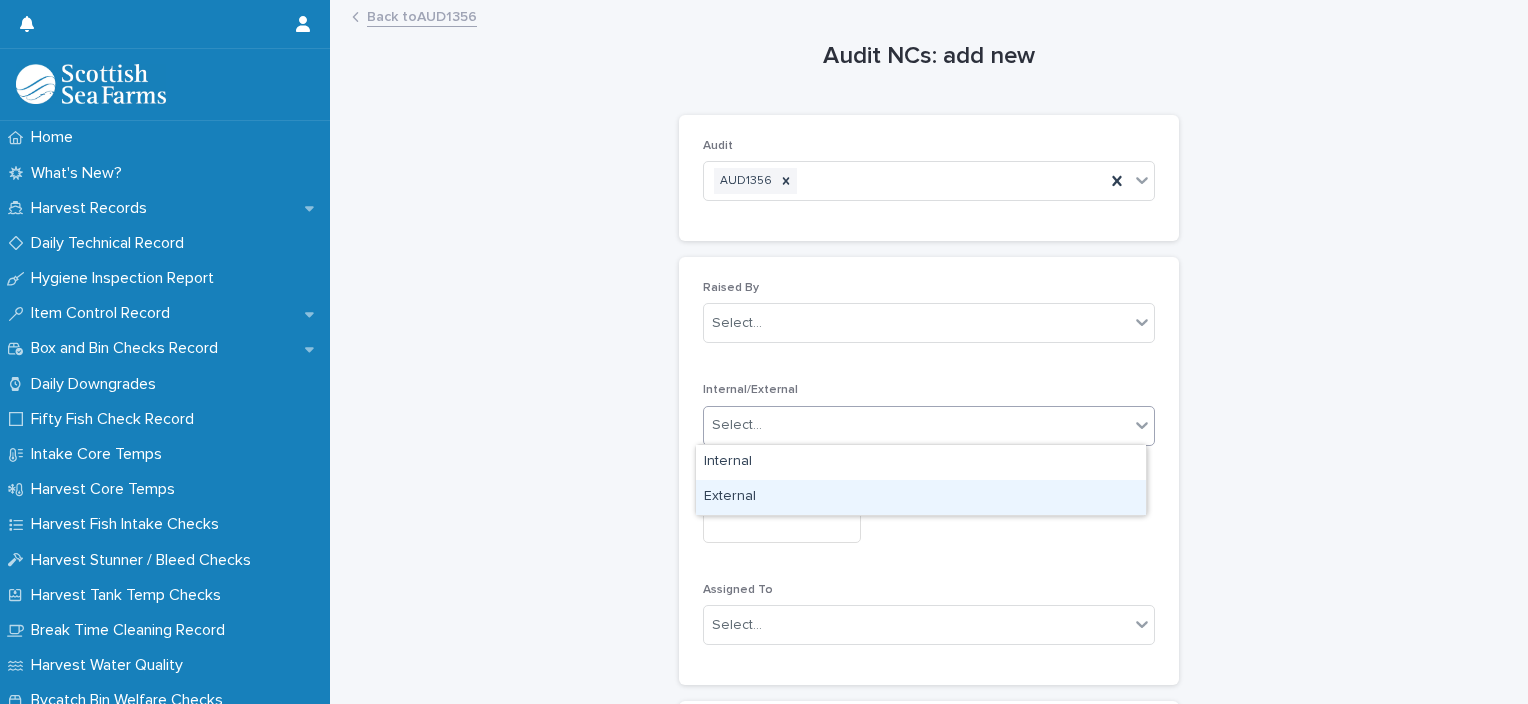 click on "External" at bounding box center (921, 497) 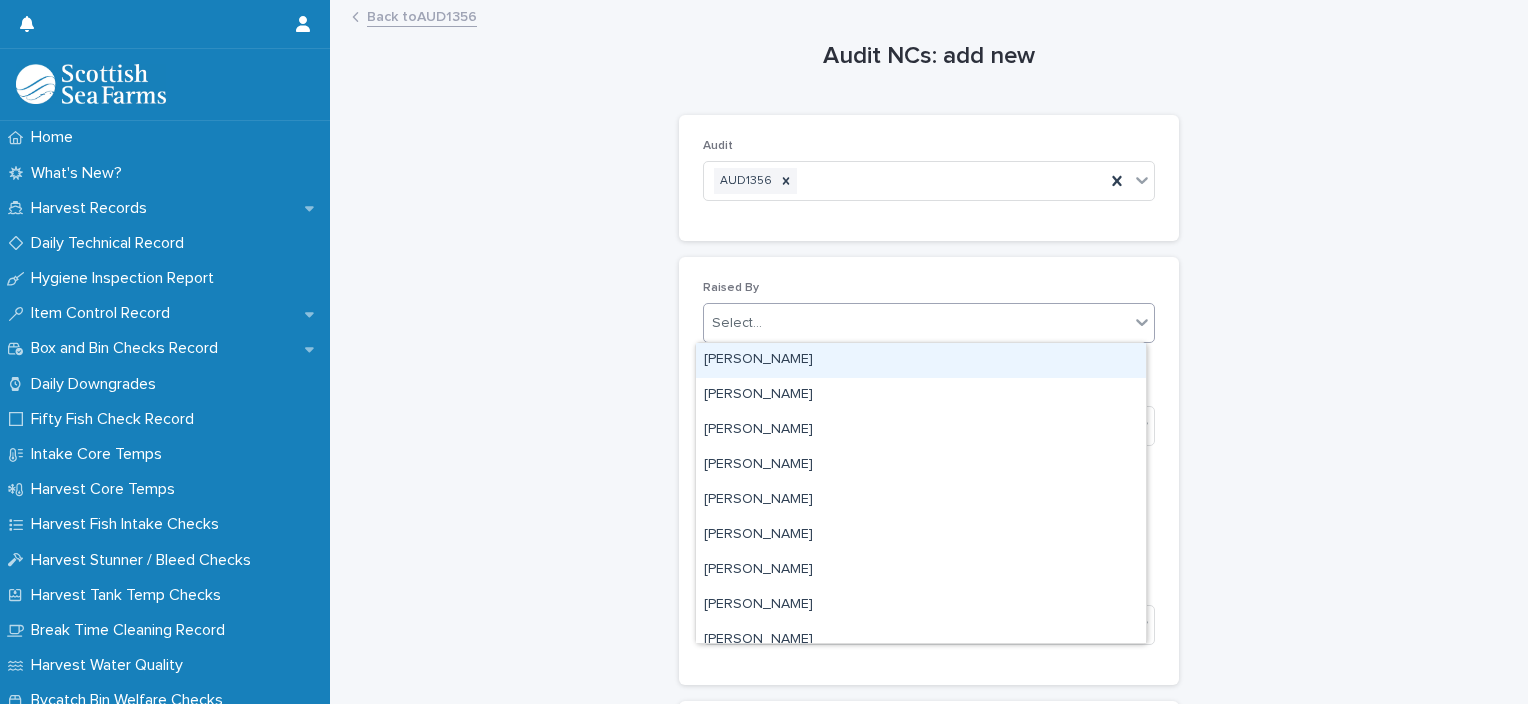 click on "Select..." at bounding box center (916, 323) 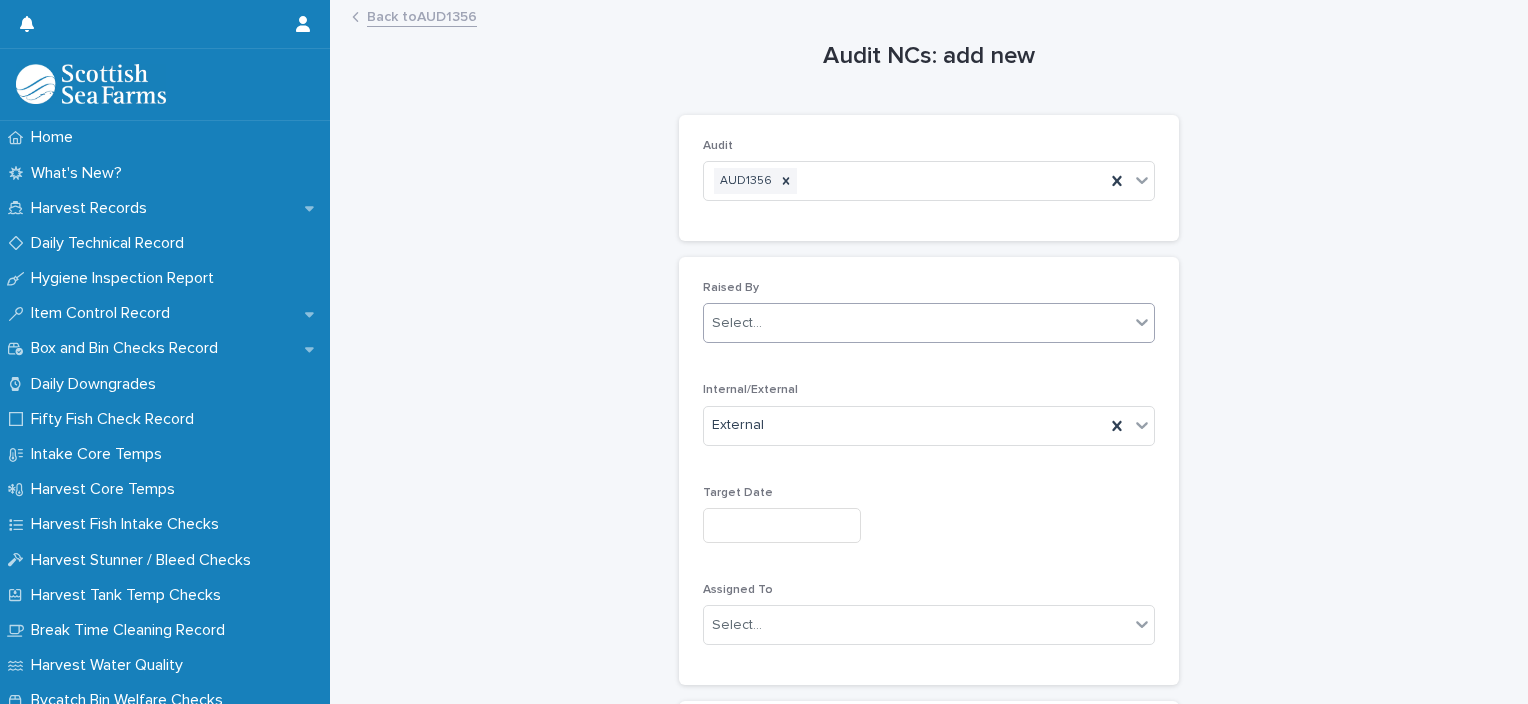 click on "Select..." at bounding box center [916, 323] 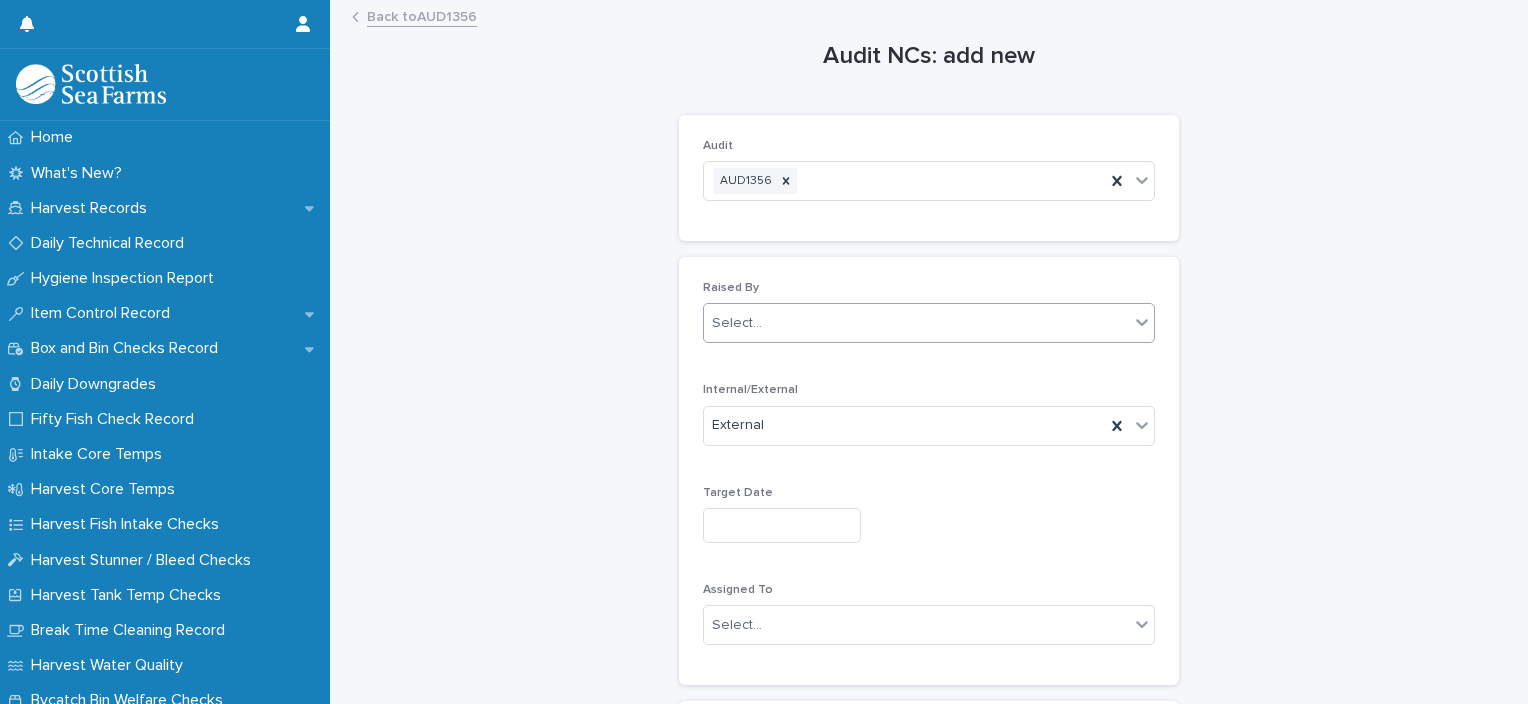 click on "Select..." at bounding box center [916, 323] 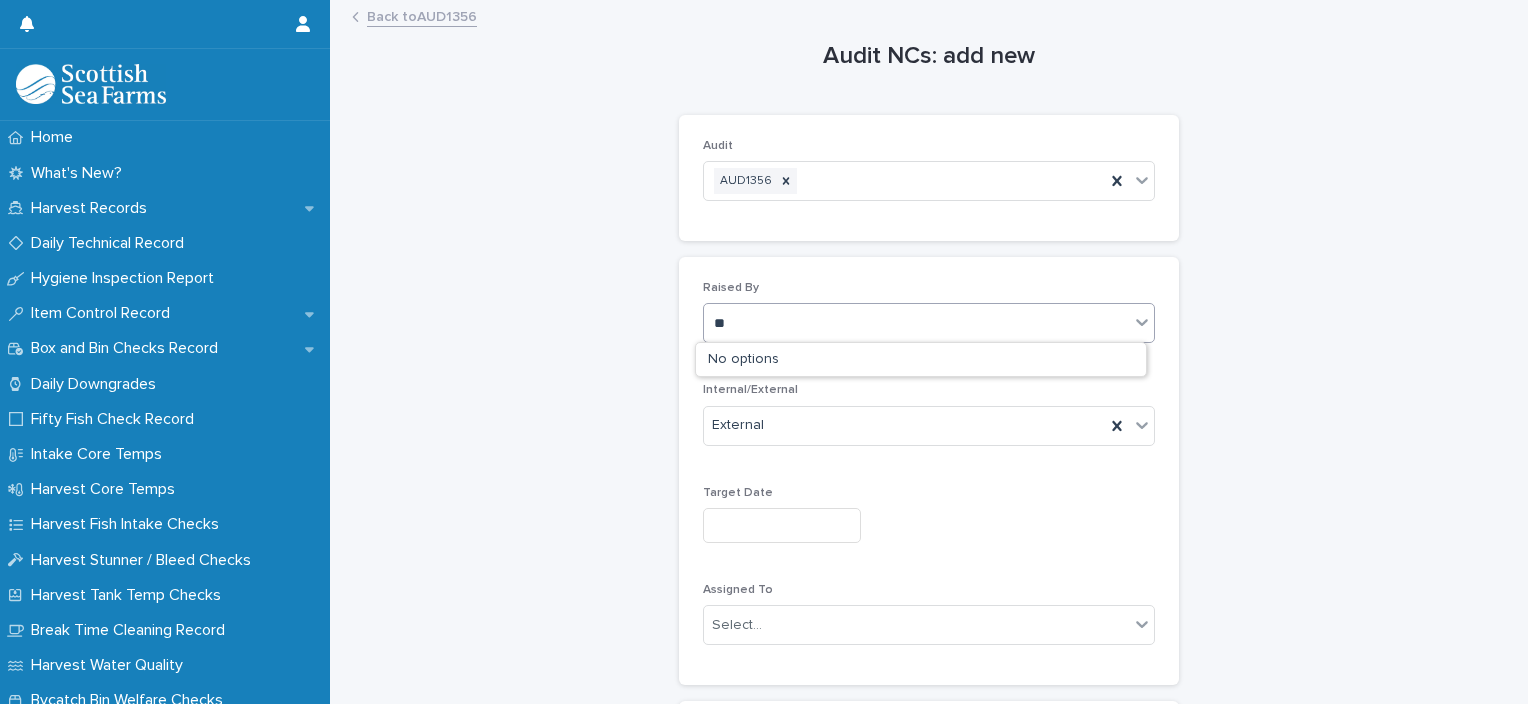 type on "*" 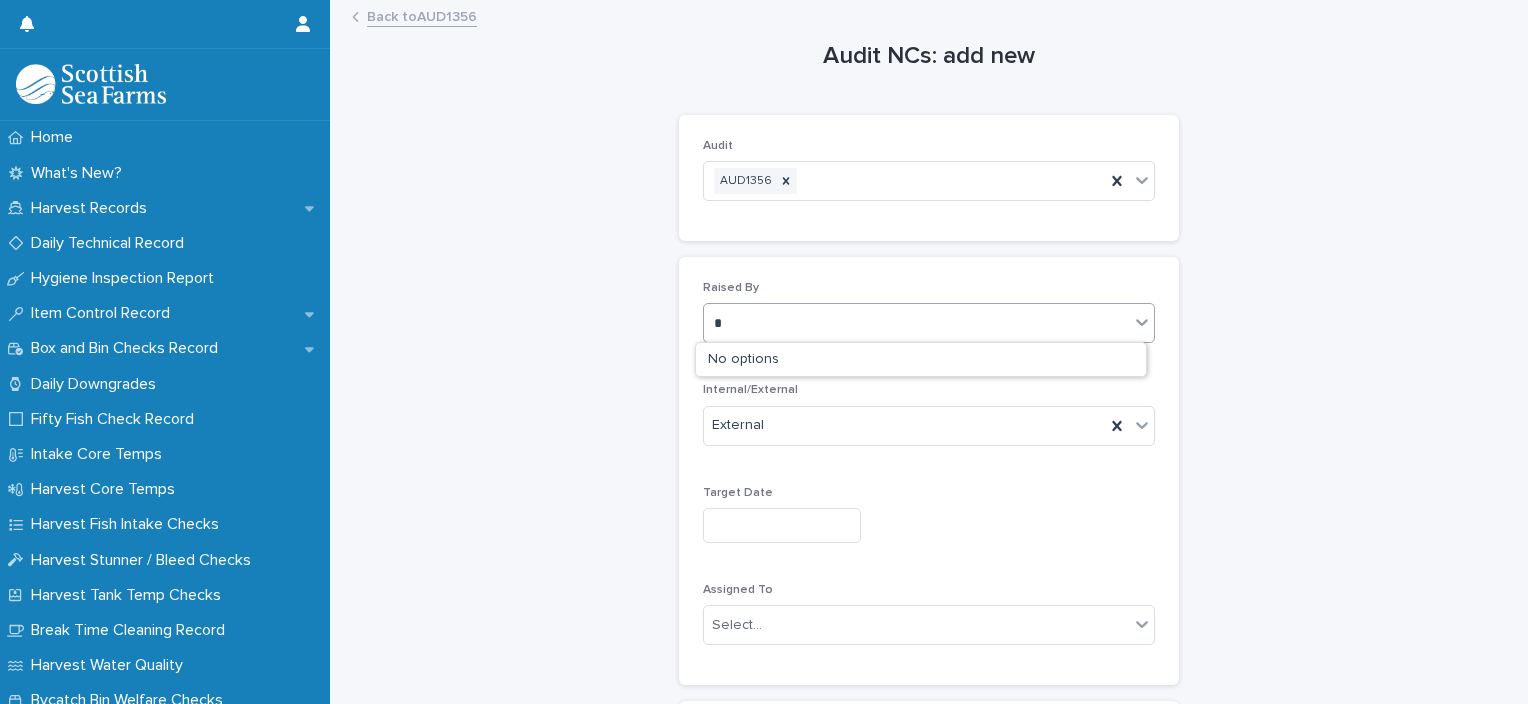 type 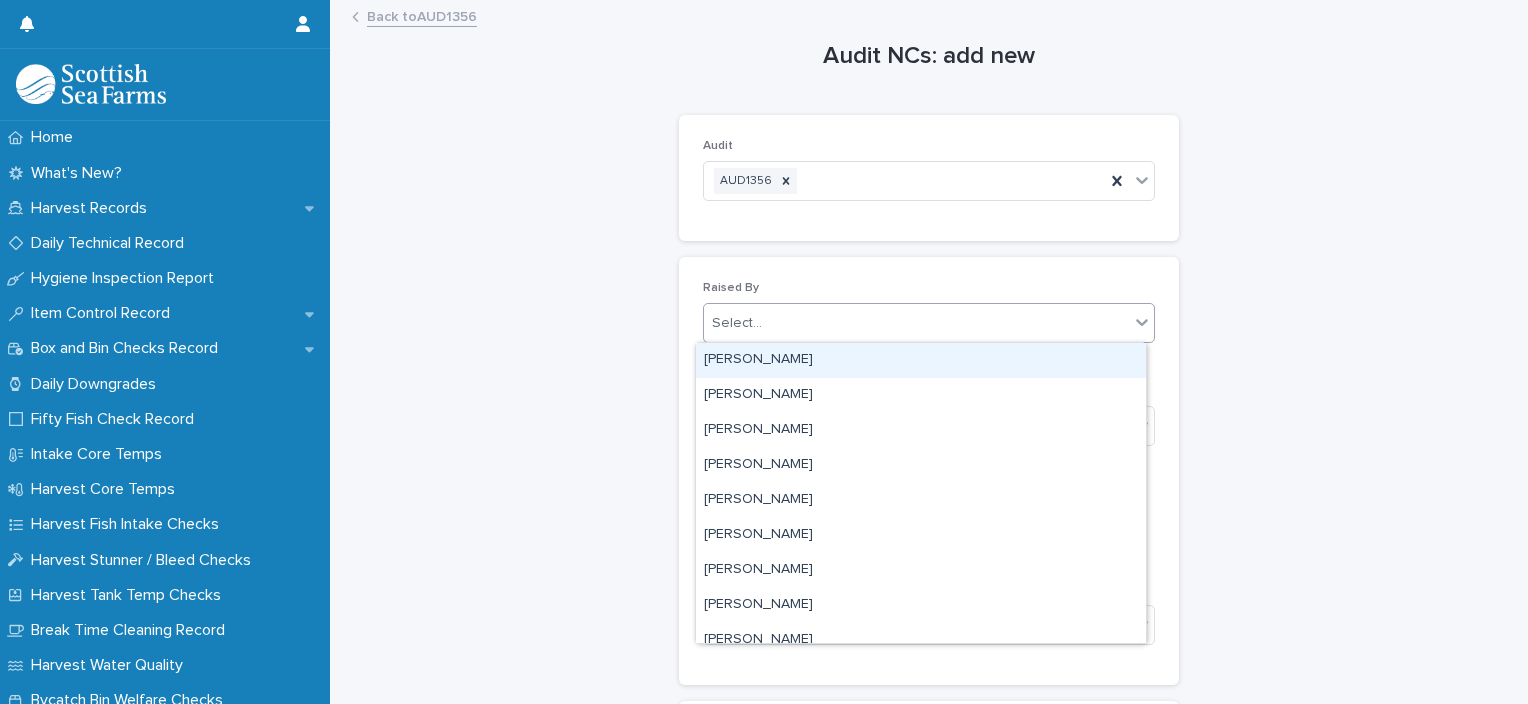 click on "Audit NCs: add new Loading... Saving… Loading... Saving… Loading... Saving… Audit AUD1356 Raised By      option [PERSON_NAME] focused, 1 of 397. 397 results available. Use Up and Down to choose options, press Enter to select the currently focused option, press Escape to exit the menu, press Tab to select the option and exit the menu. Select... Internal/External External Target Date Assigned To Select... Statement of Non-Conformity NC Evidence Attachments This file cannot be opened Download File Add Severity Select... Status Select... Sorry, there was an error saving your record. Please try again. Please fill out the required fields above. Save" at bounding box center (929, 614) 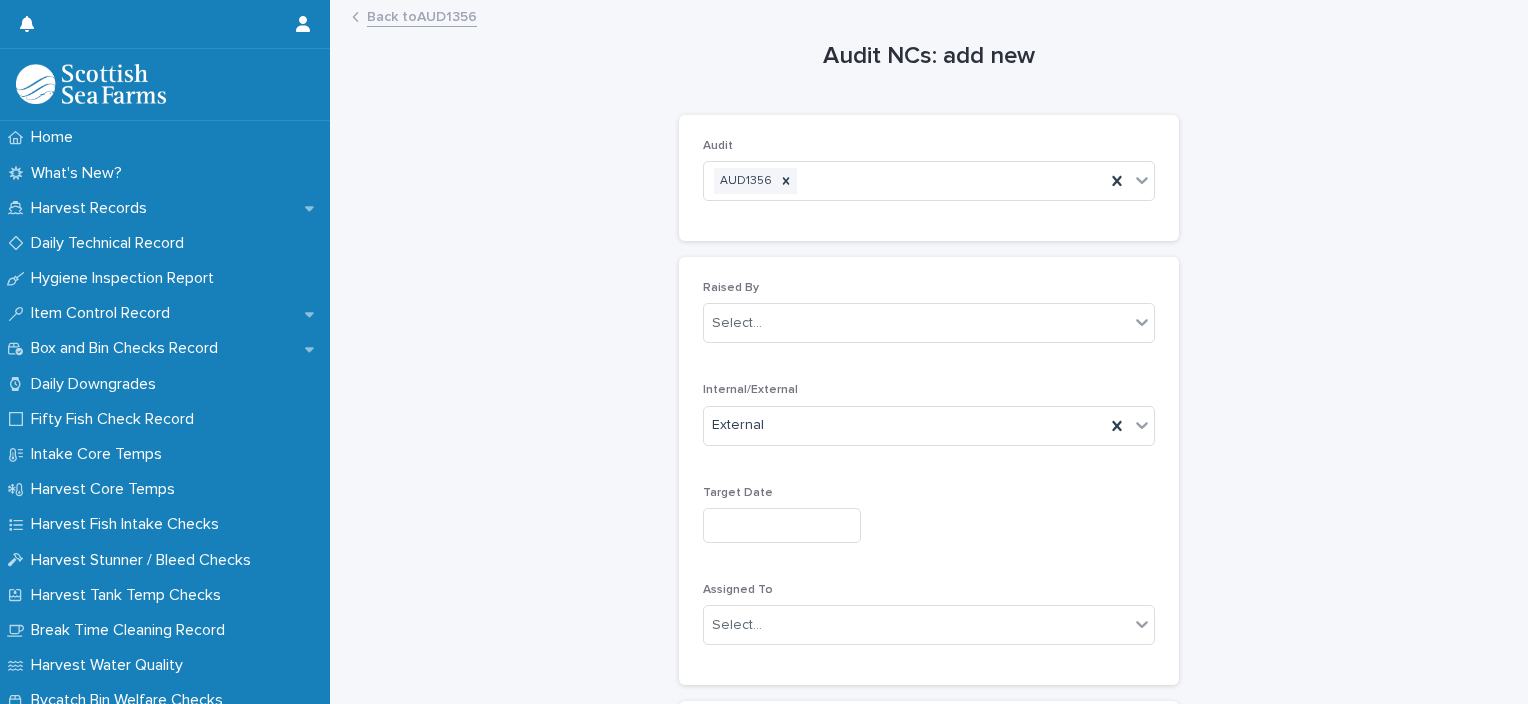 click on "Back to  AUD1356" at bounding box center [422, 15] 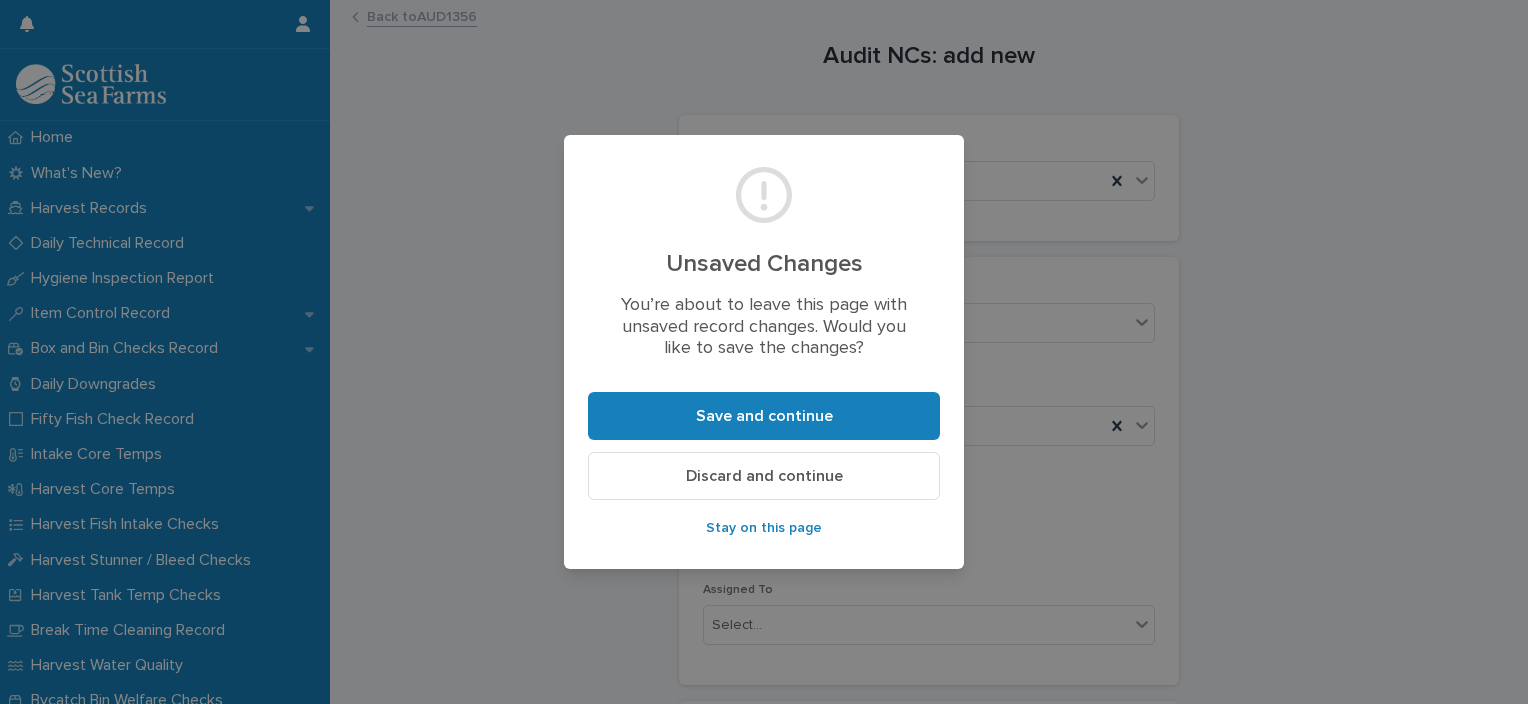 click on "Discard and continue" at bounding box center (764, 476) 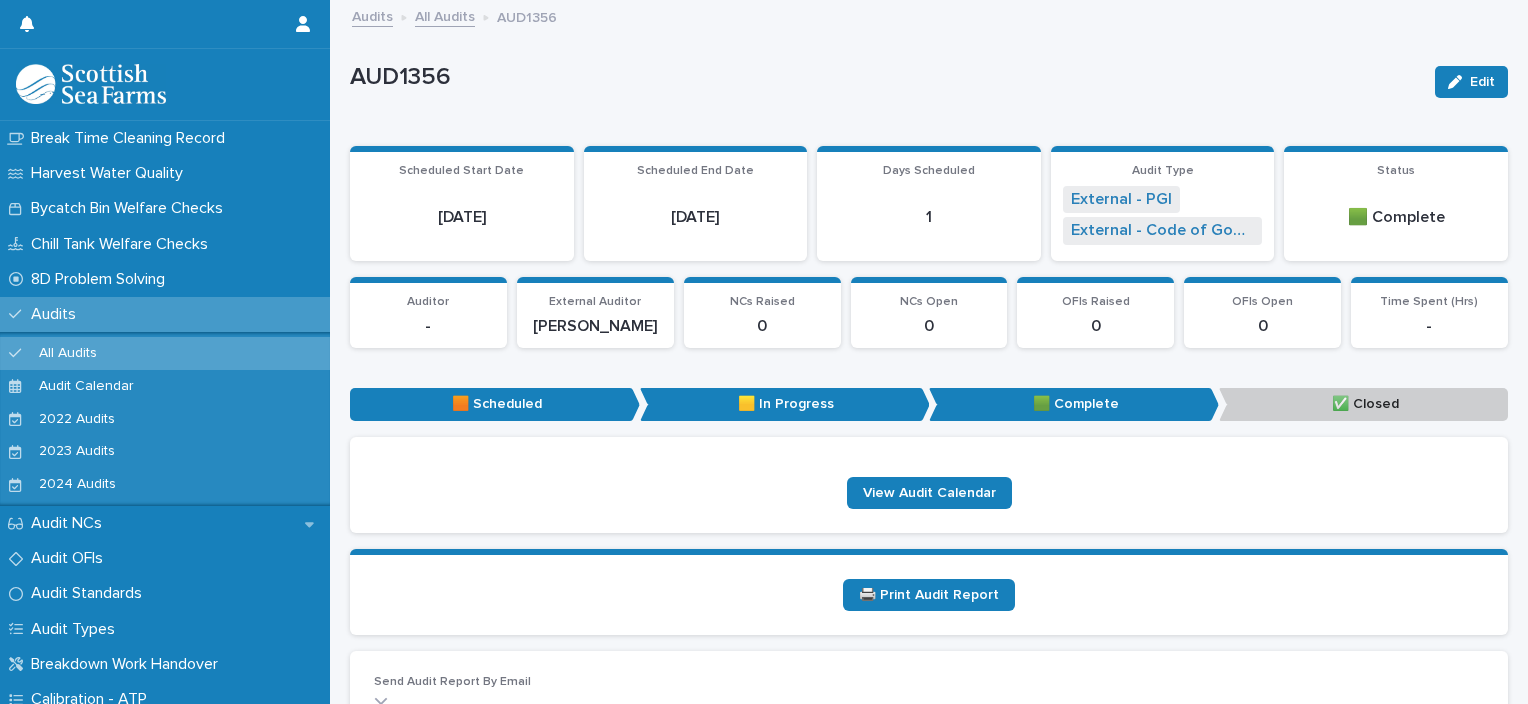 scroll, scrollTop: 494, scrollLeft: 0, axis: vertical 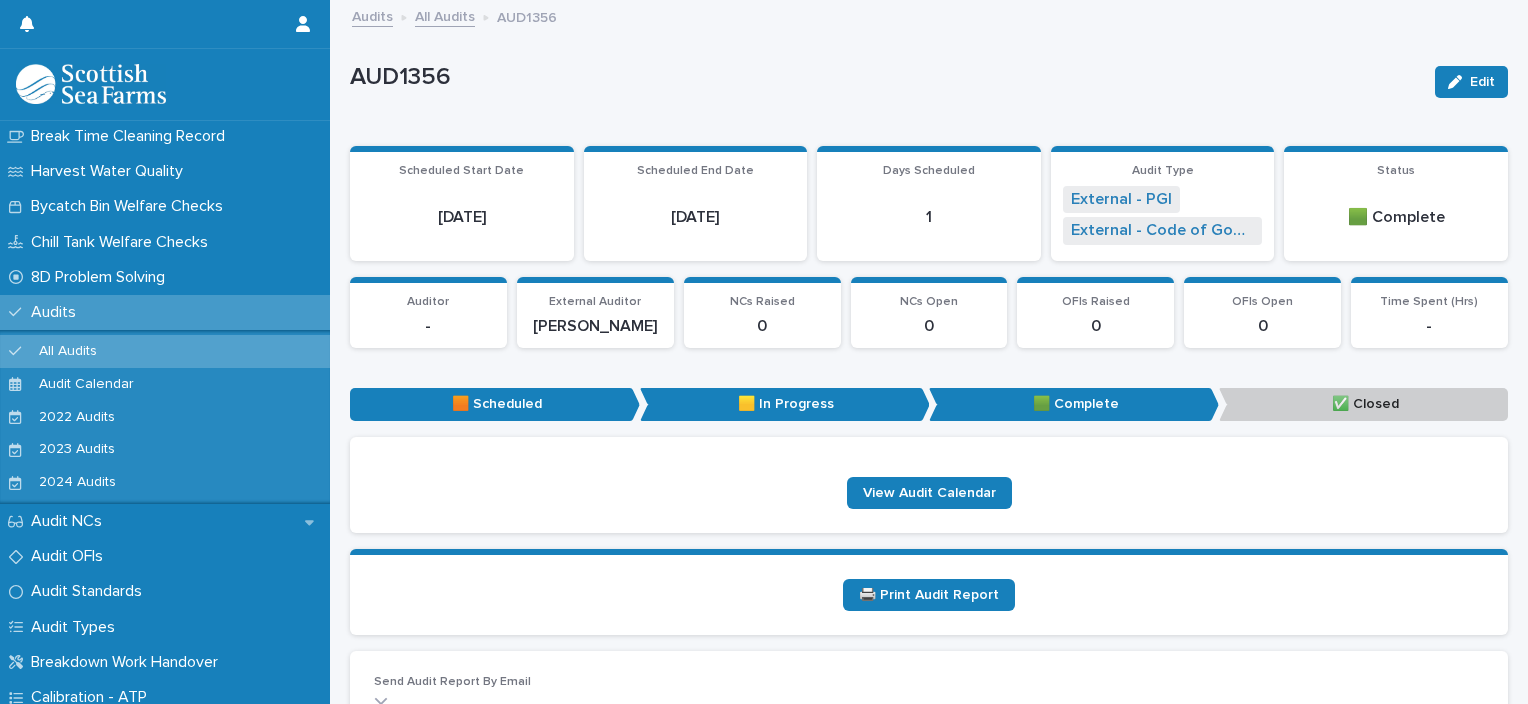 click on "Audits" at bounding box center [57, 312] 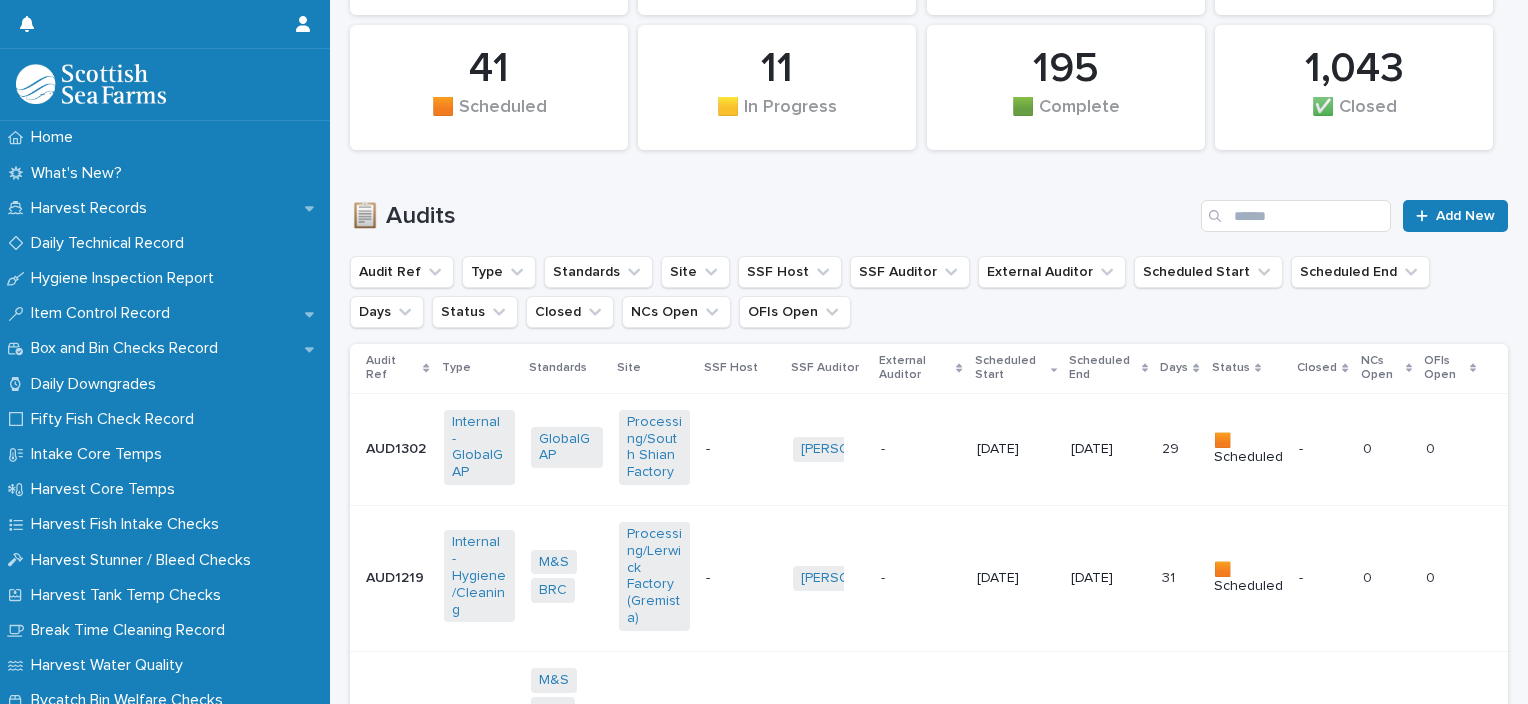 scroll, scrollTop: 487, scrollLeft: 0, axis: vertical 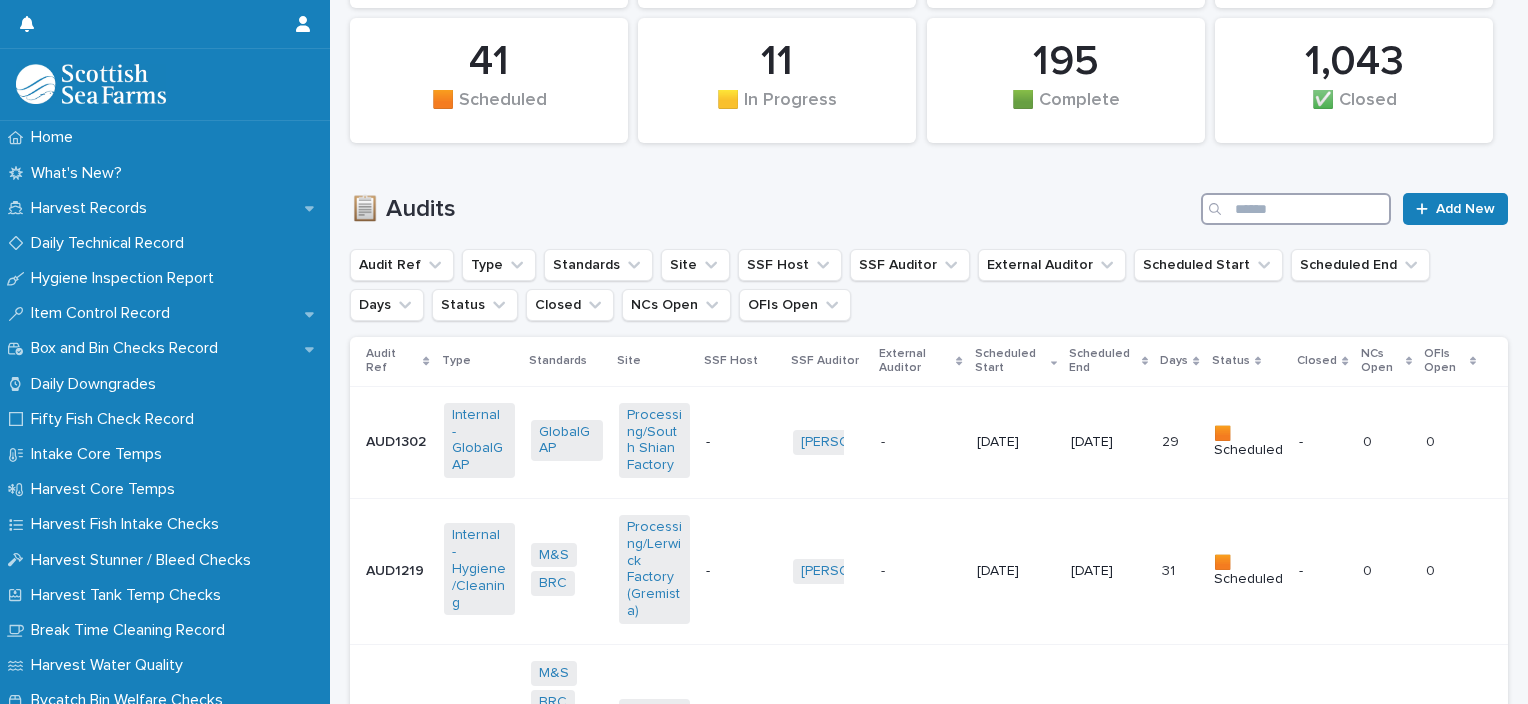click at bounding box center [1296, 209] 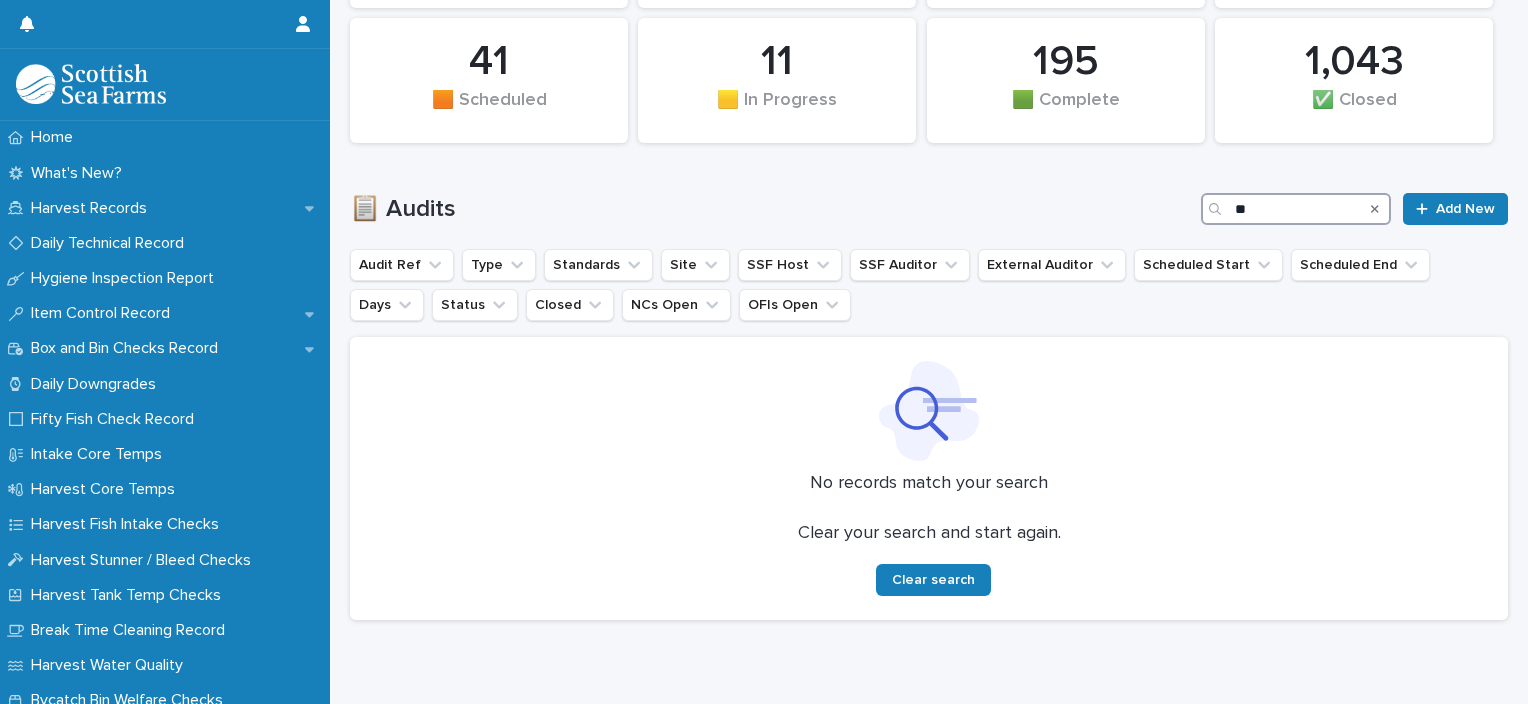 type on "*" 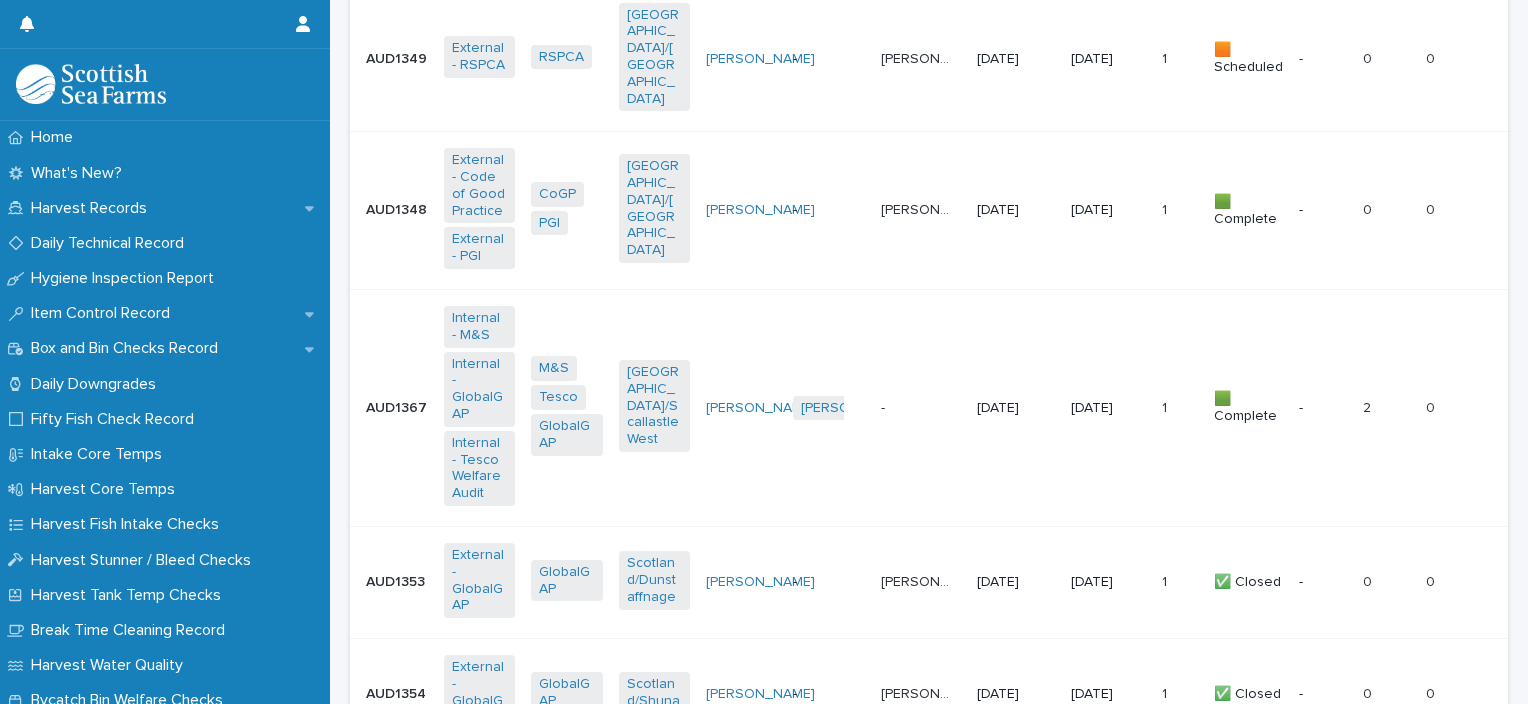 scroll, scrollTop: 1467, scrollLeft: 0, axis: vertical 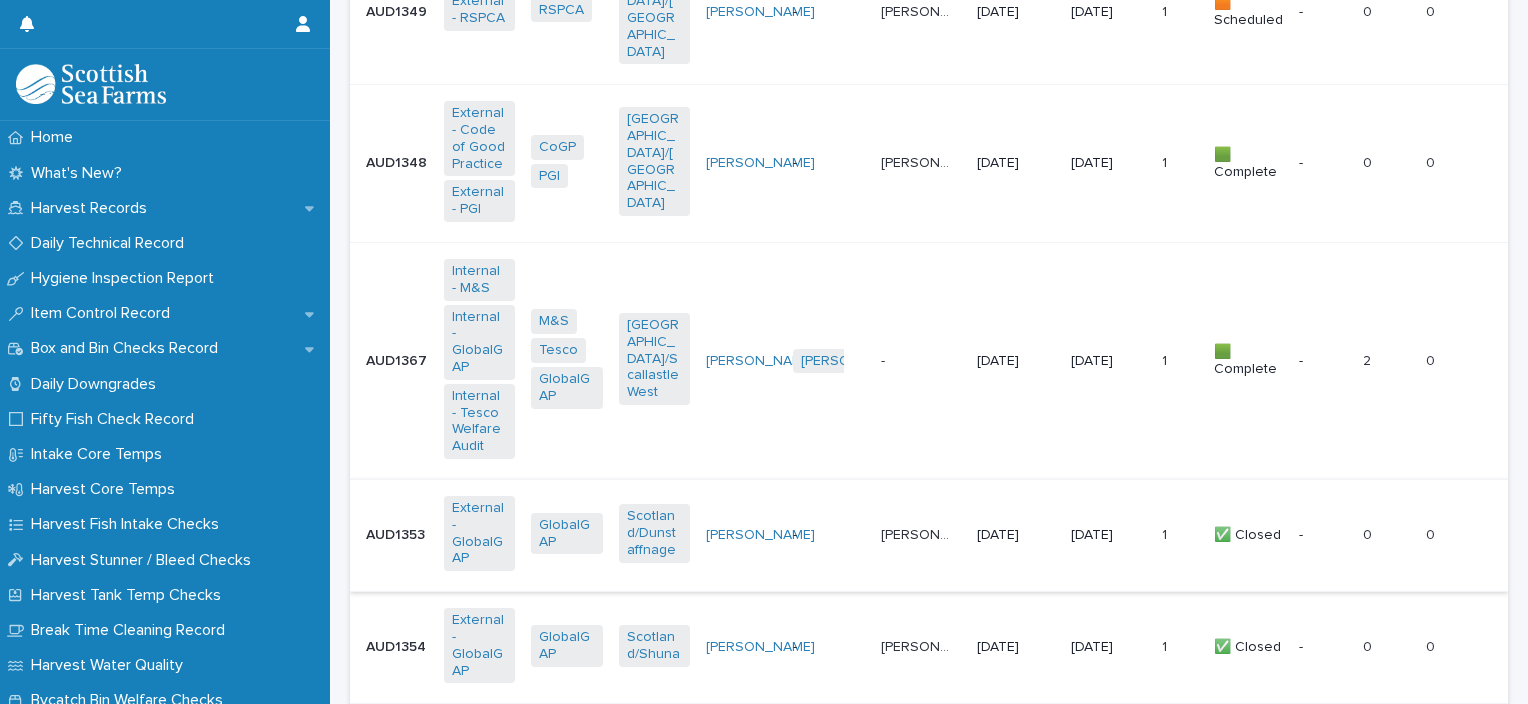 type on "********" 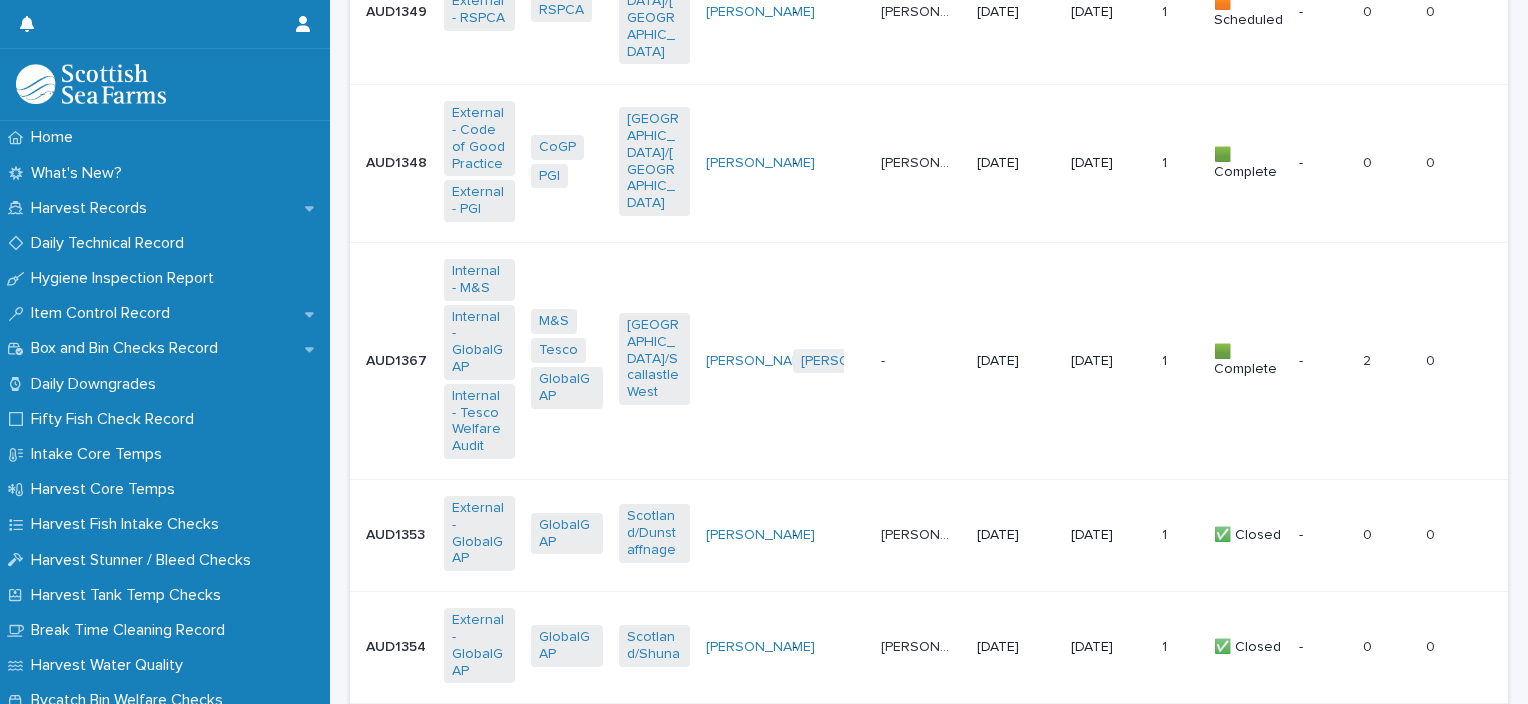 click on "[PERSON_NAME]" at bounding box center (918, 533) 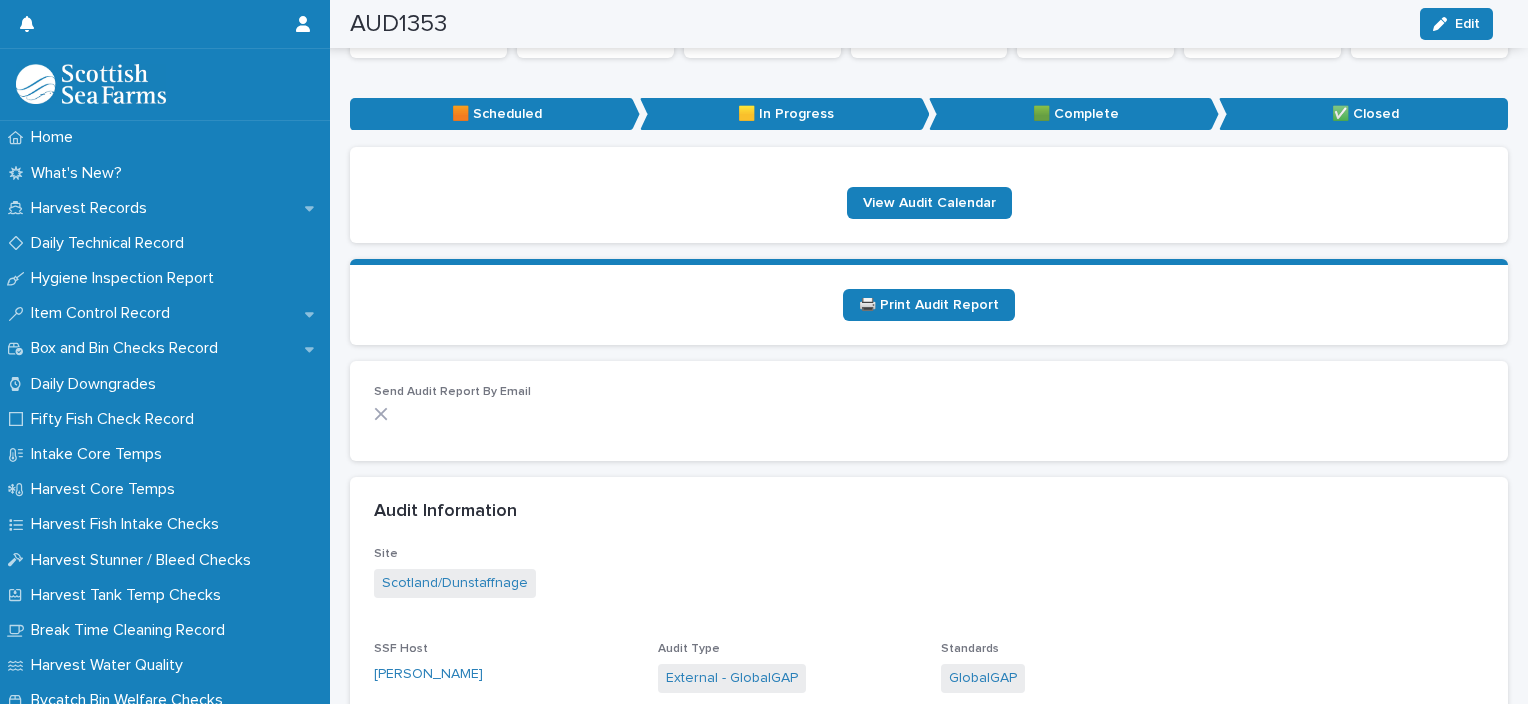 scroll, scrollTop: 30, scrollLeft: 0, axis: vertical 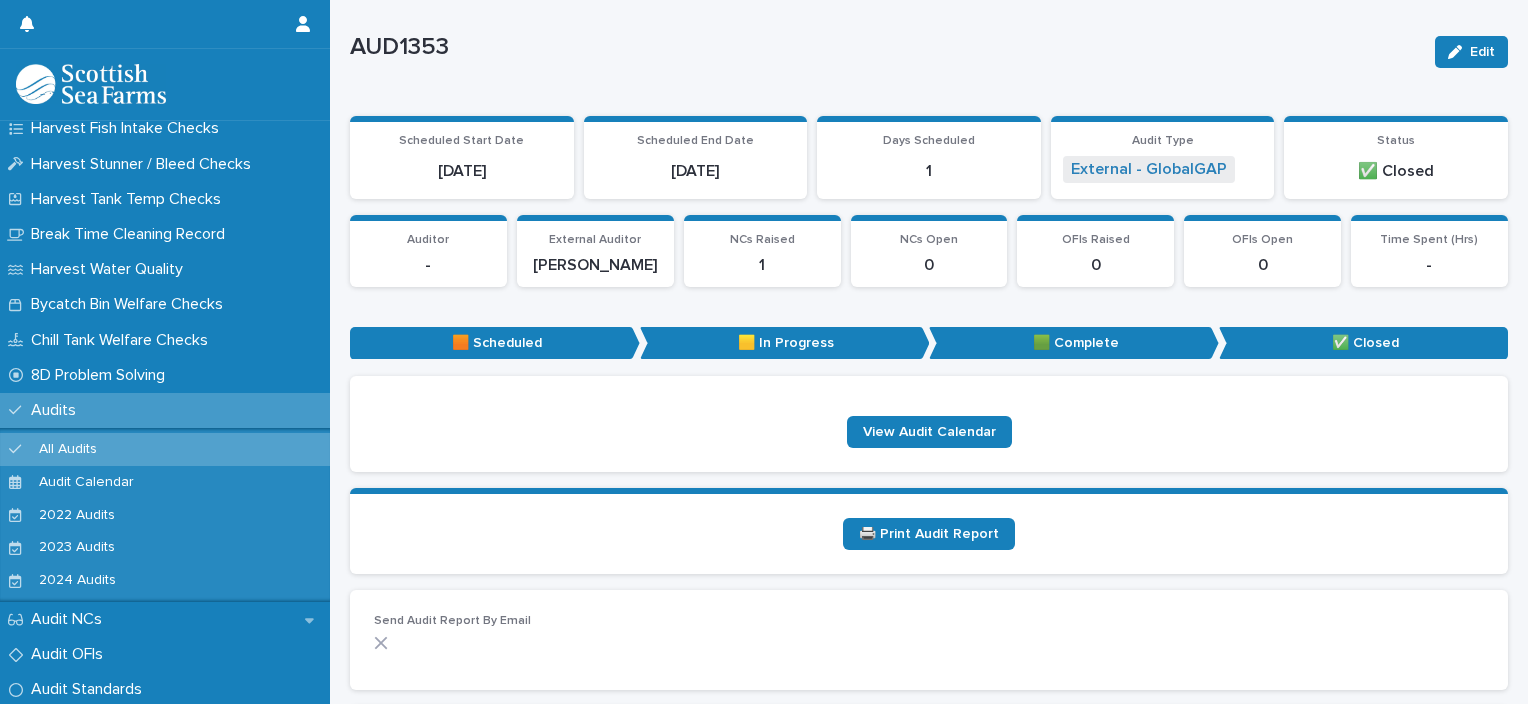 click on "Audits" at bounding box center [165, 410] 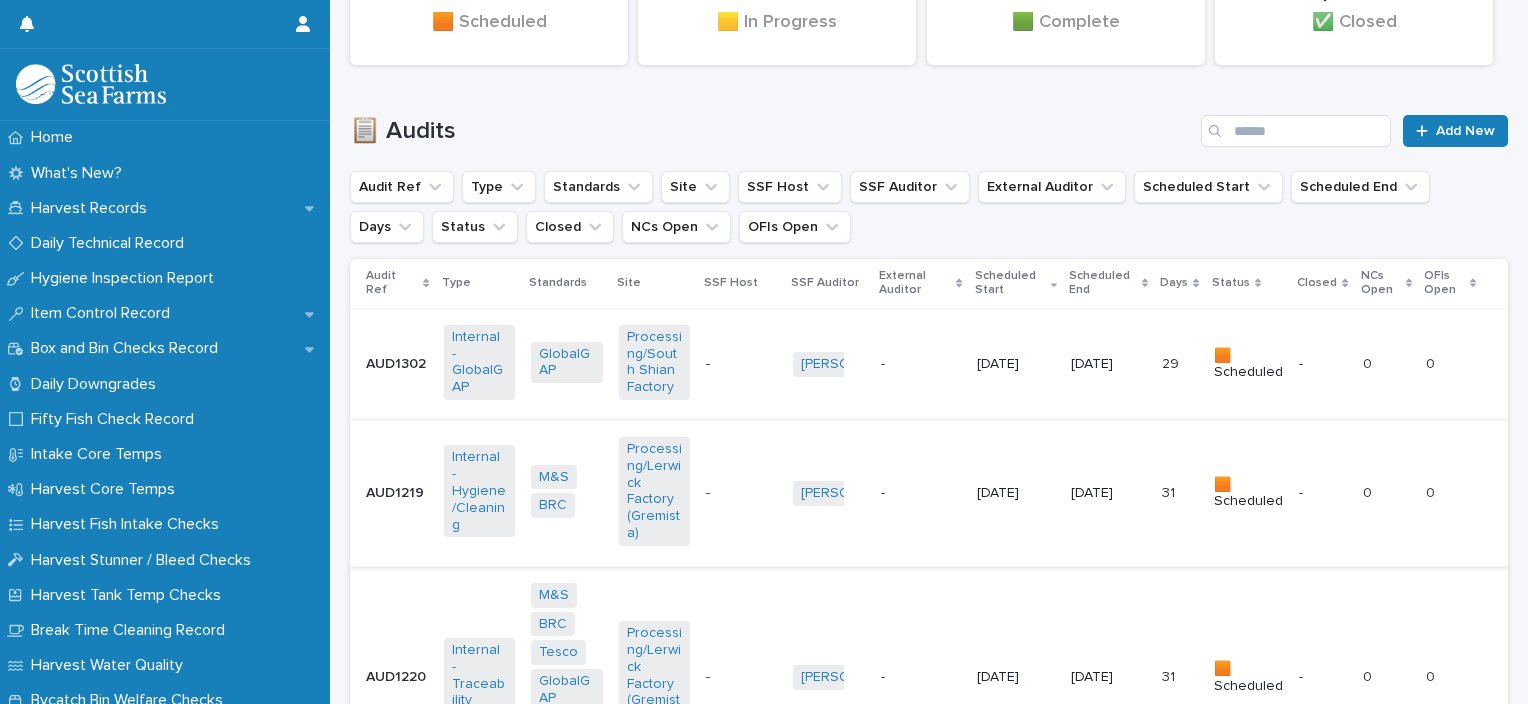 scroll, scrollTop: 572, scrollLeft: 0, axis: vertical 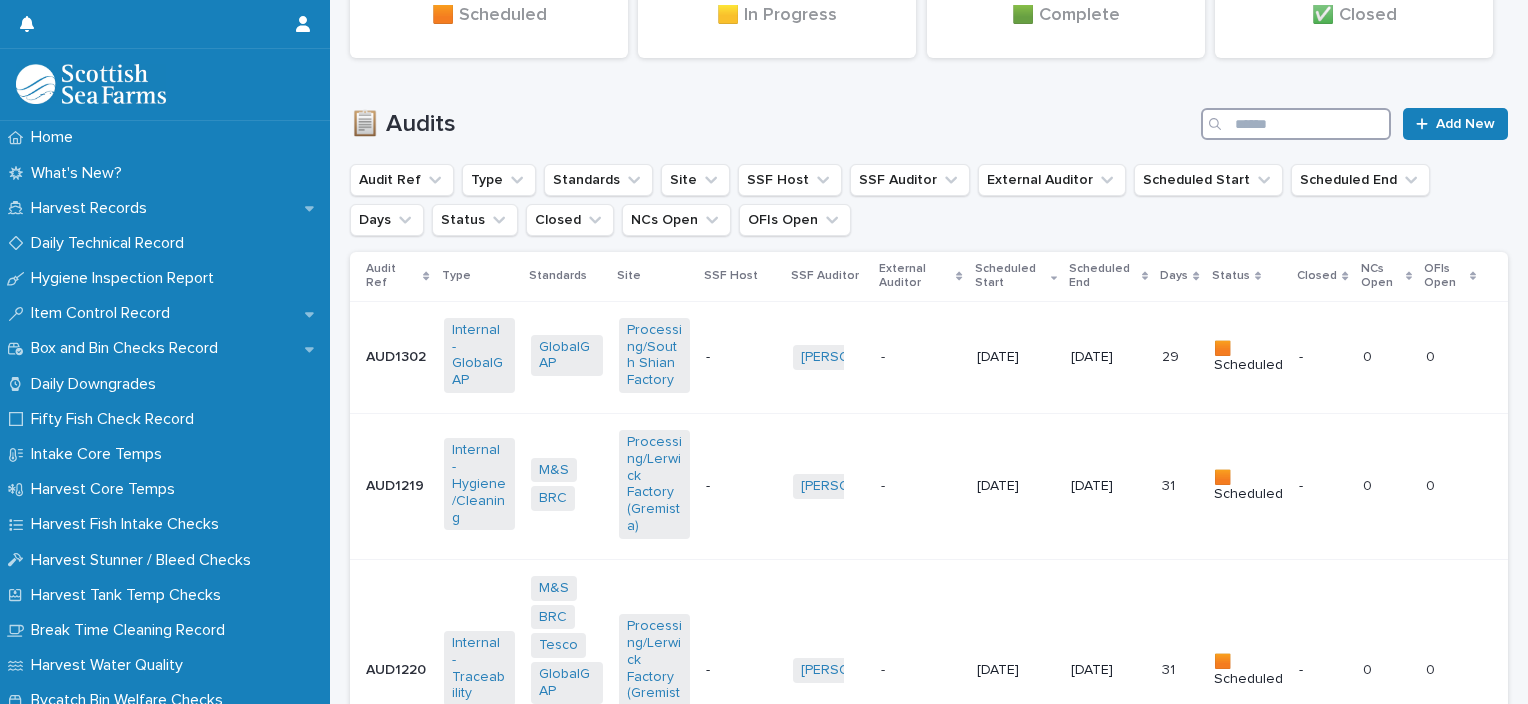 click at bounding box center [1296, 124] 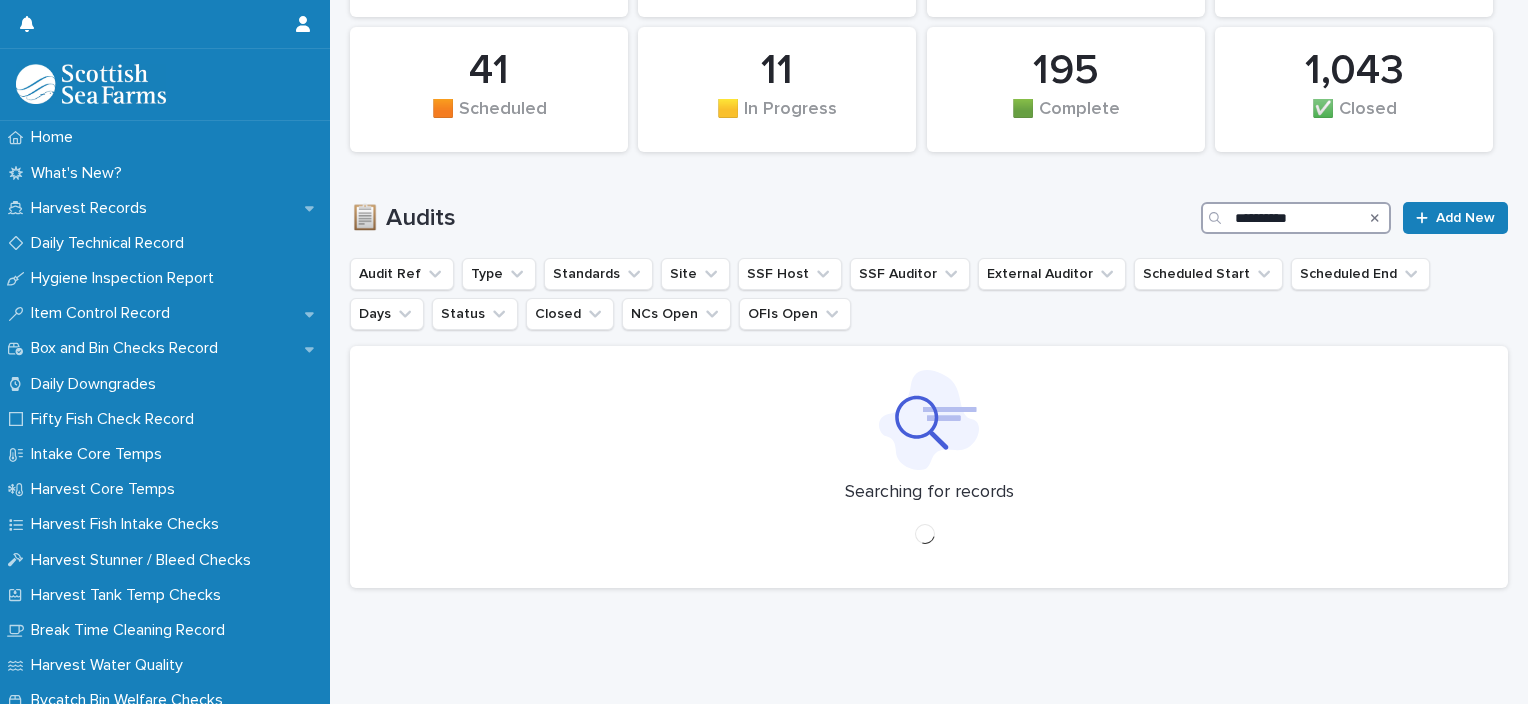 scroll, scrollTop: 492, scrollLeft: 0, axis: vertical 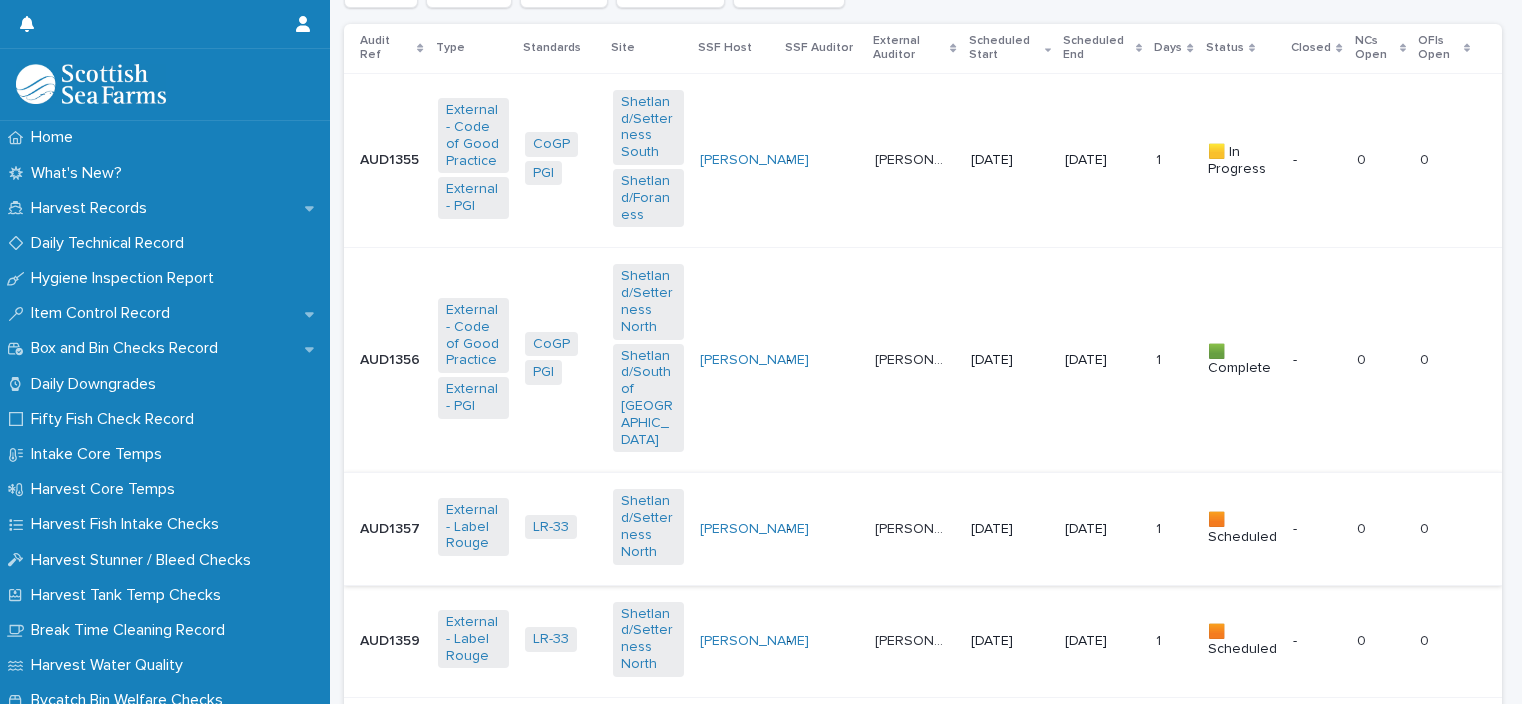 type on "**********" 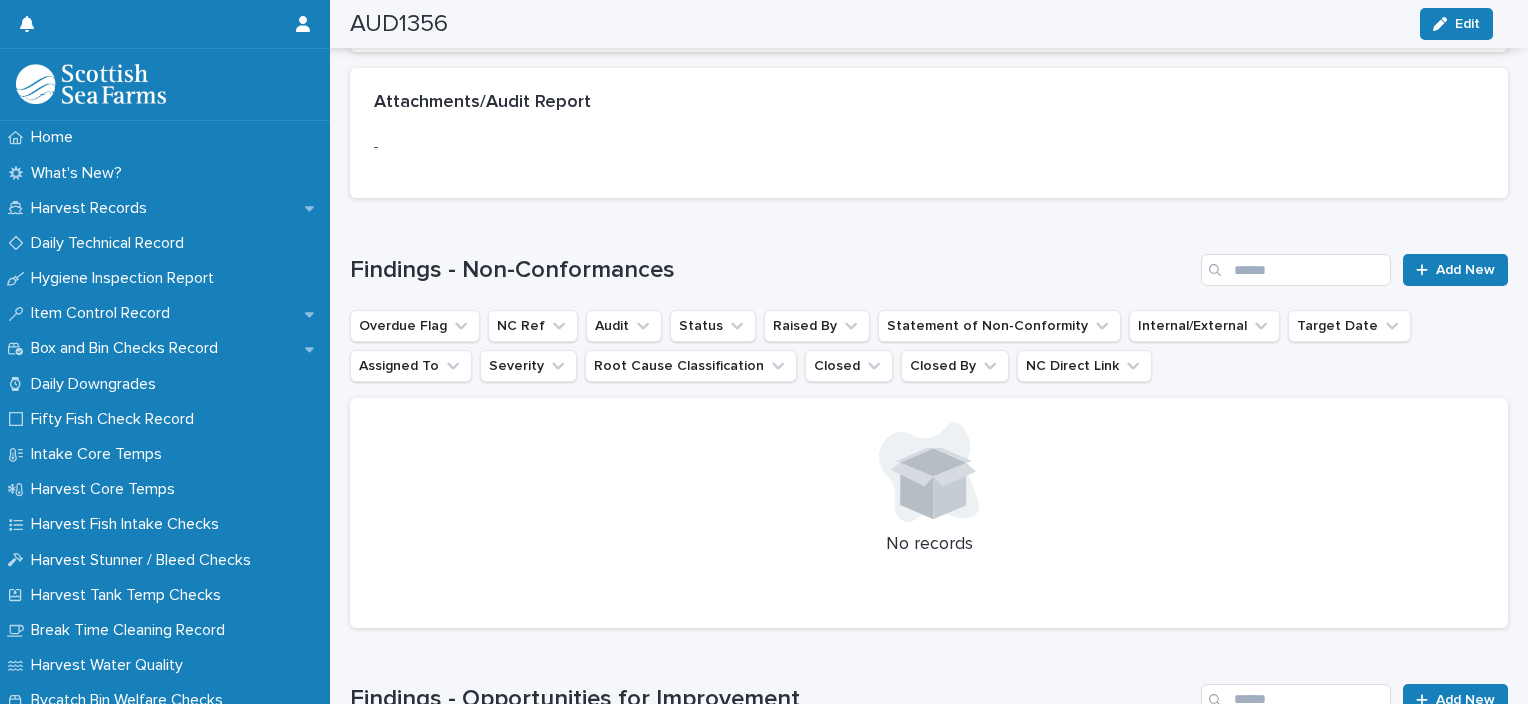 scroll, scrollTop: 1629, scrollLeft: 0, axis: vertical 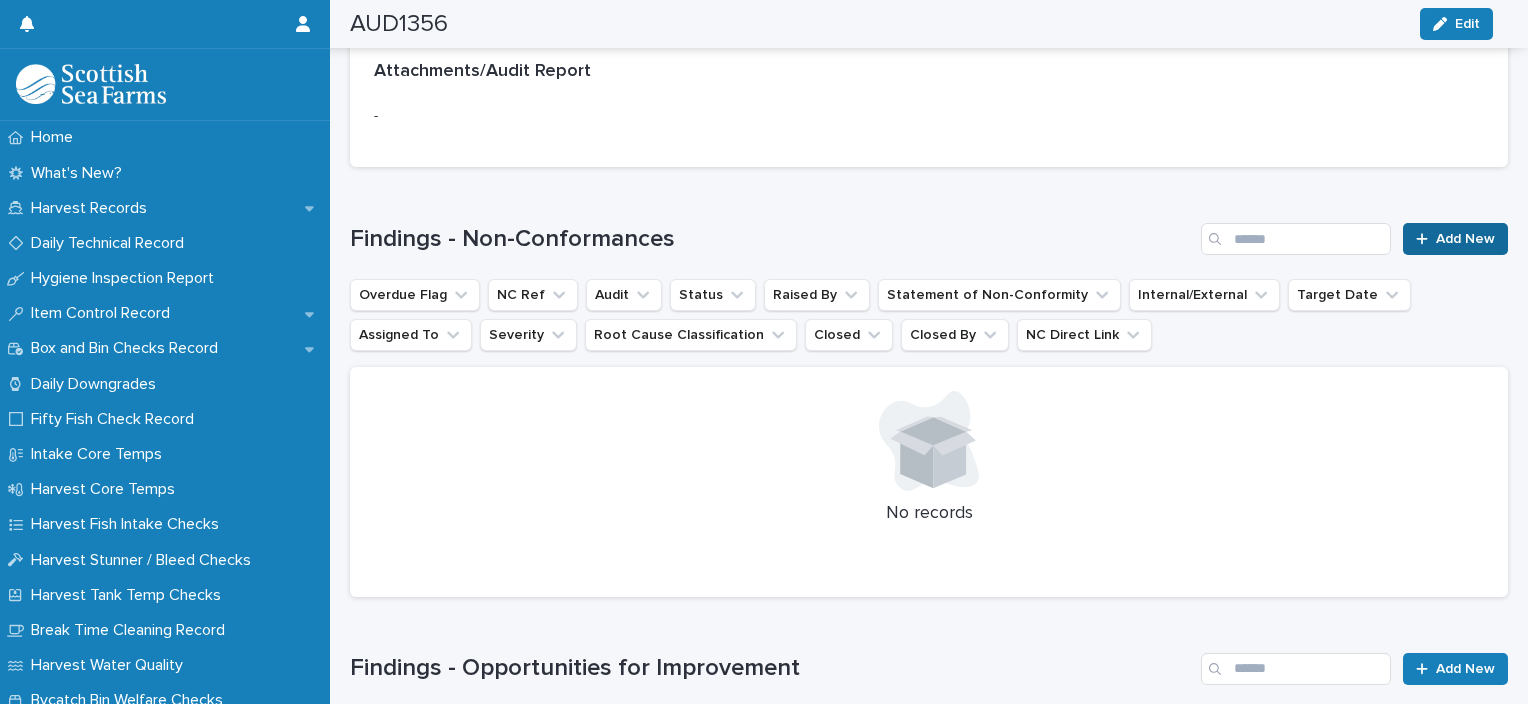click on "Add New" at bounding box center (1465, 239) 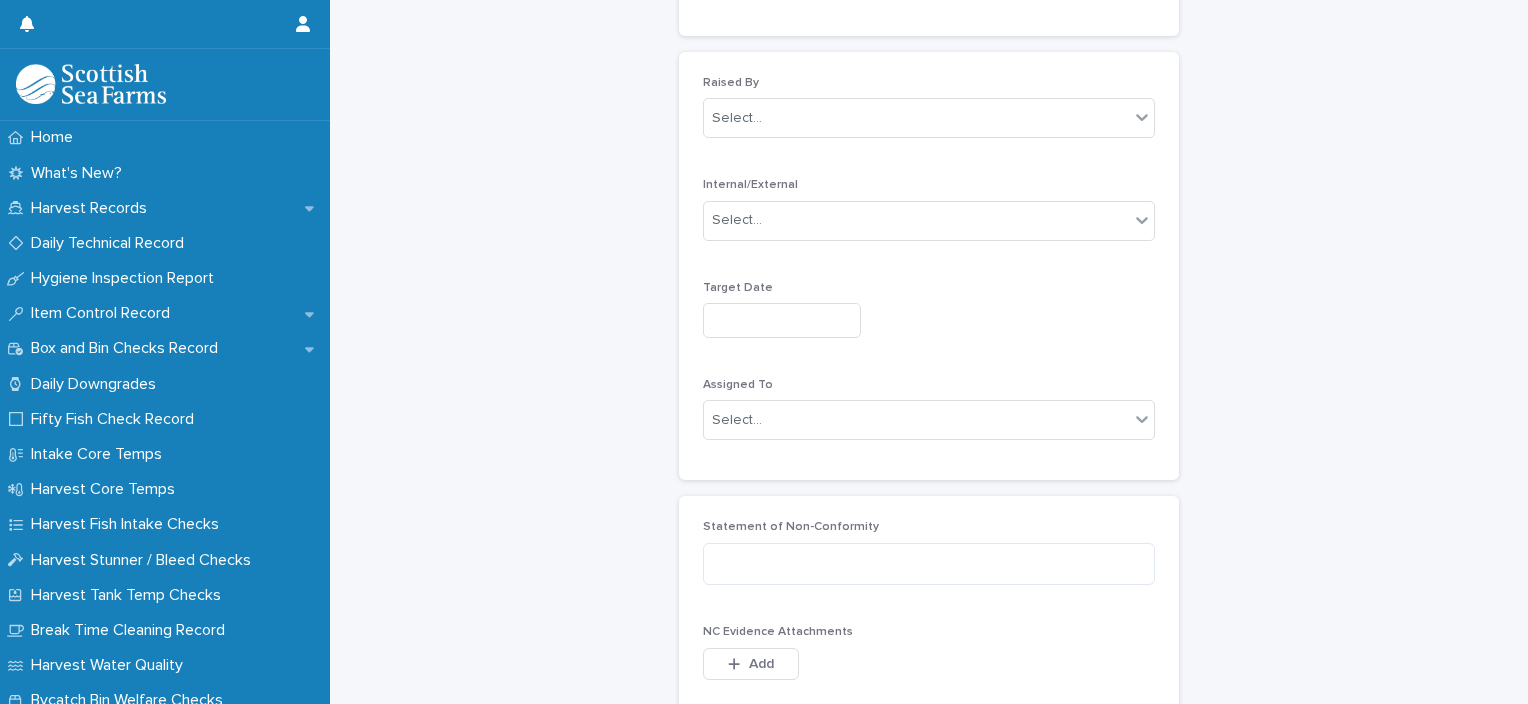 scroll, scrollTop: 0, scrollLeft: 0, axis: both 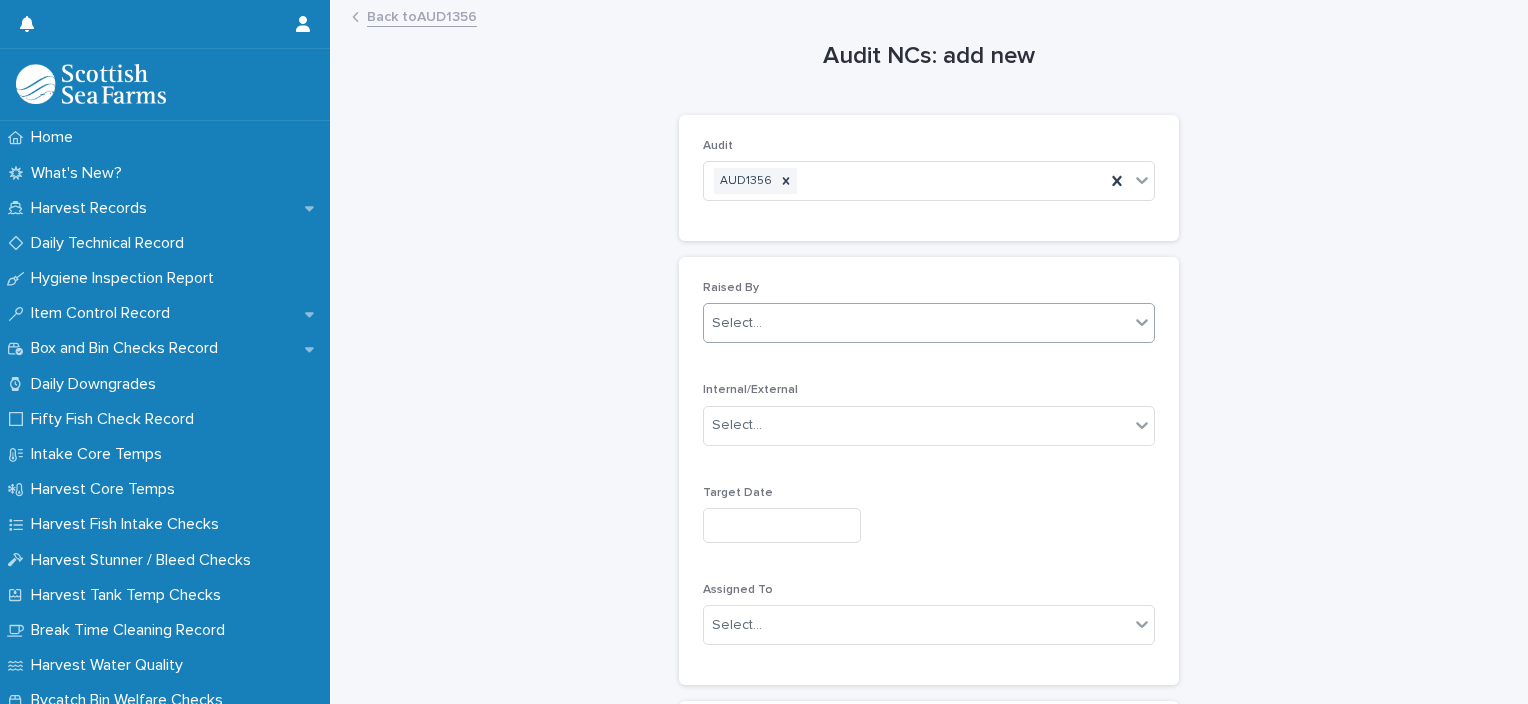 click on "Select..." at bounding box center (916, 323) 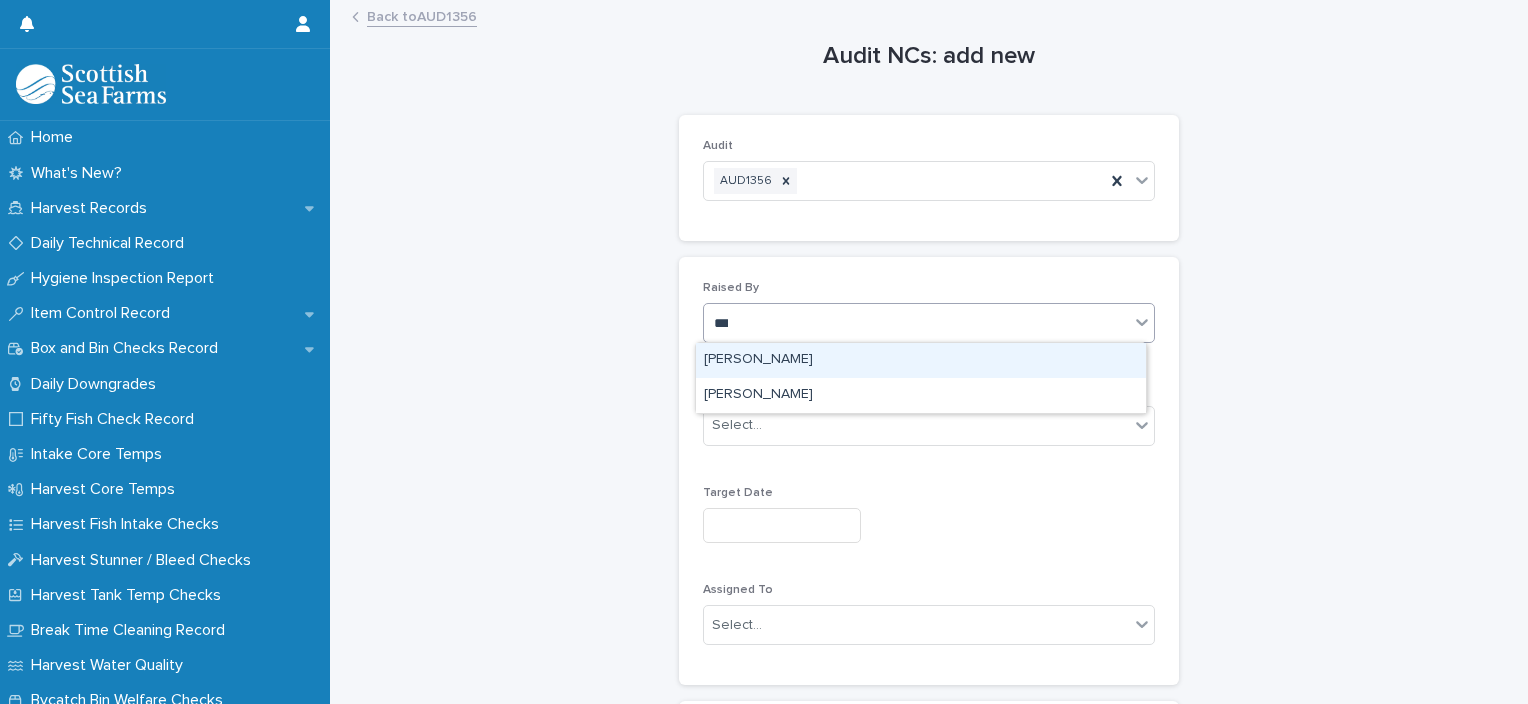 type on "****" 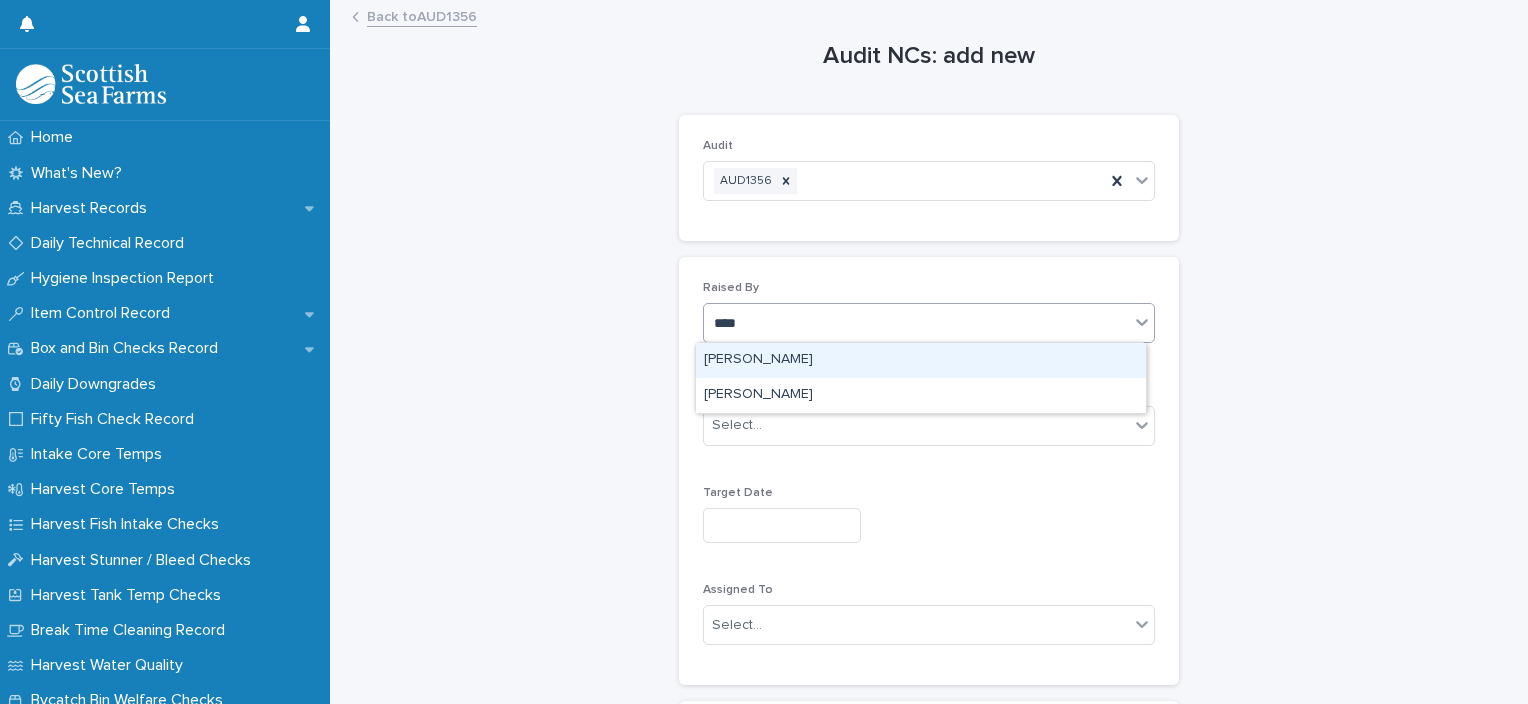 click on "[PERSON_NAME]" at bounding box center (921, 360) 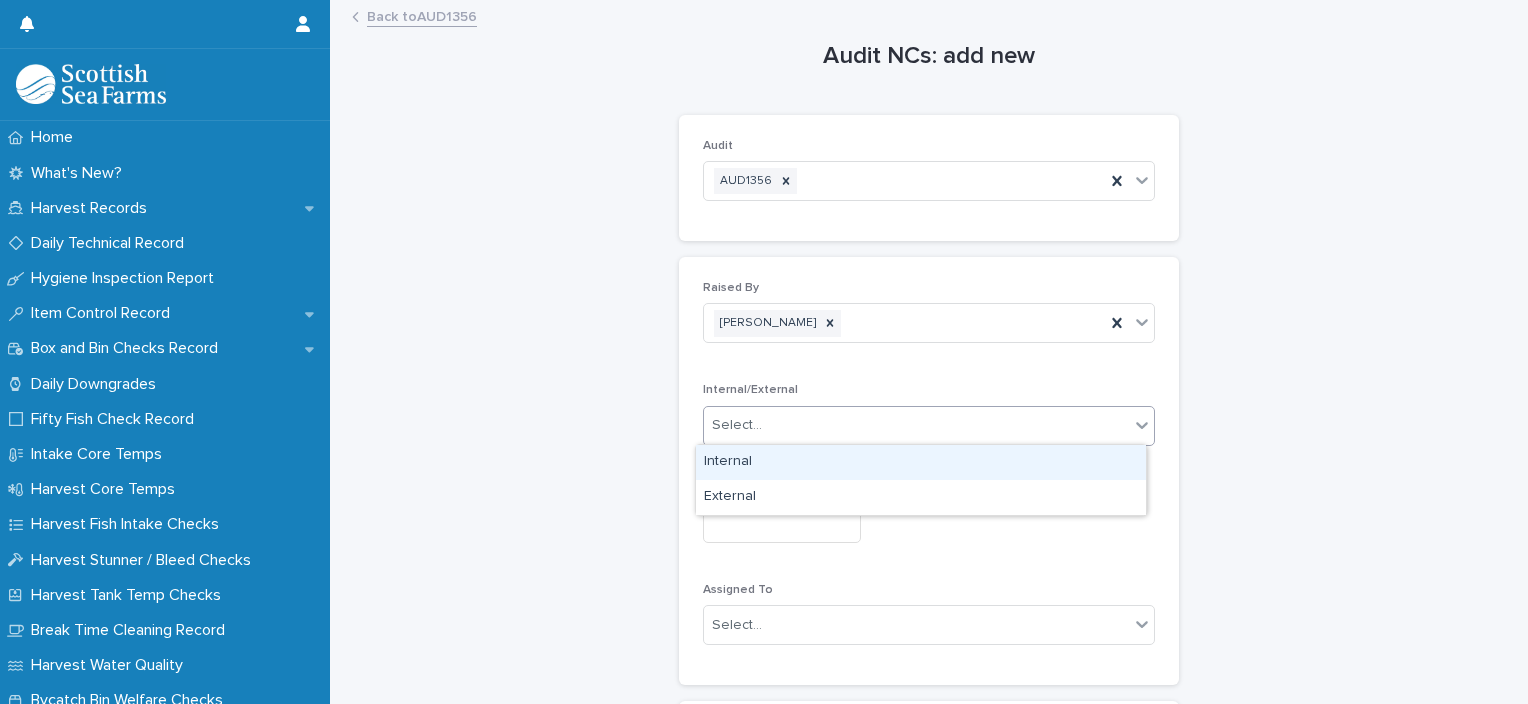 click on "Select..." at bounding box center (916, 425) 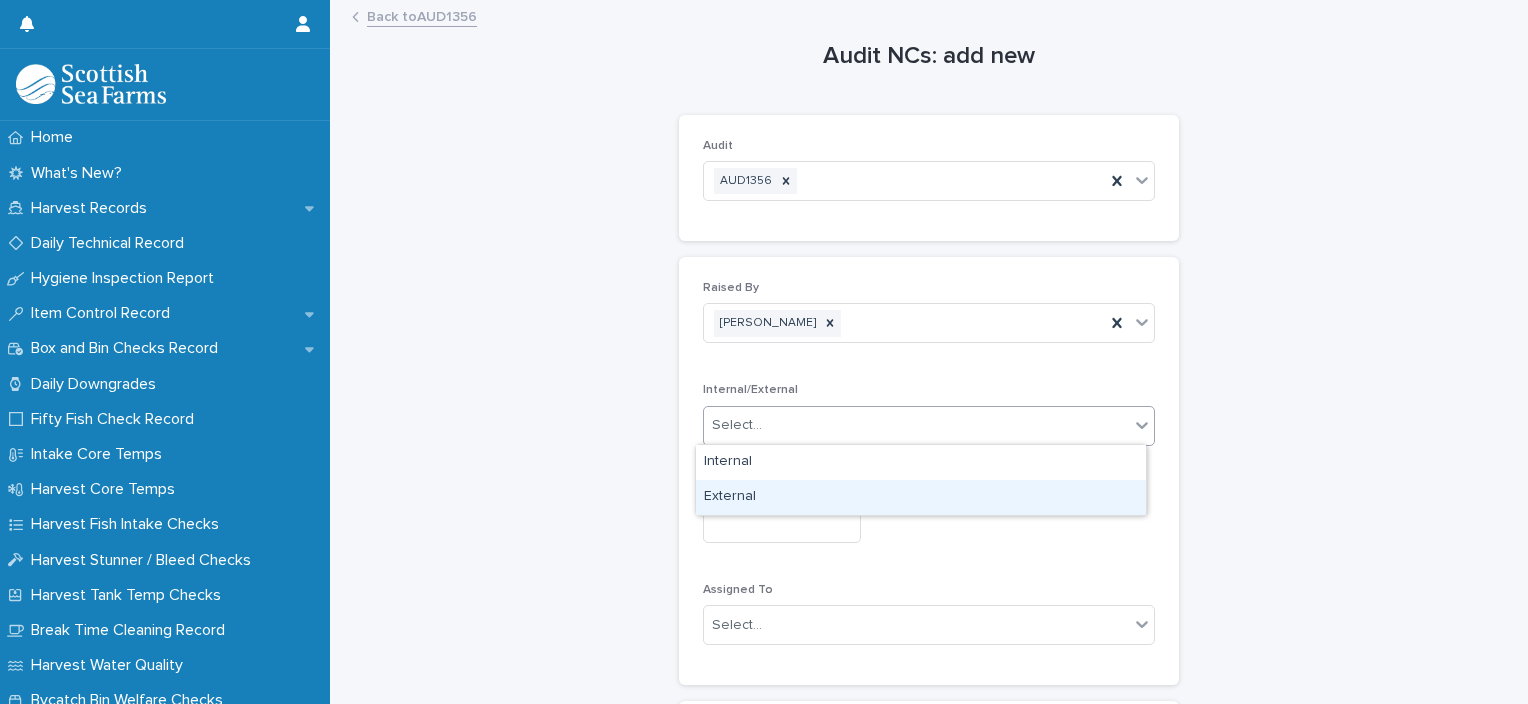 click on "External" at bounding box center [921, 497] 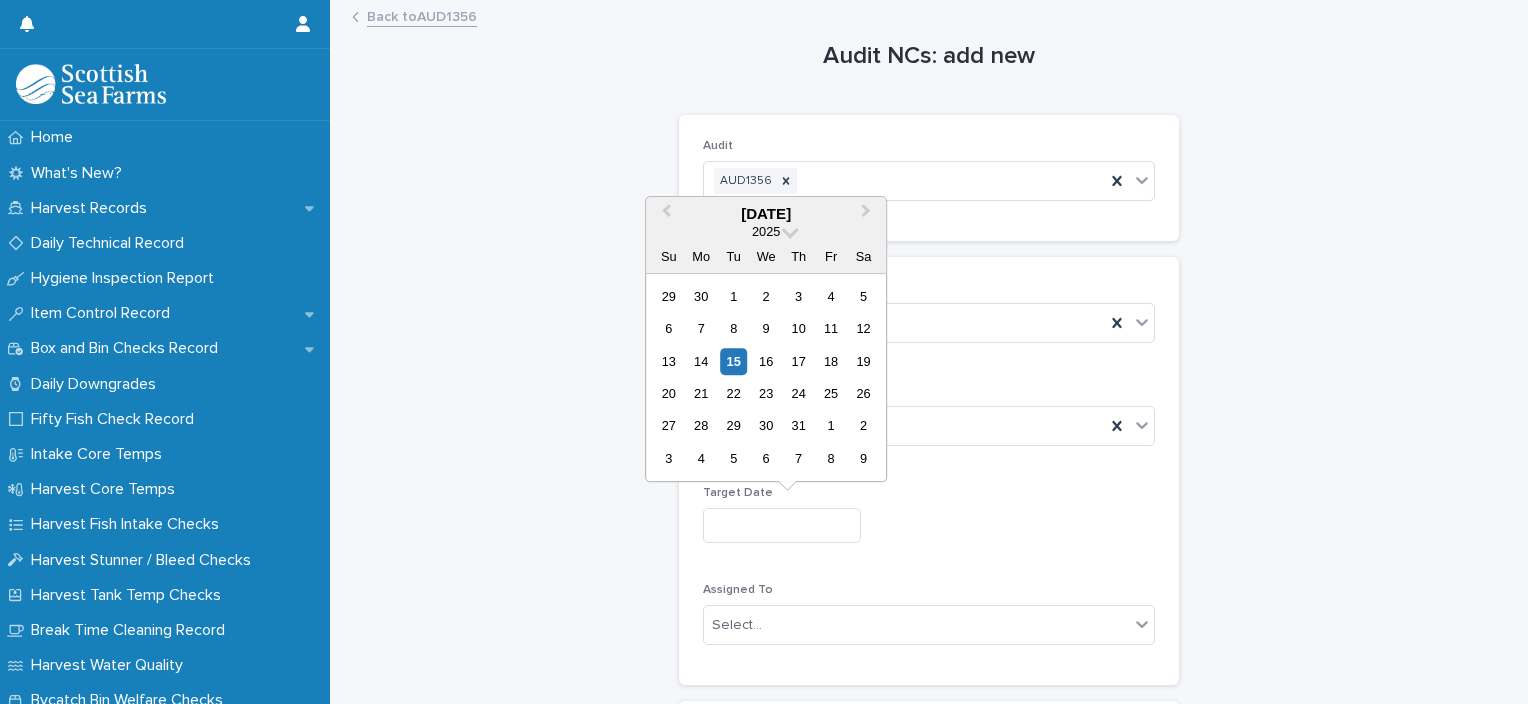 click at bounding box center [782, 525] 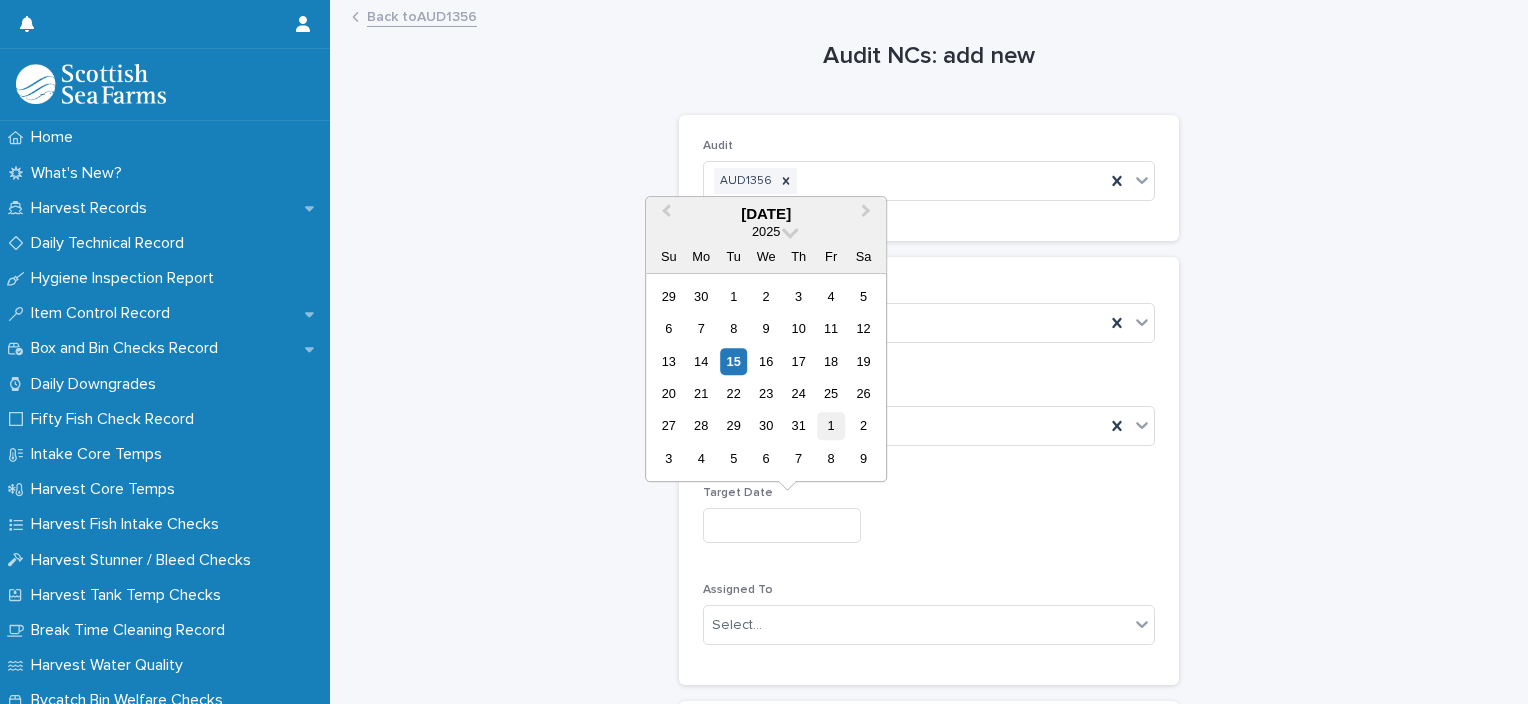 click on "1" at bounding box center (831, 426) 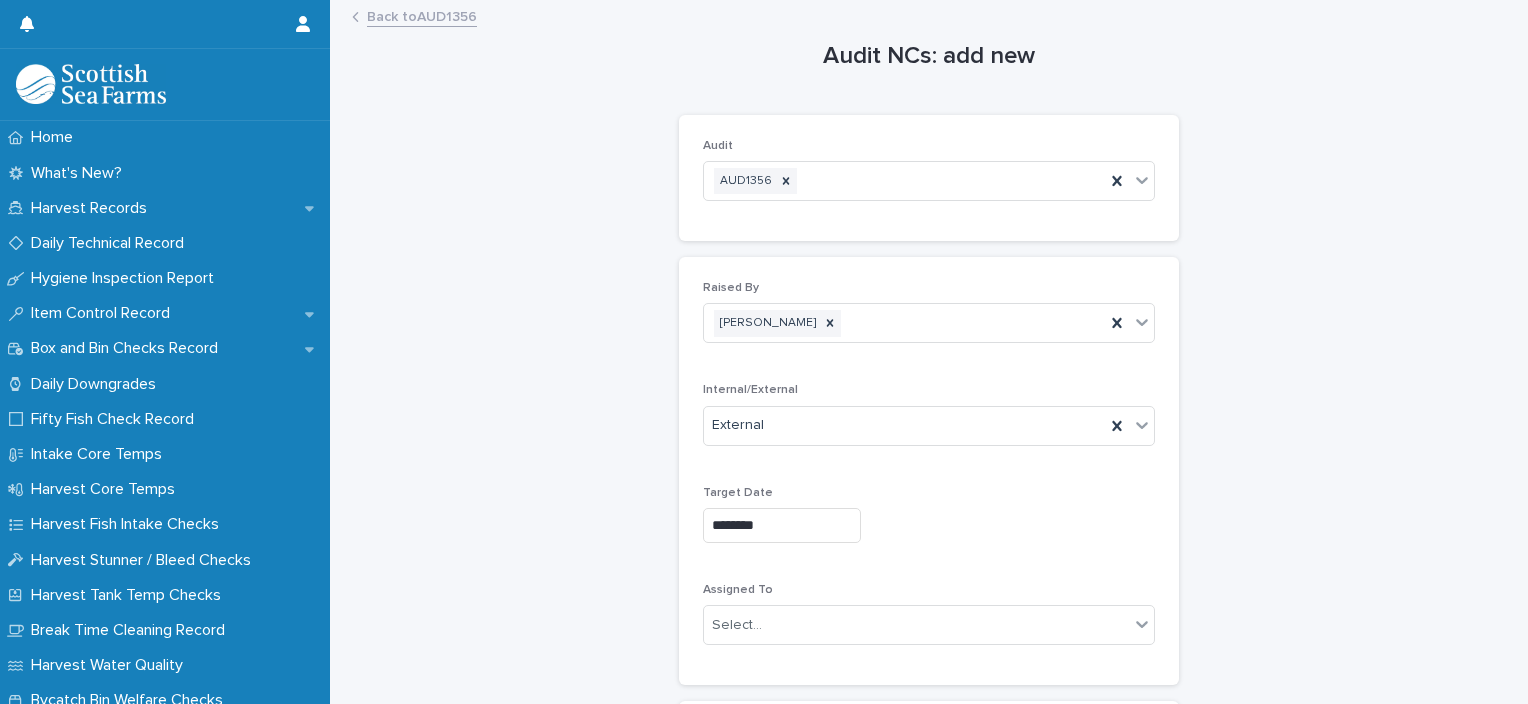 scroll, scrollTop: 186, scrollLeft: 0, axis: vertical 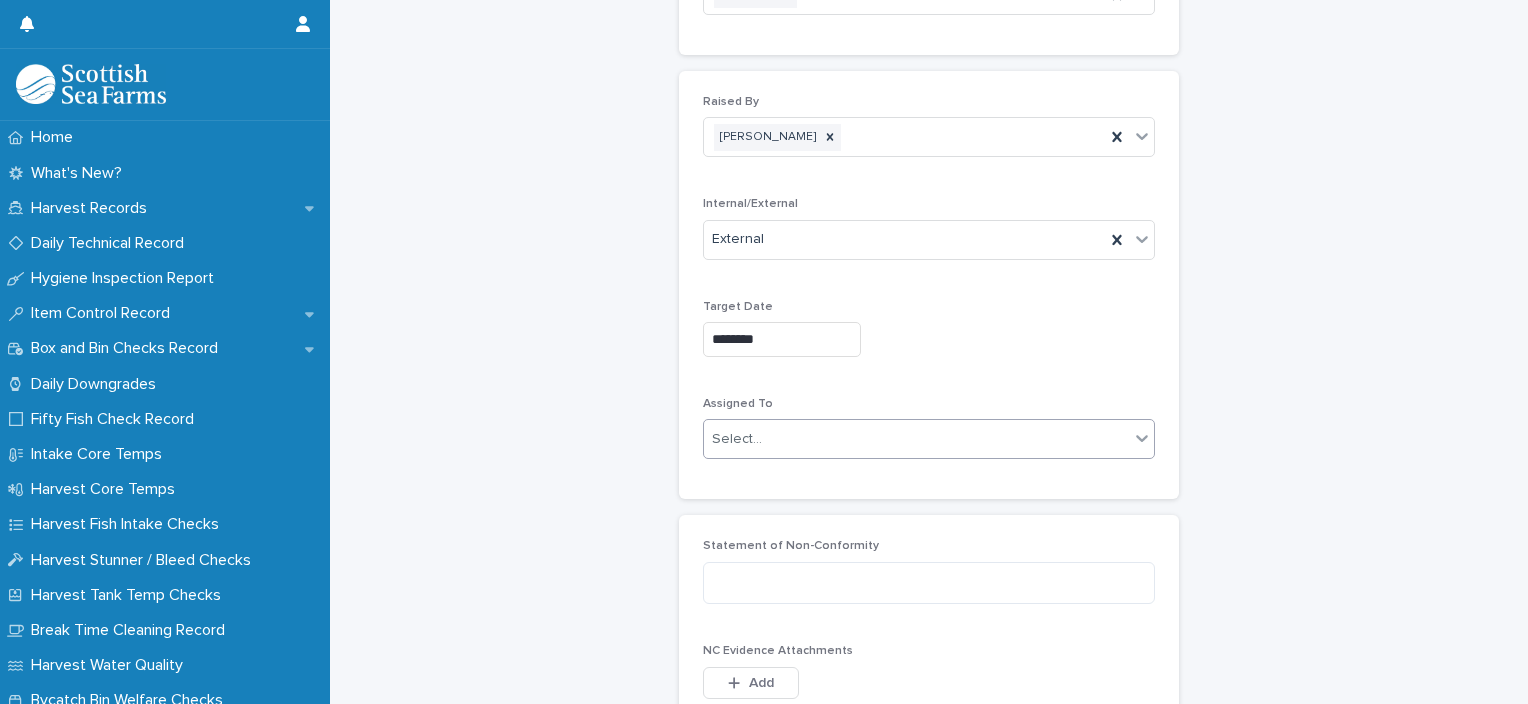 click on "Select..." at bounding box center (916, 439) 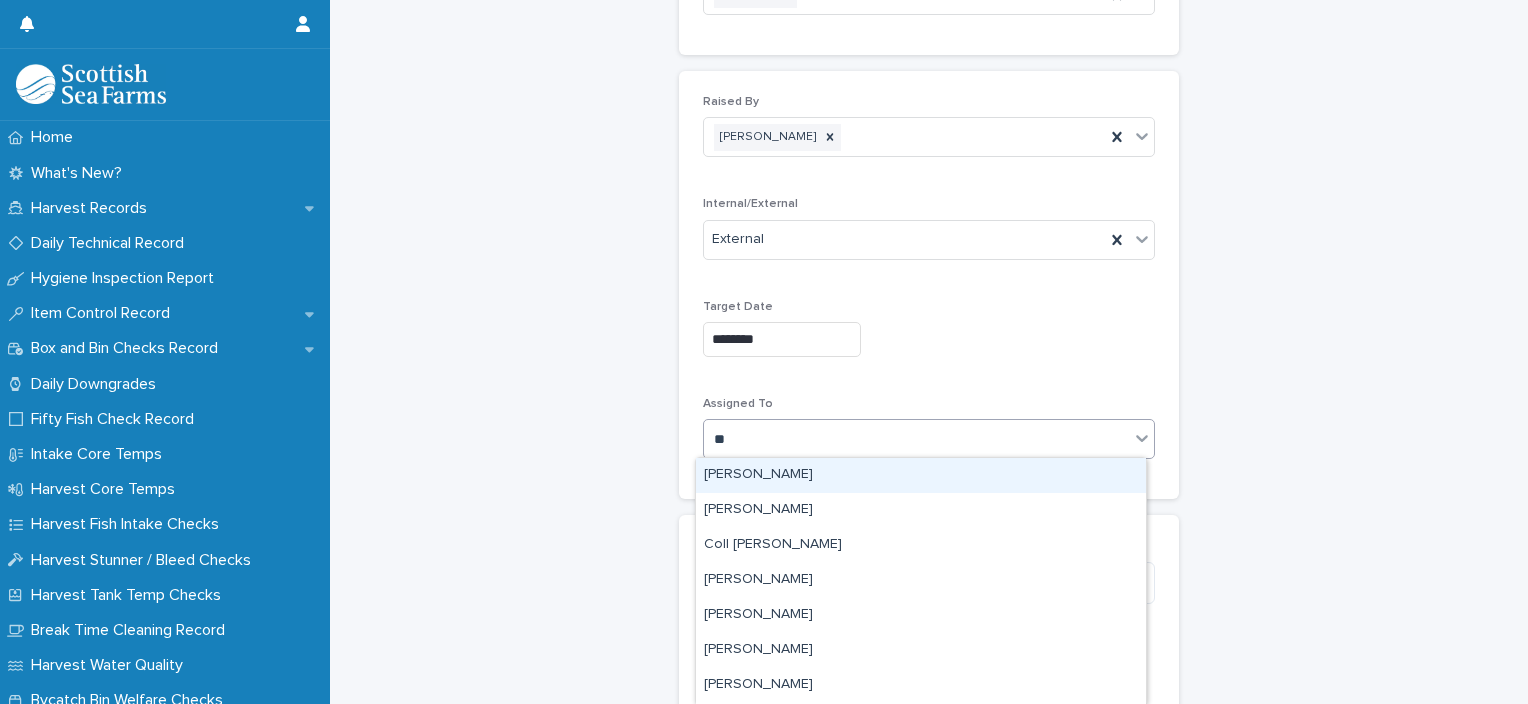 type on "***" 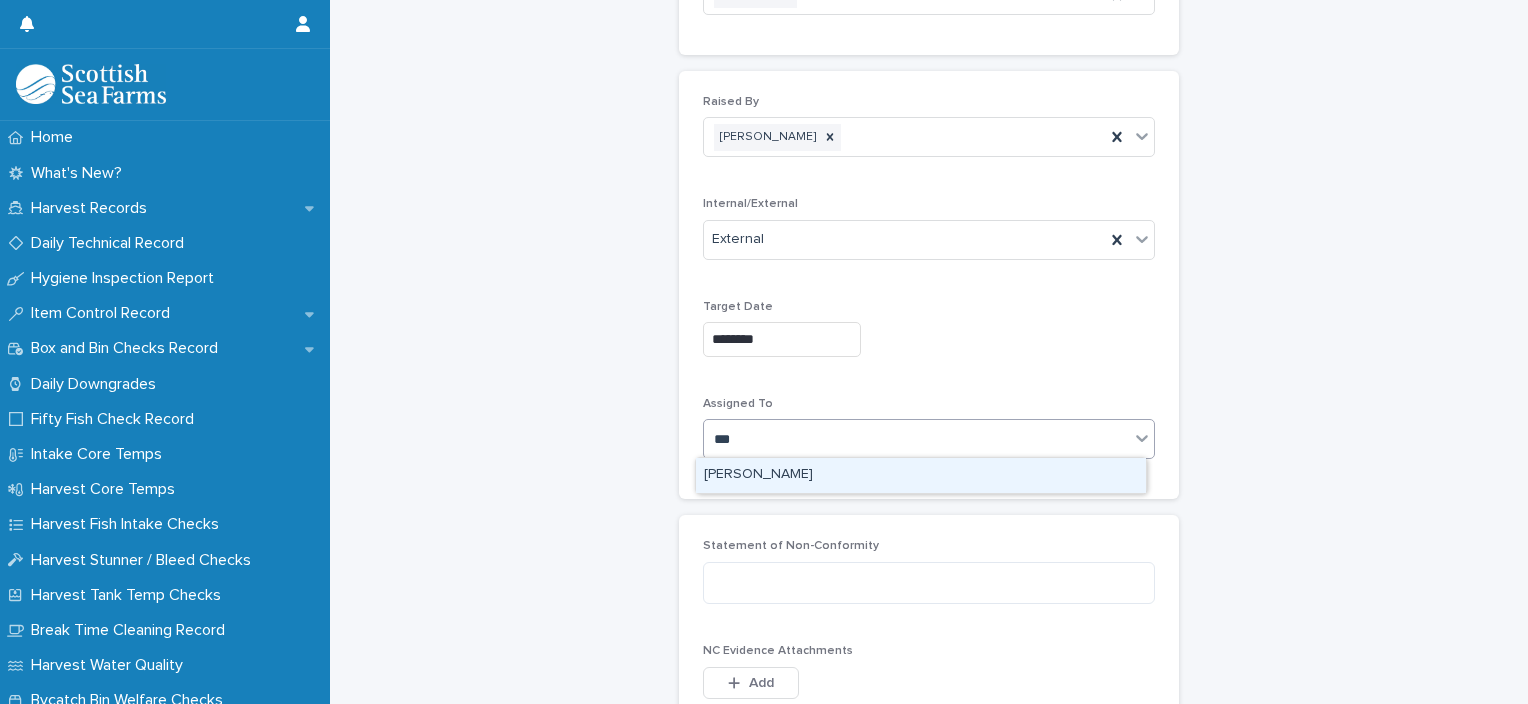 click on "[PERSON_NAME]" at bounding box center (921, 475) 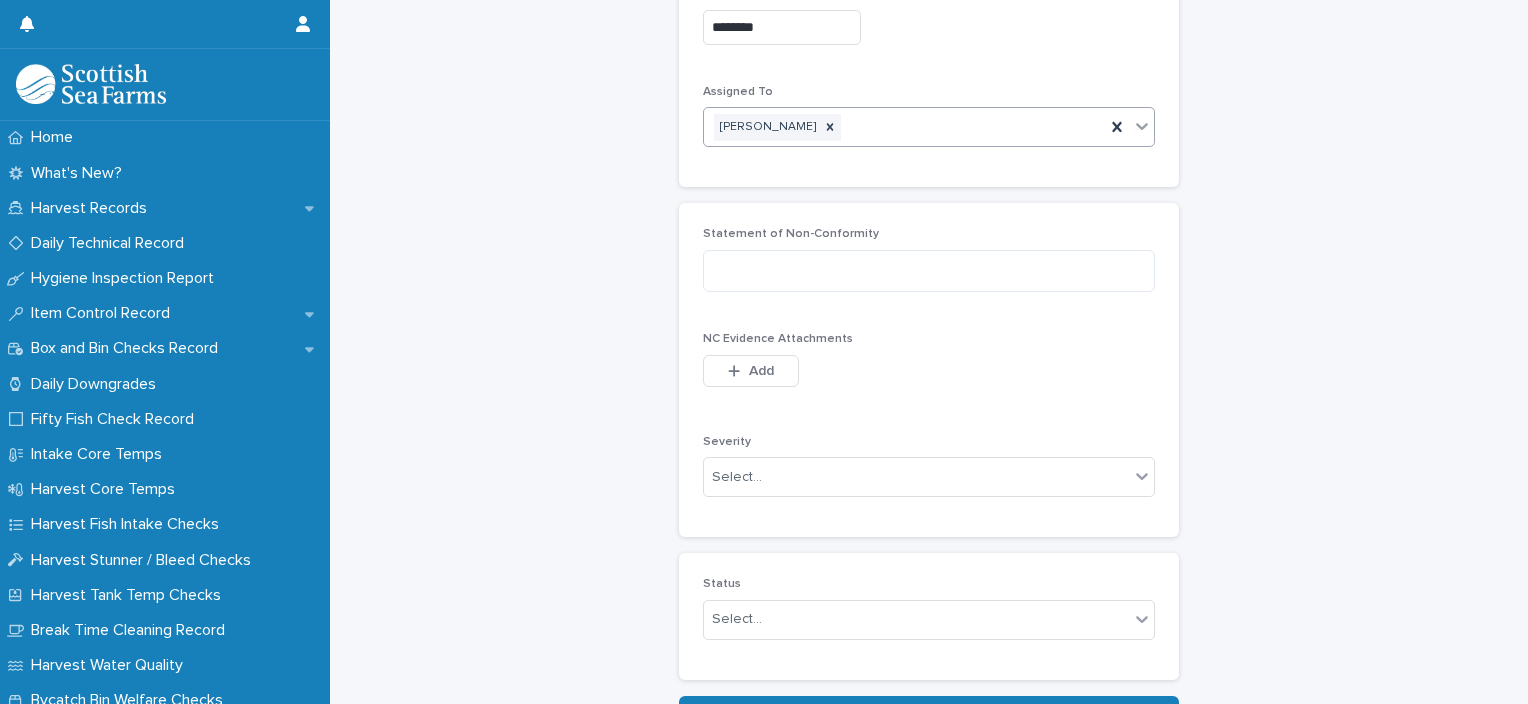 scroll, scrollTop: 492, scrollLeft: 0, axis: vertical 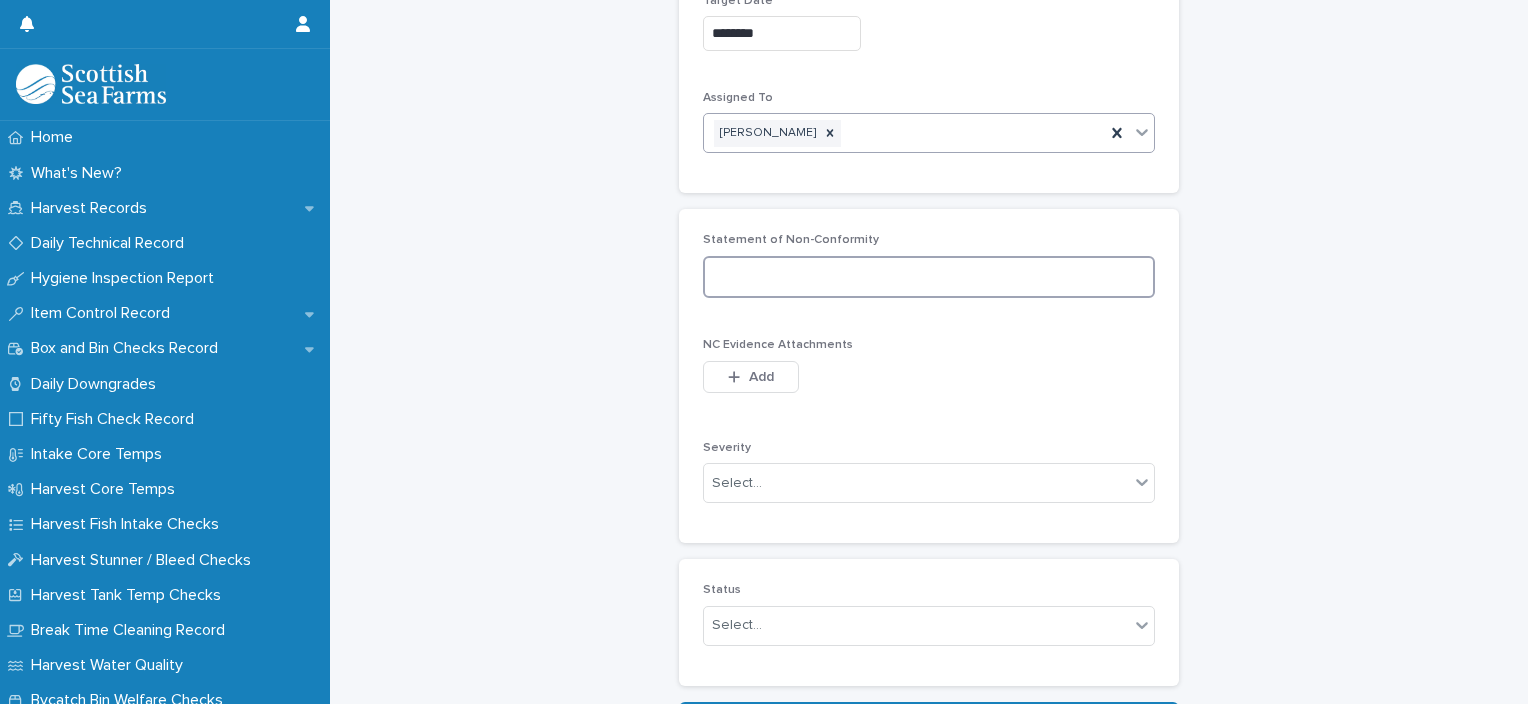 click at bounding box center (929, 277) 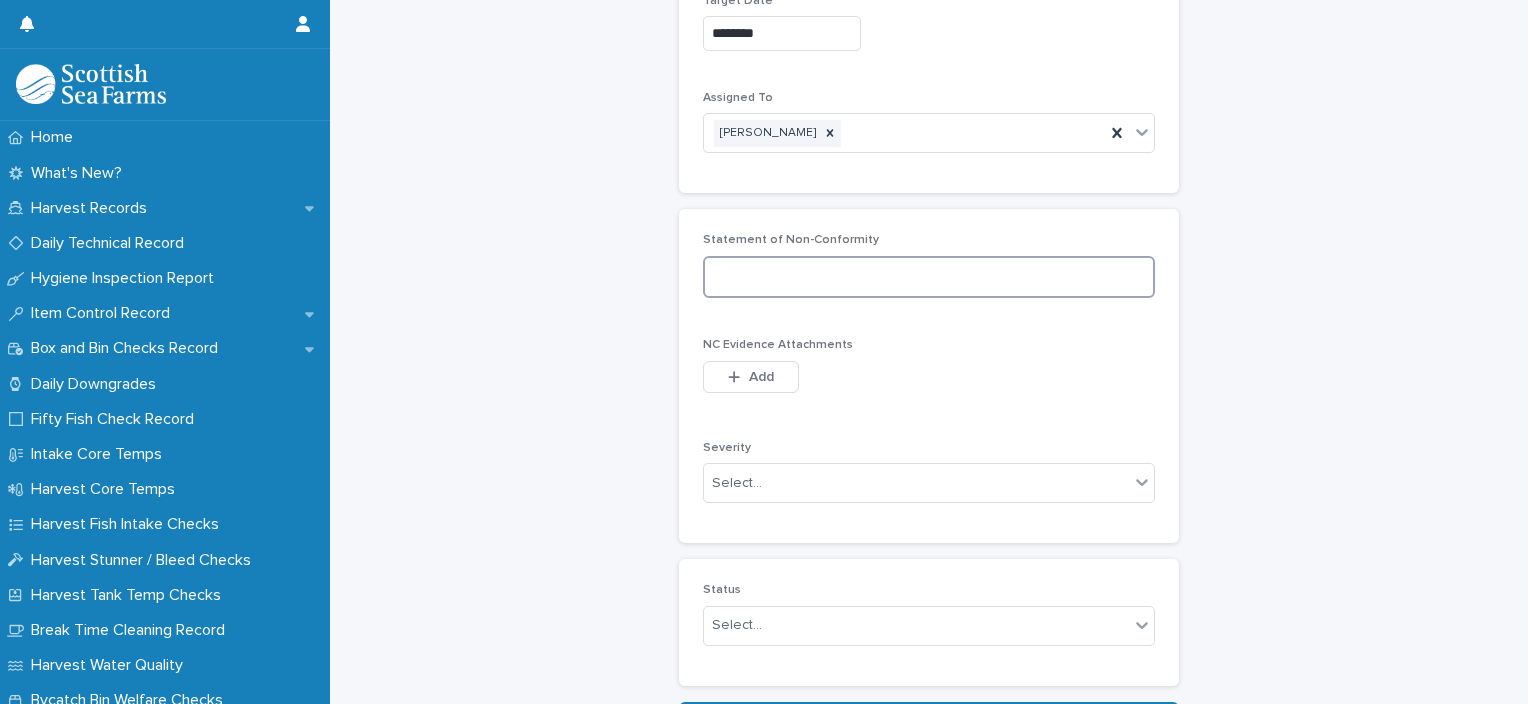 paste on "**********" 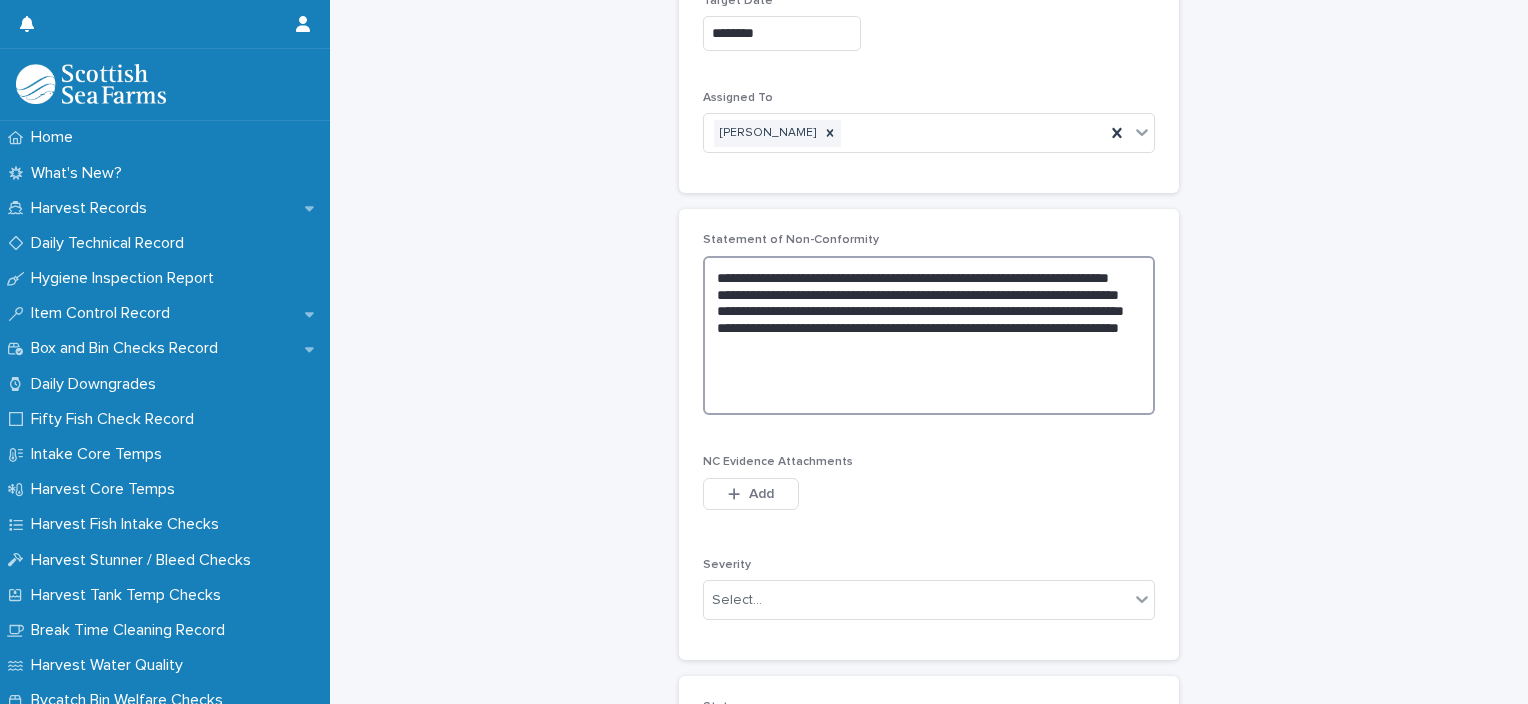 type on "**********" 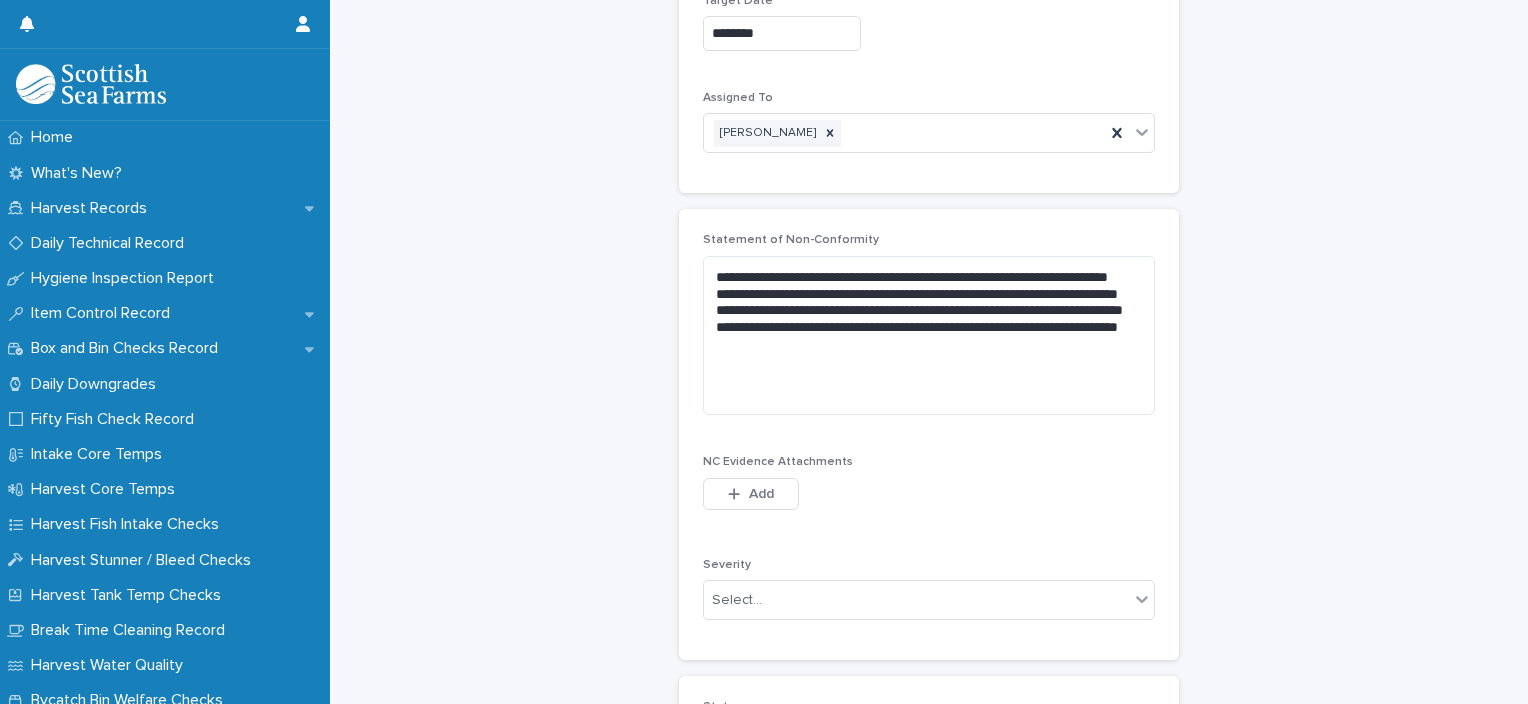 click on "**********" at bounding box center [929, 434] 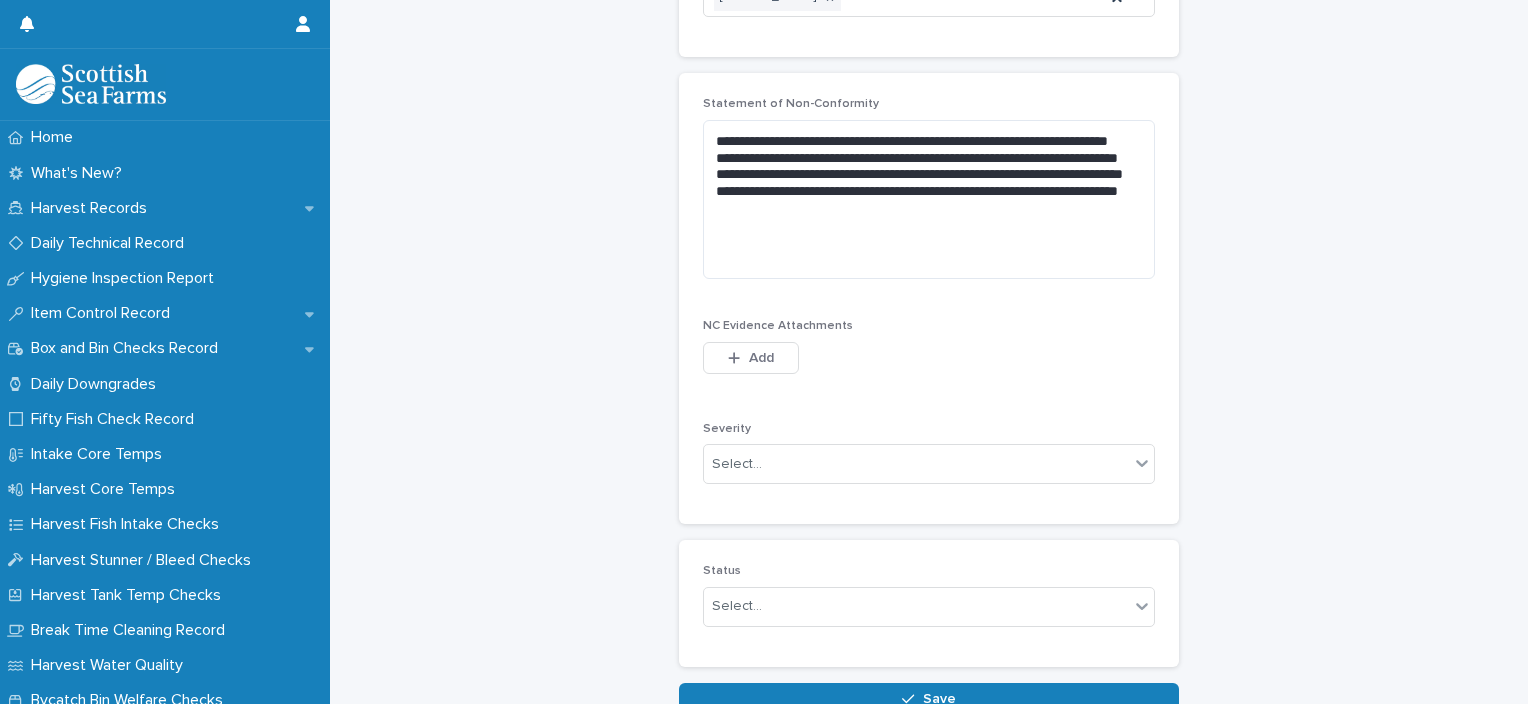 scroll, scrollTop: 635, scrollLeft: 0, axis: vertical 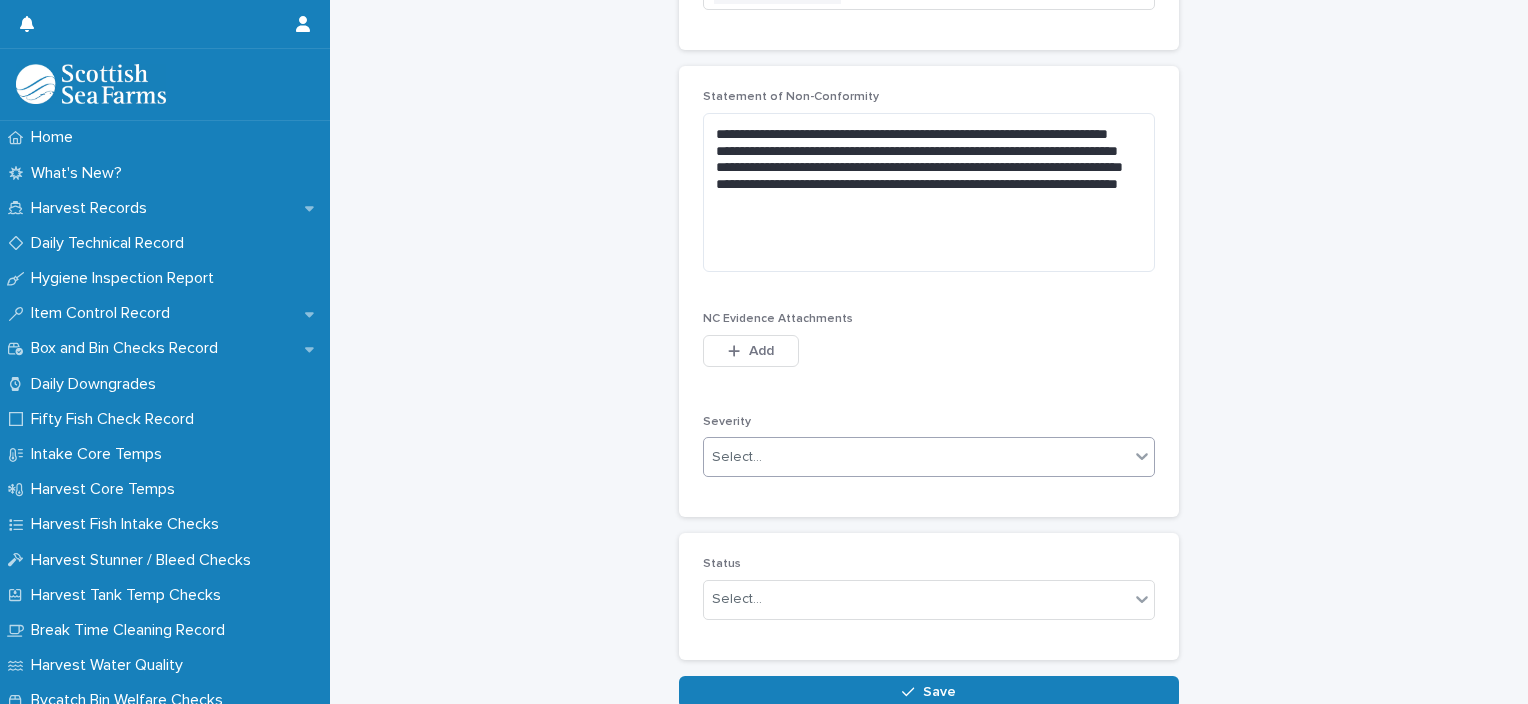 click on "Select..." at bounding box center [916, 457] 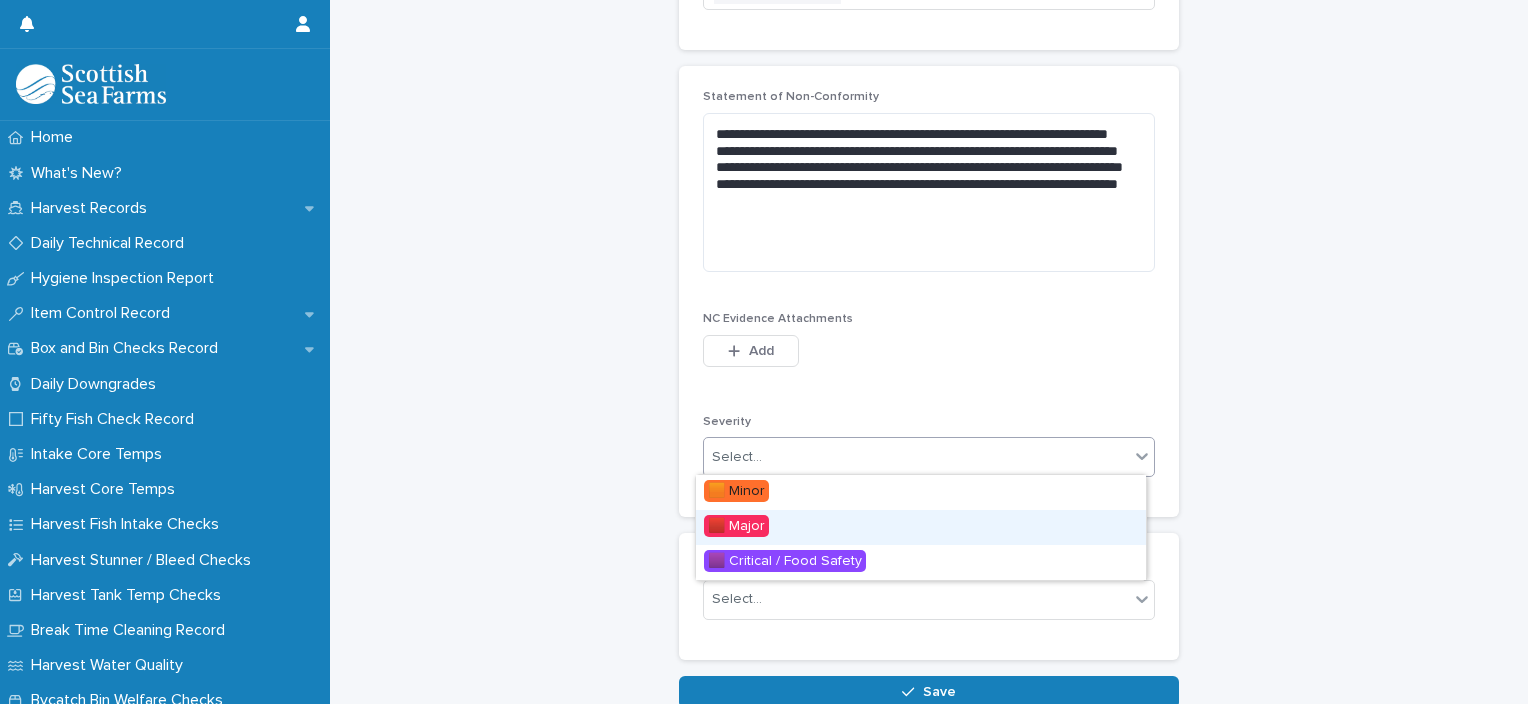 click on "🟥 Major" at bounding box center (921, 527) 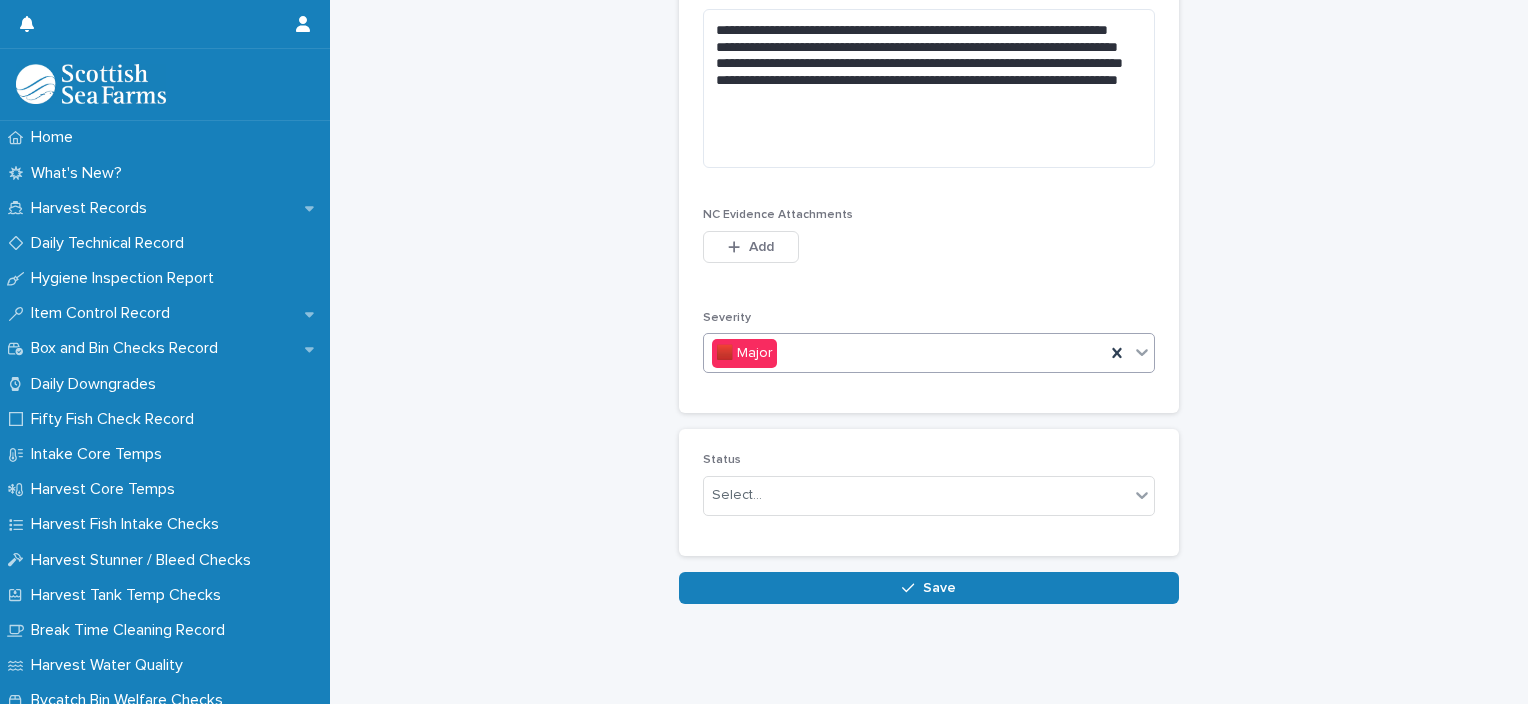 scroll, scrollTop: 751, scrollLeft: 0, axis: vertical 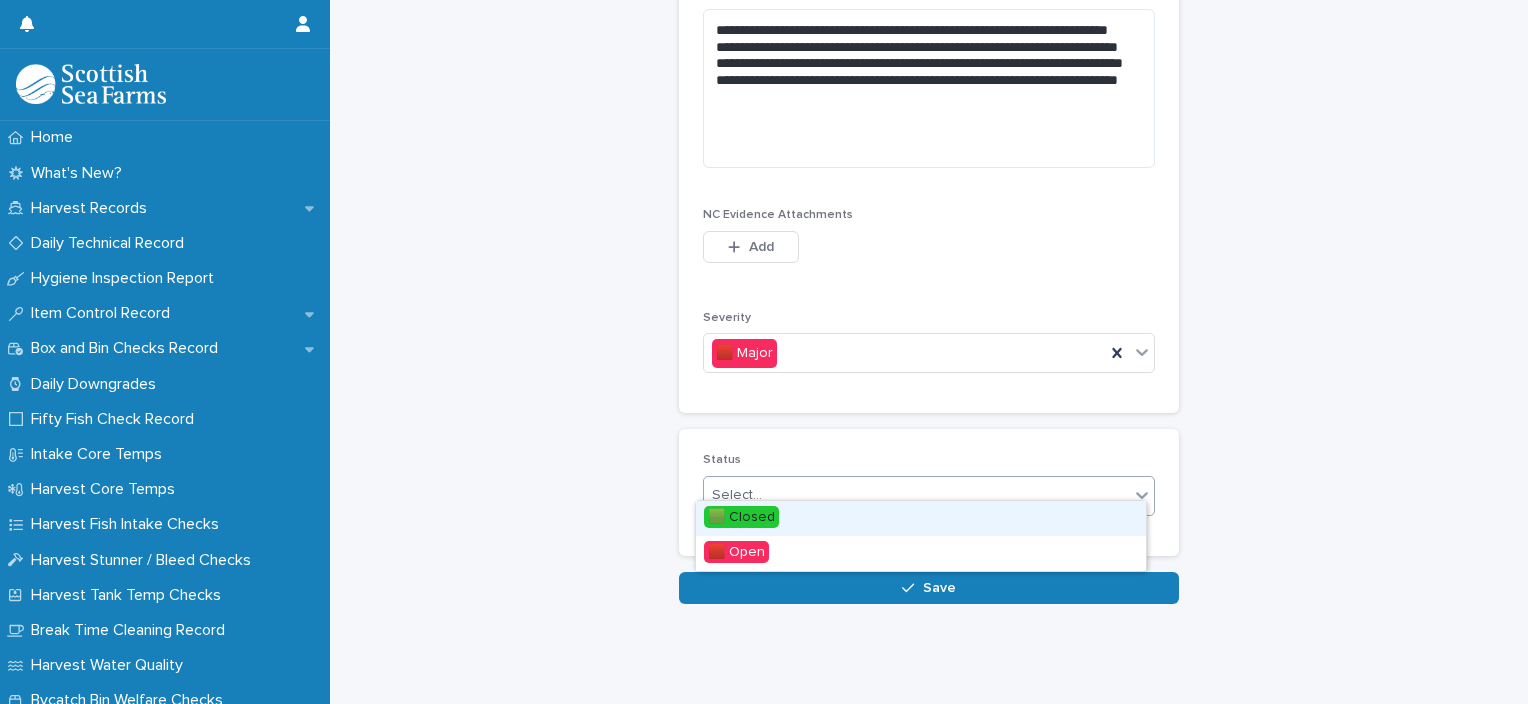 click on "Select..." at bounding box center [916, 495] 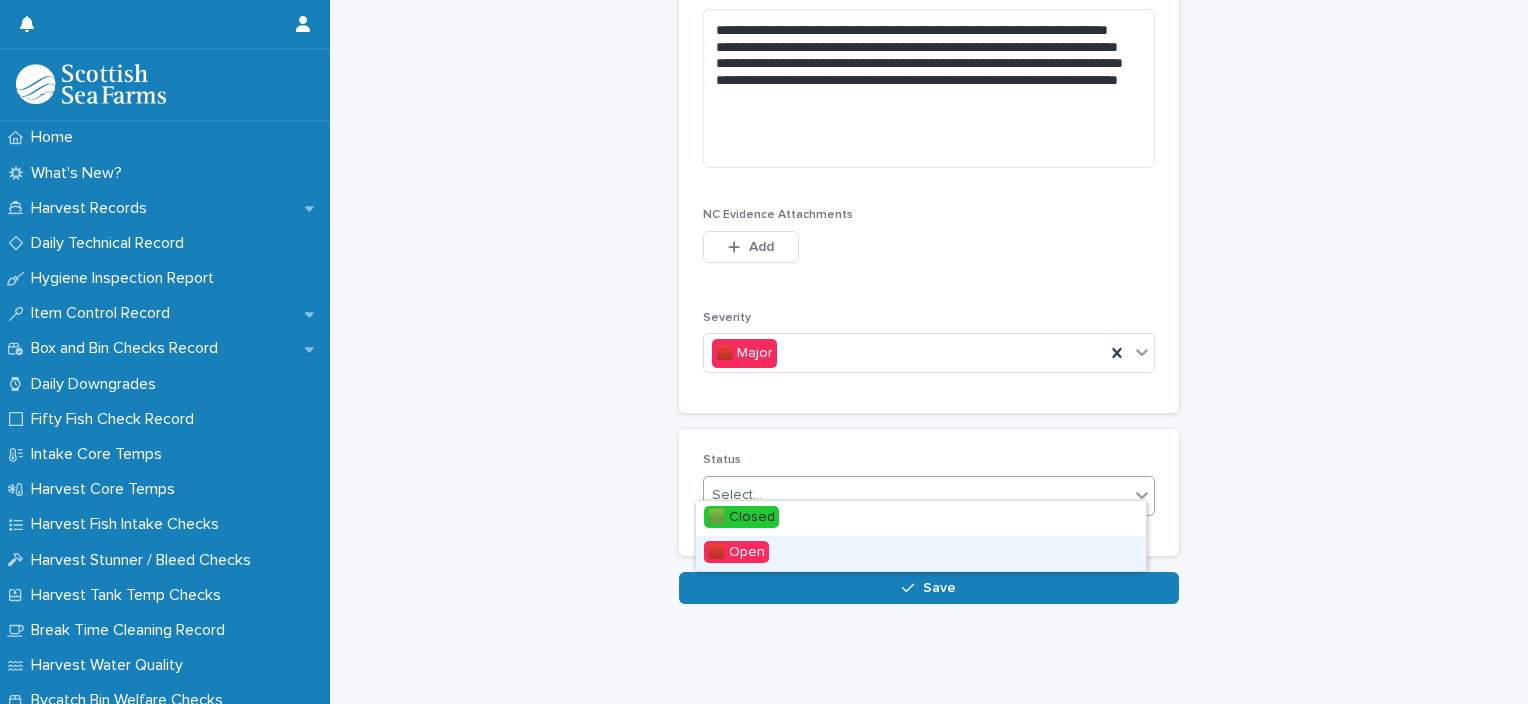 click on "🟥 Open" at bounding box center [736, 552] 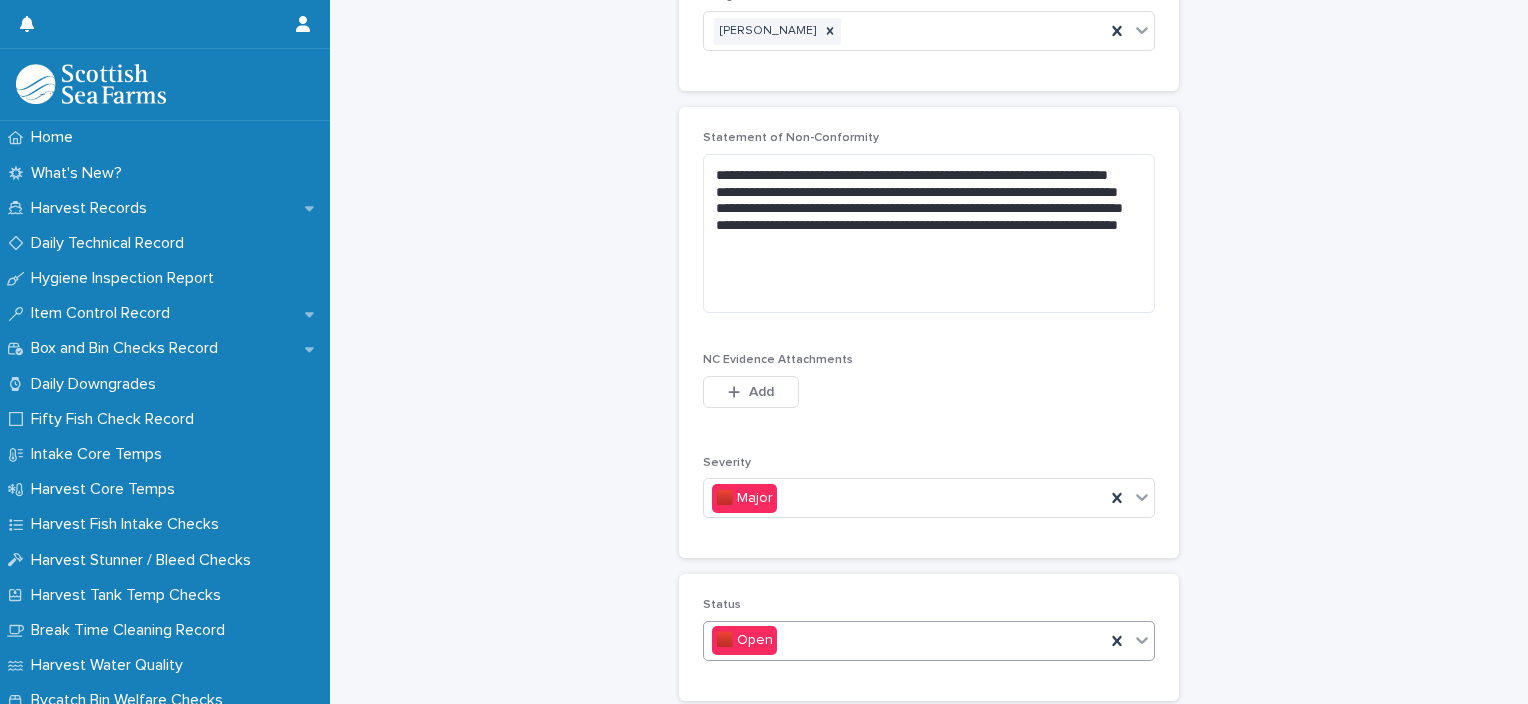scroll, scrollTop: 751, scrollLeft: 0, axis: vertical 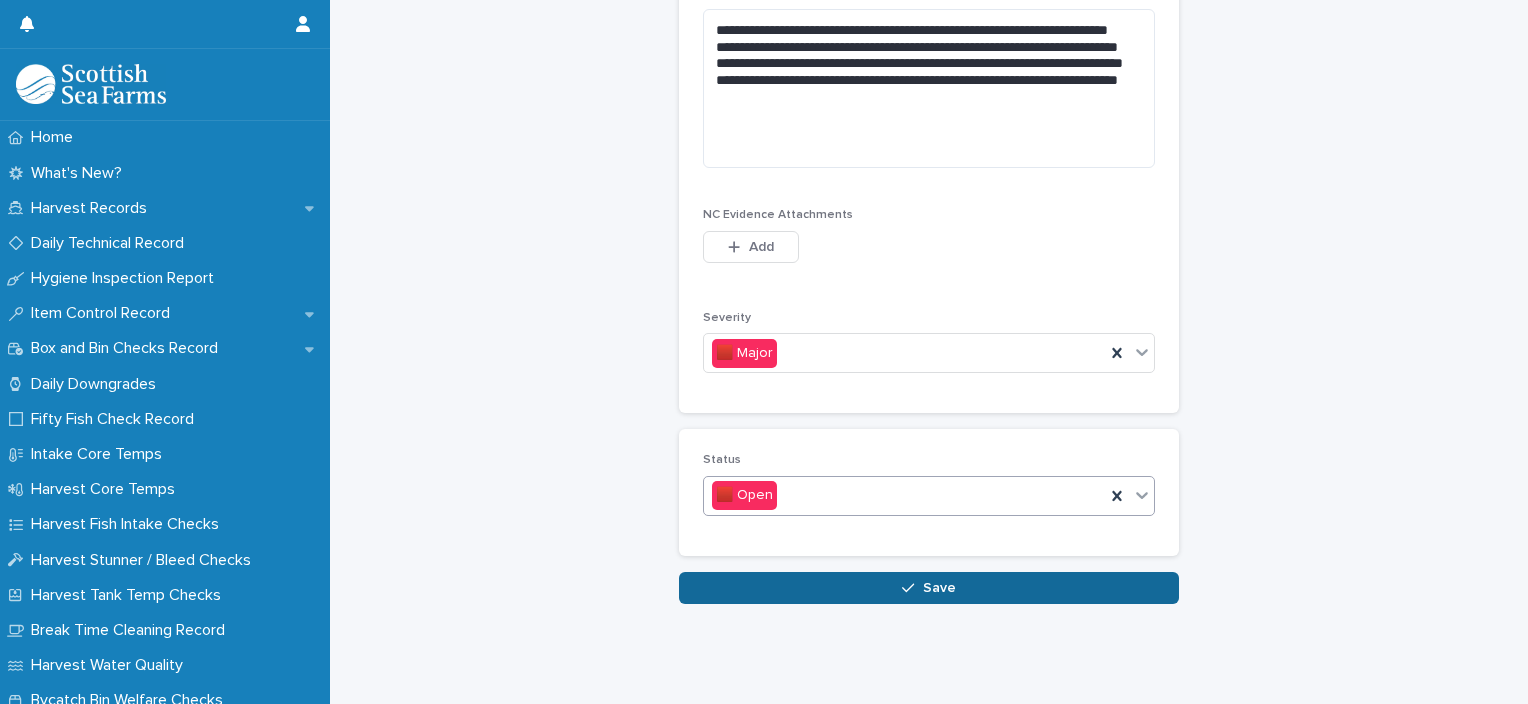 click on "Save" at bounding box center (939, 588) 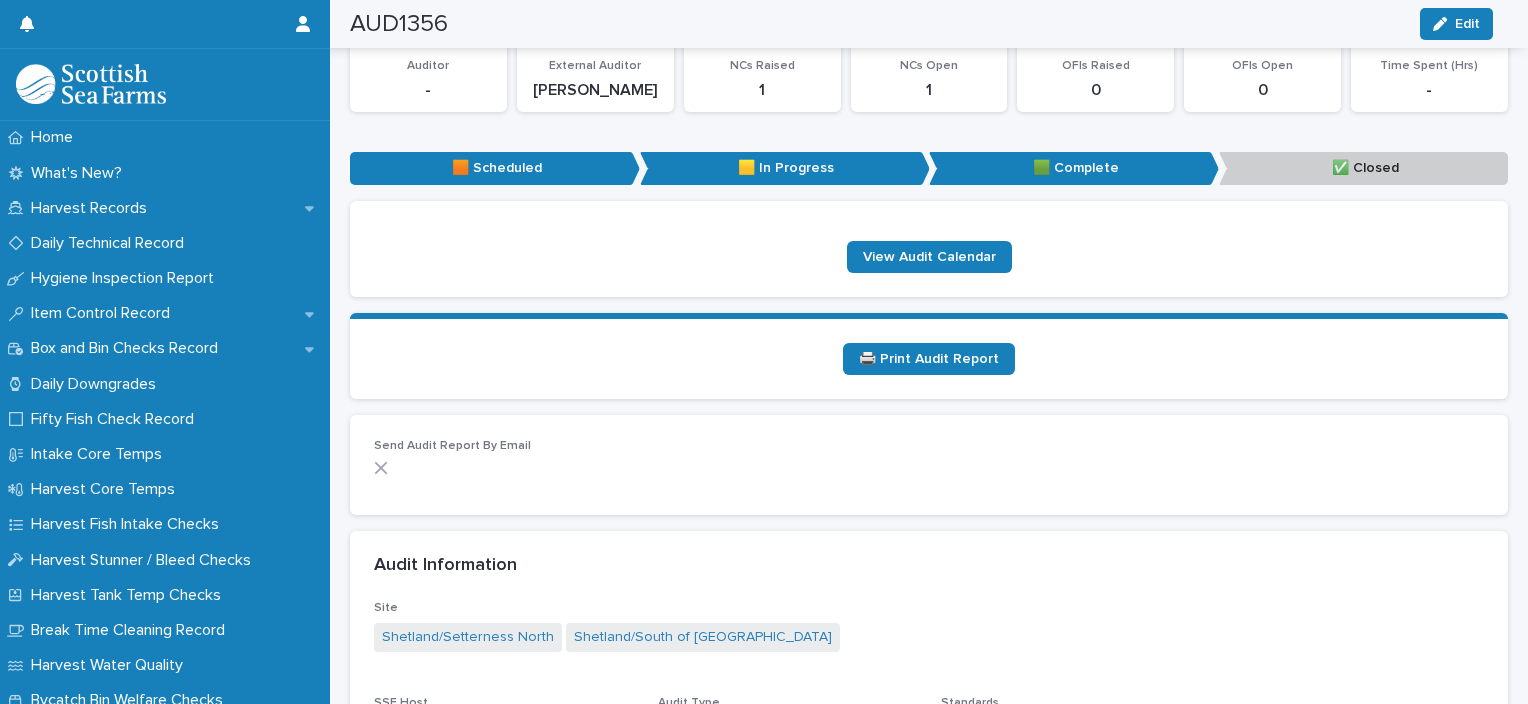 scroll, scrollTop: 0, scrollLeft: 0, axis: both 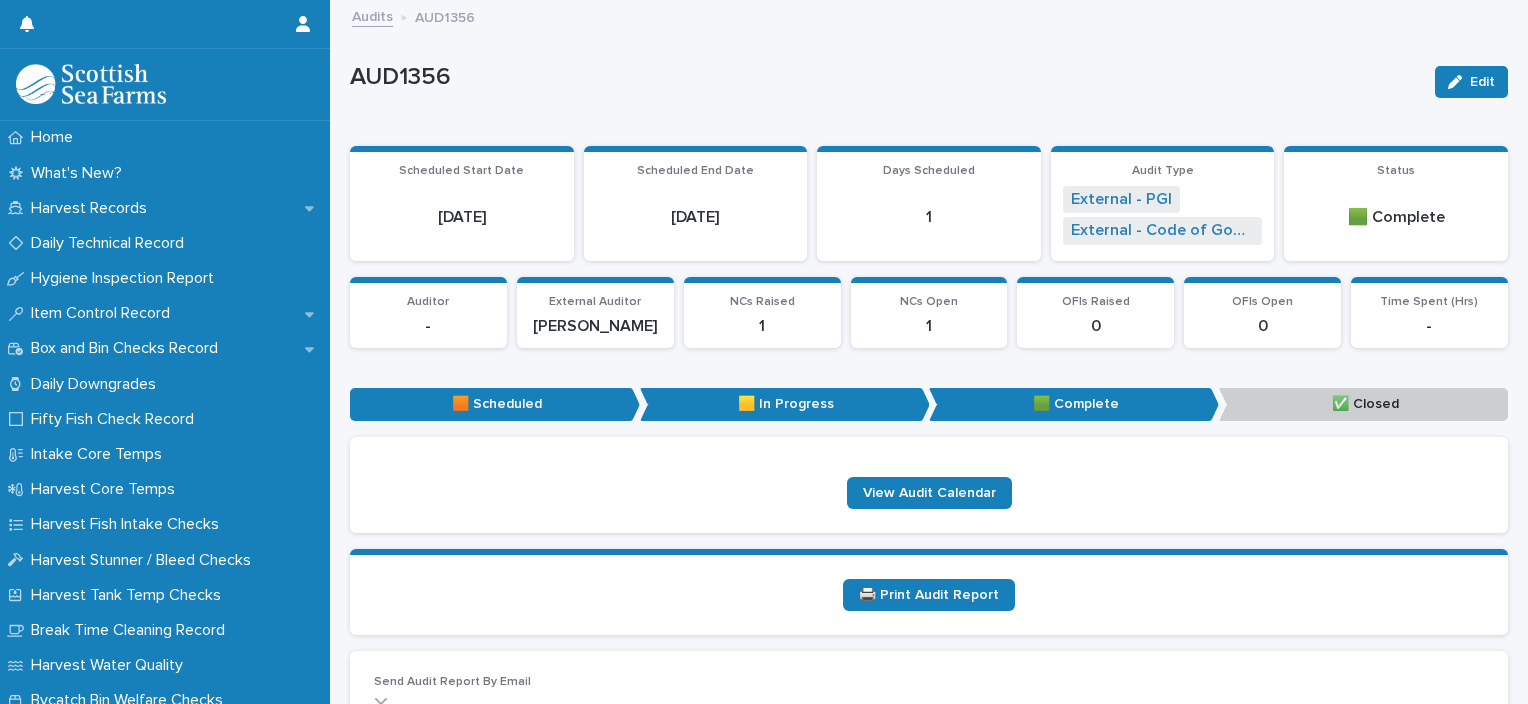 click on "Audits" at bounding box center (372, 15) 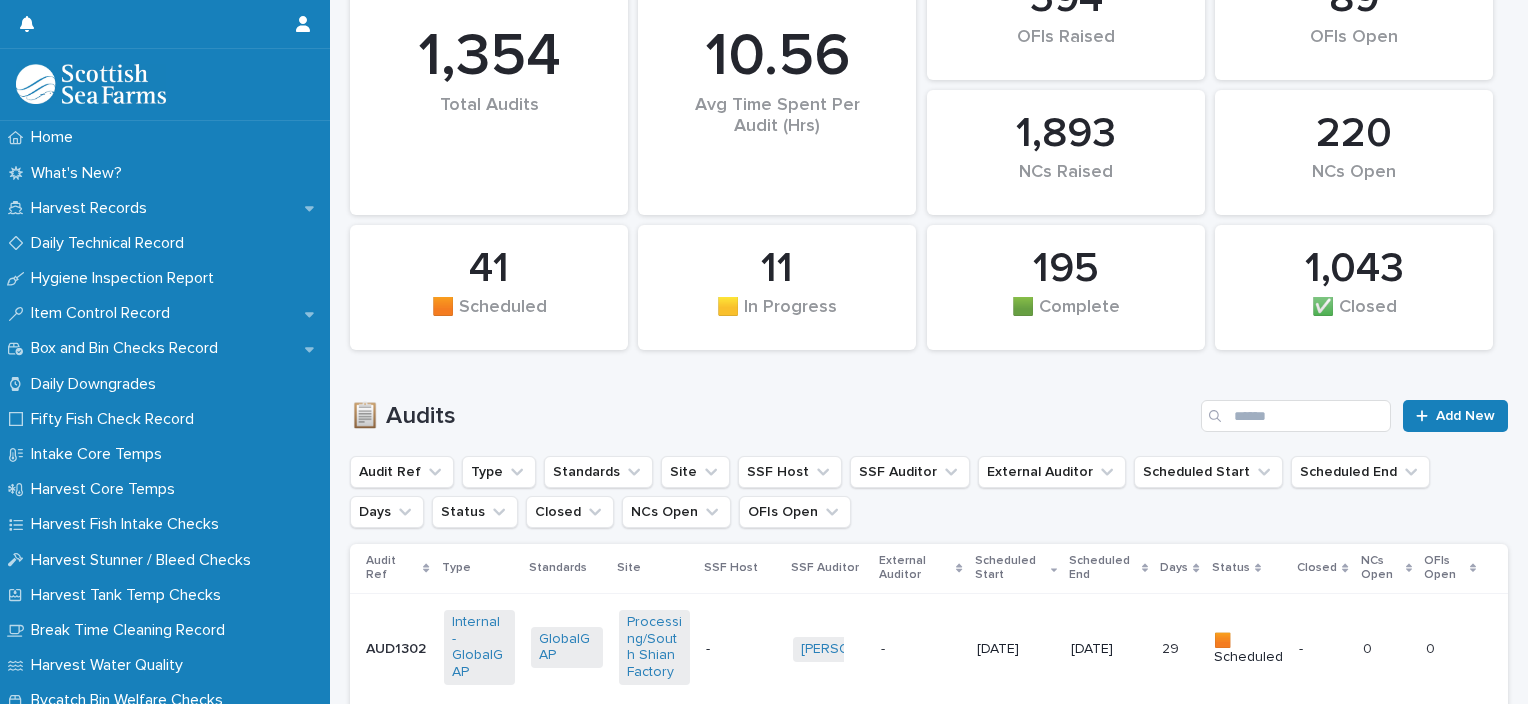 scroll, scrollTop: 282, scrollLeft: 0, axis: vertical 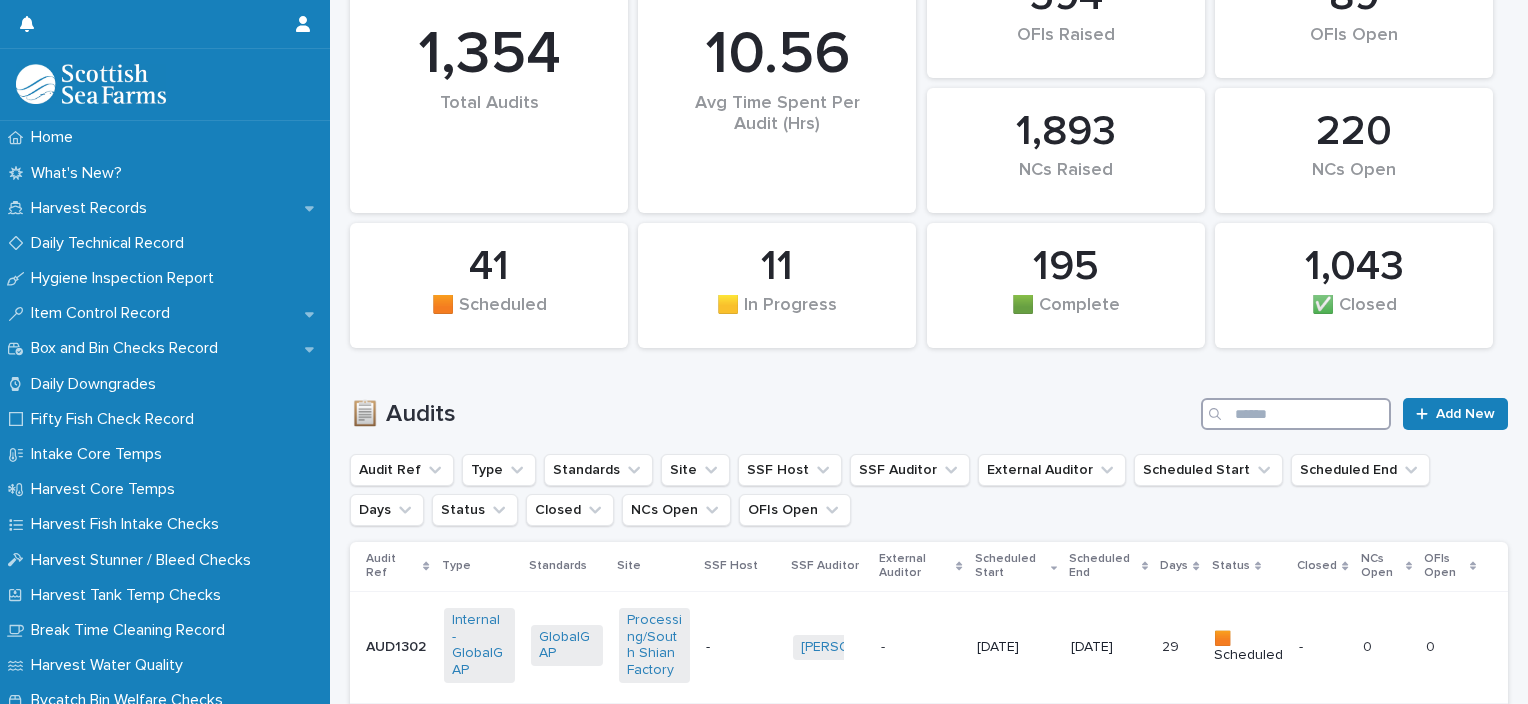 click at bounding box center [1296, 414] 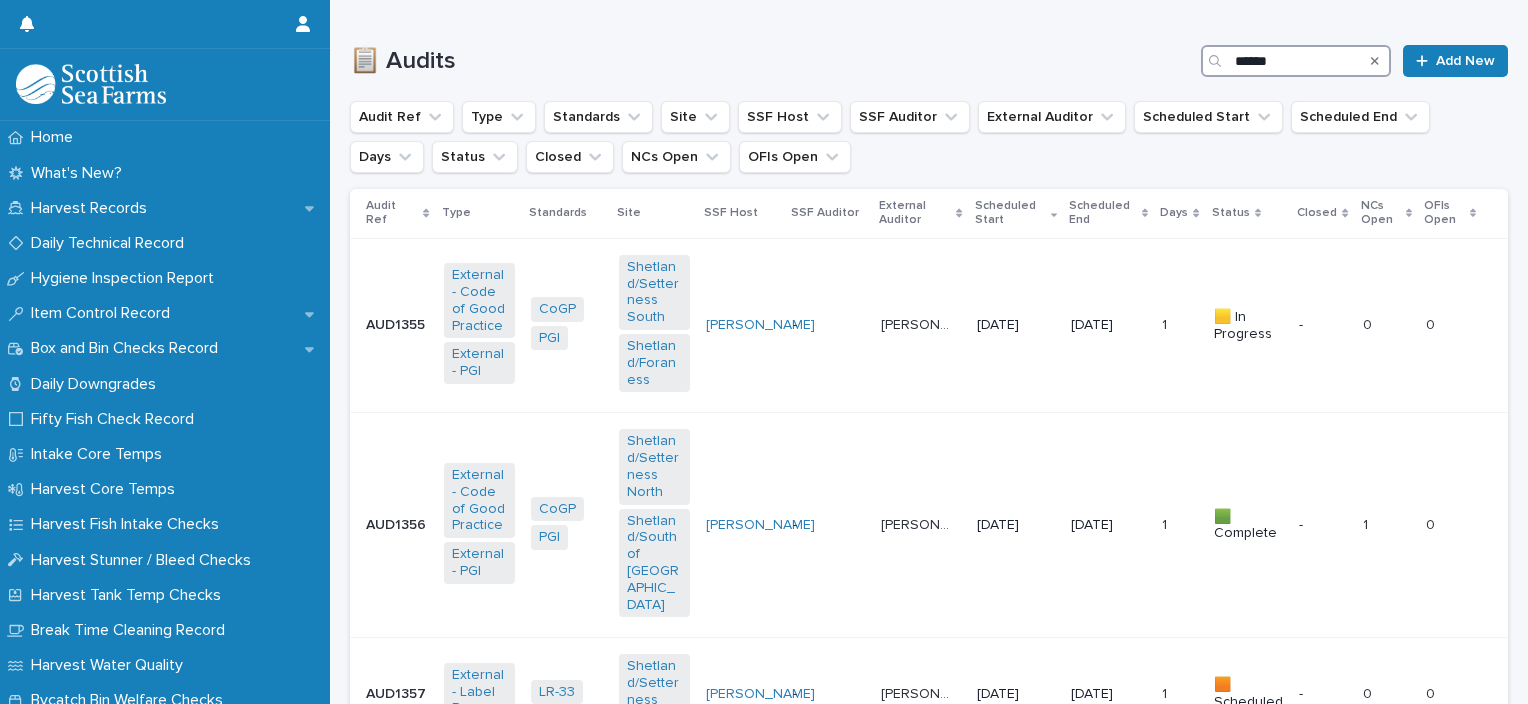 scroll, scrollTop: 636, scrollLeft: 0, axis: vertical 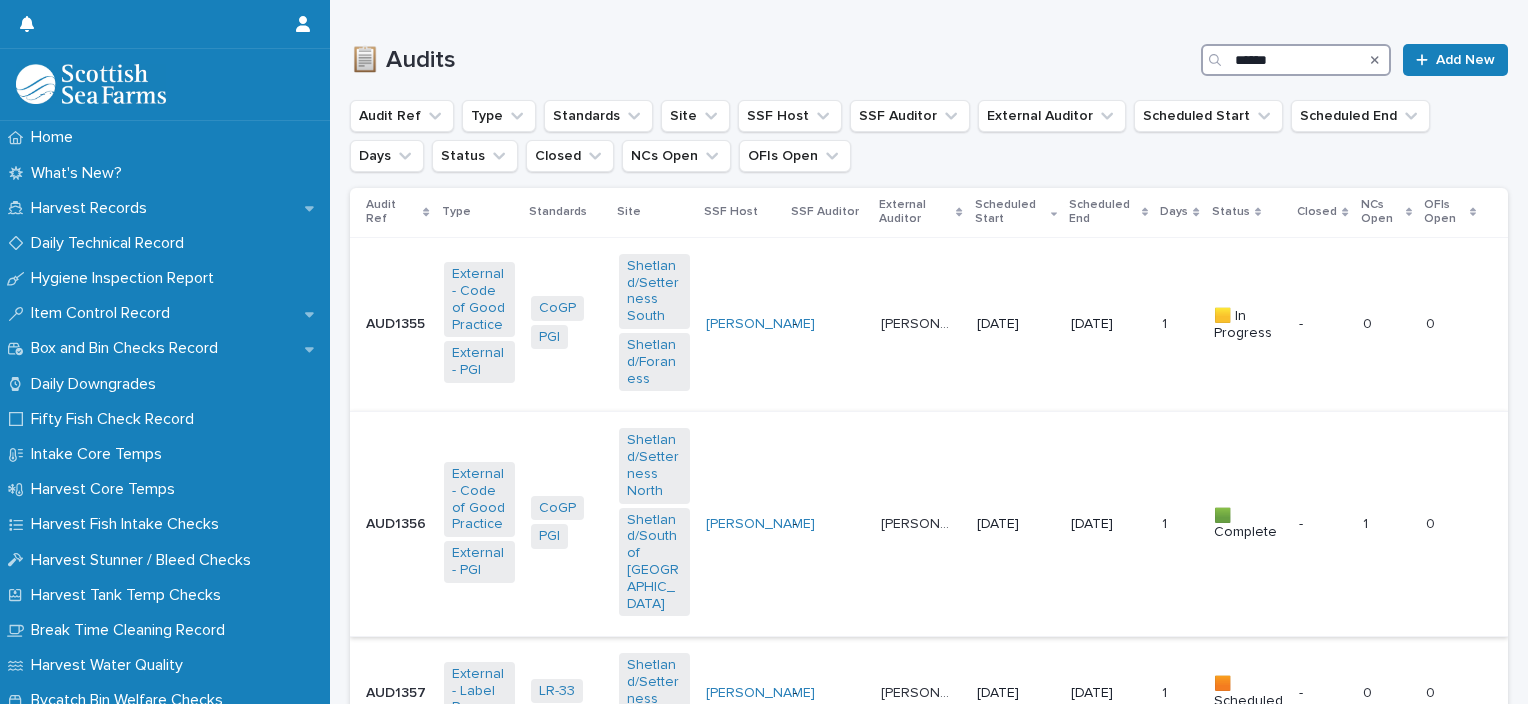 type on "******" 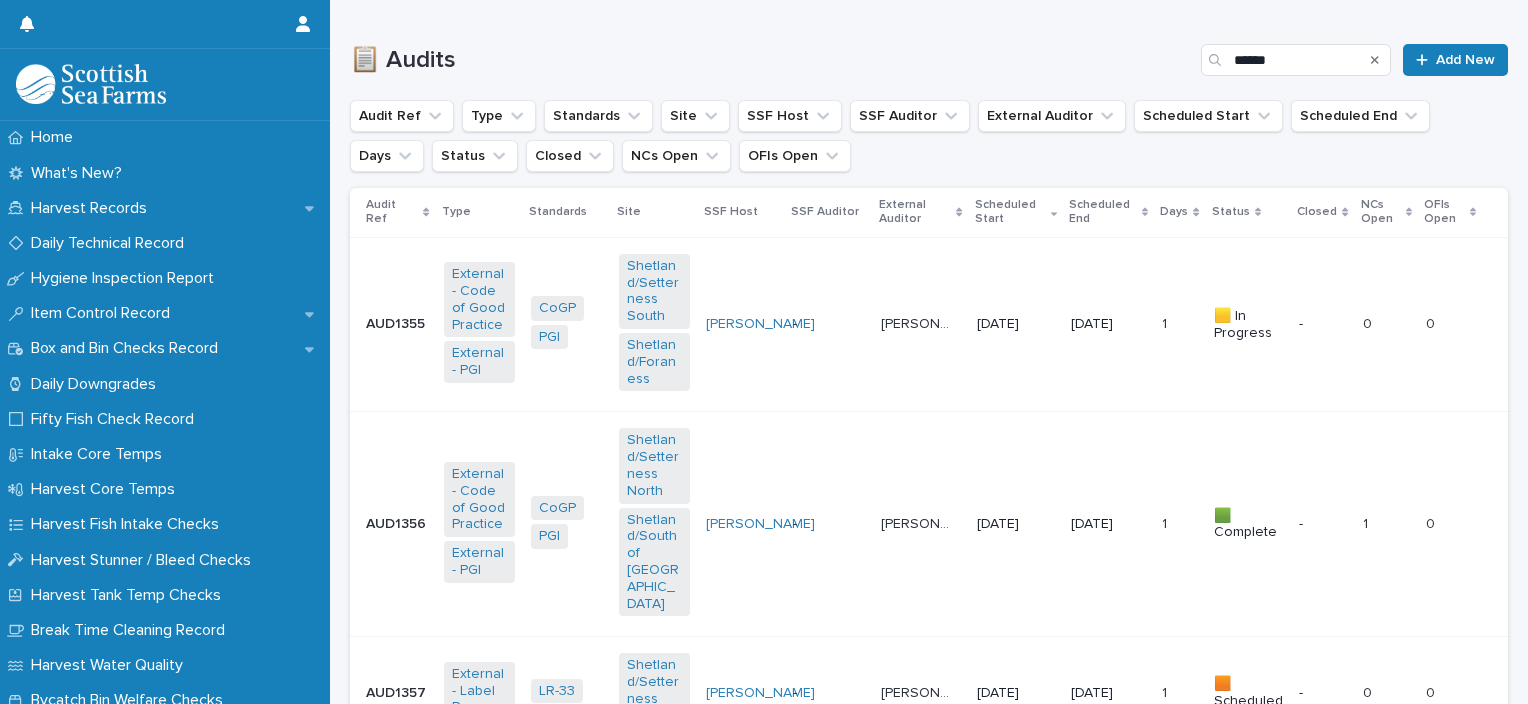 click on "[DATE]" at bounding box center [1012, 524] 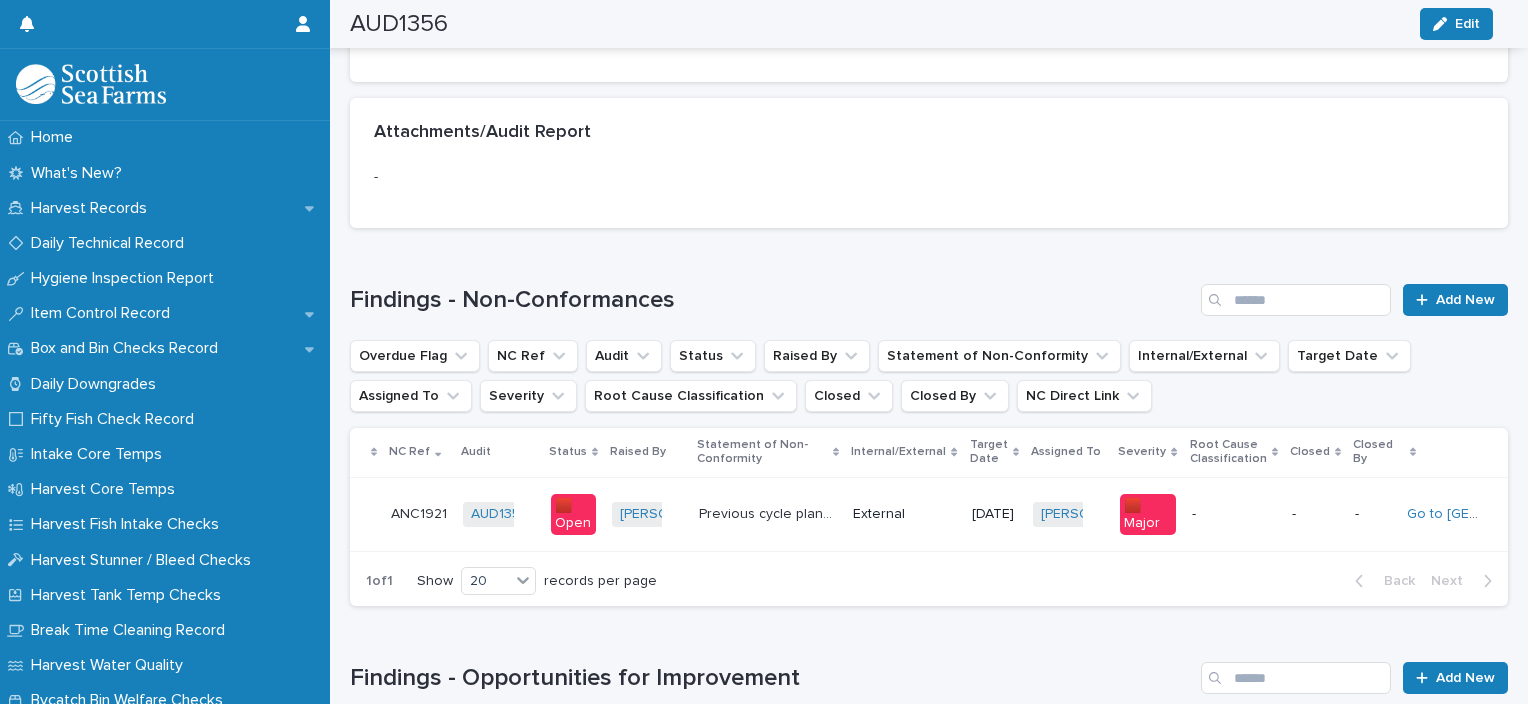 scroll, scrollTop: 1567, scrollLeft: 0, axis: vertical 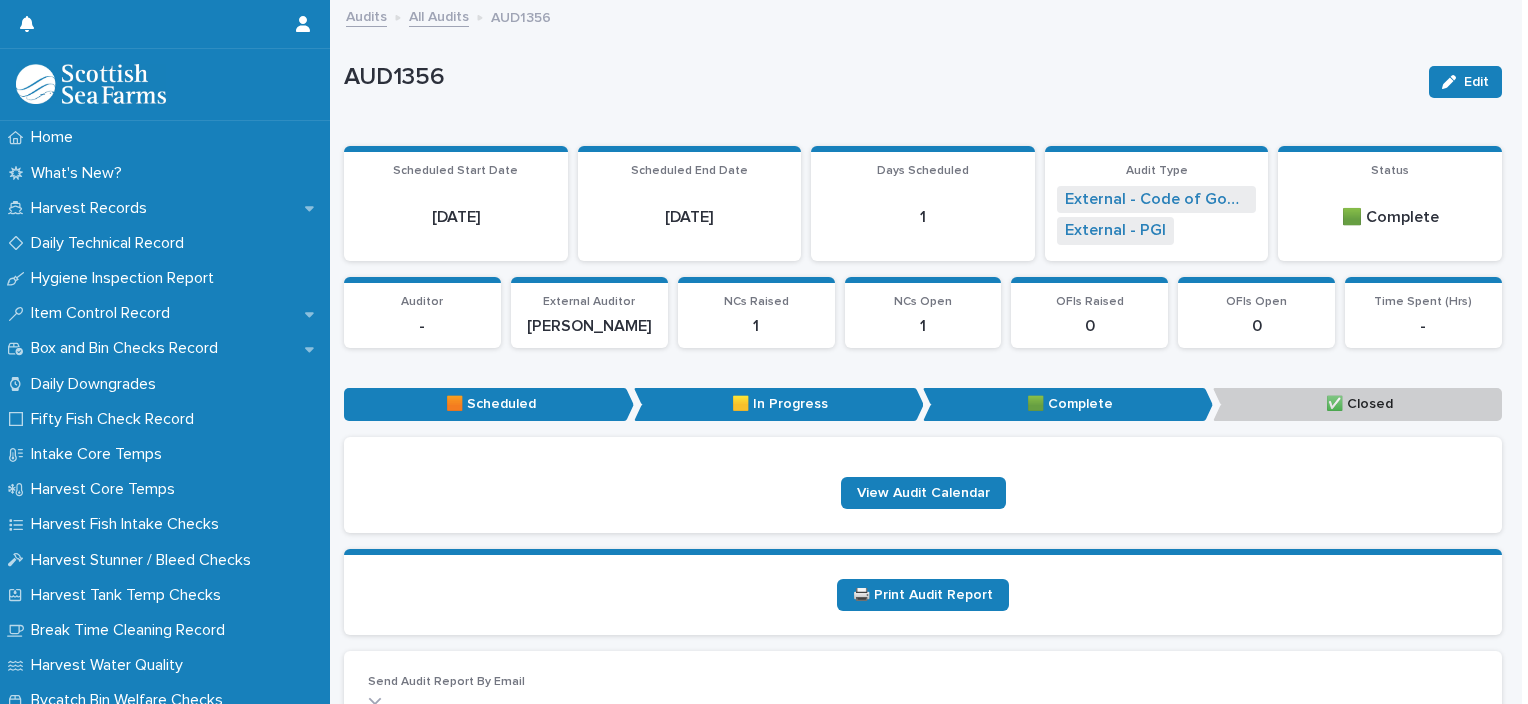 click on "All Audits" at bounding box center [439, 15] 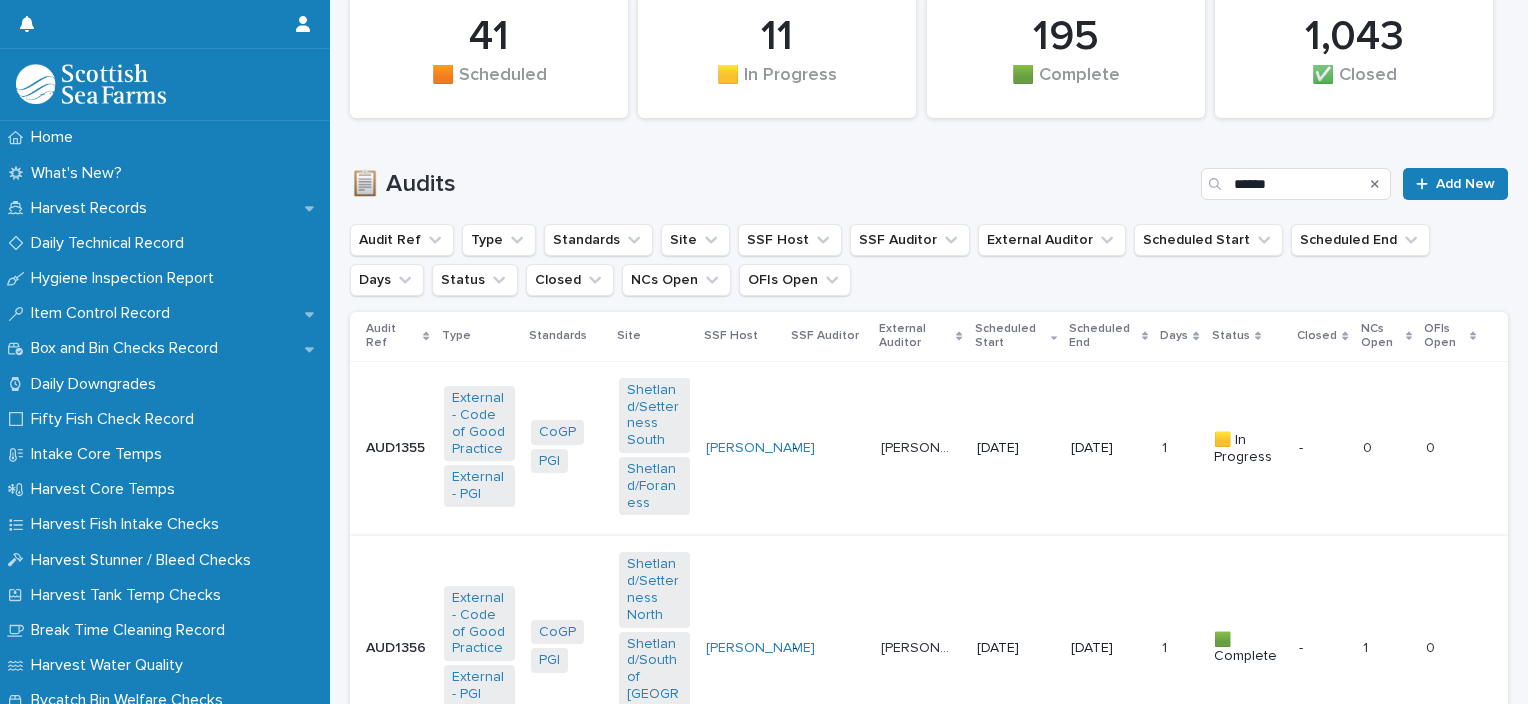 scroll, scrollTop: 510, scrollLeft: 0, axis: vertical 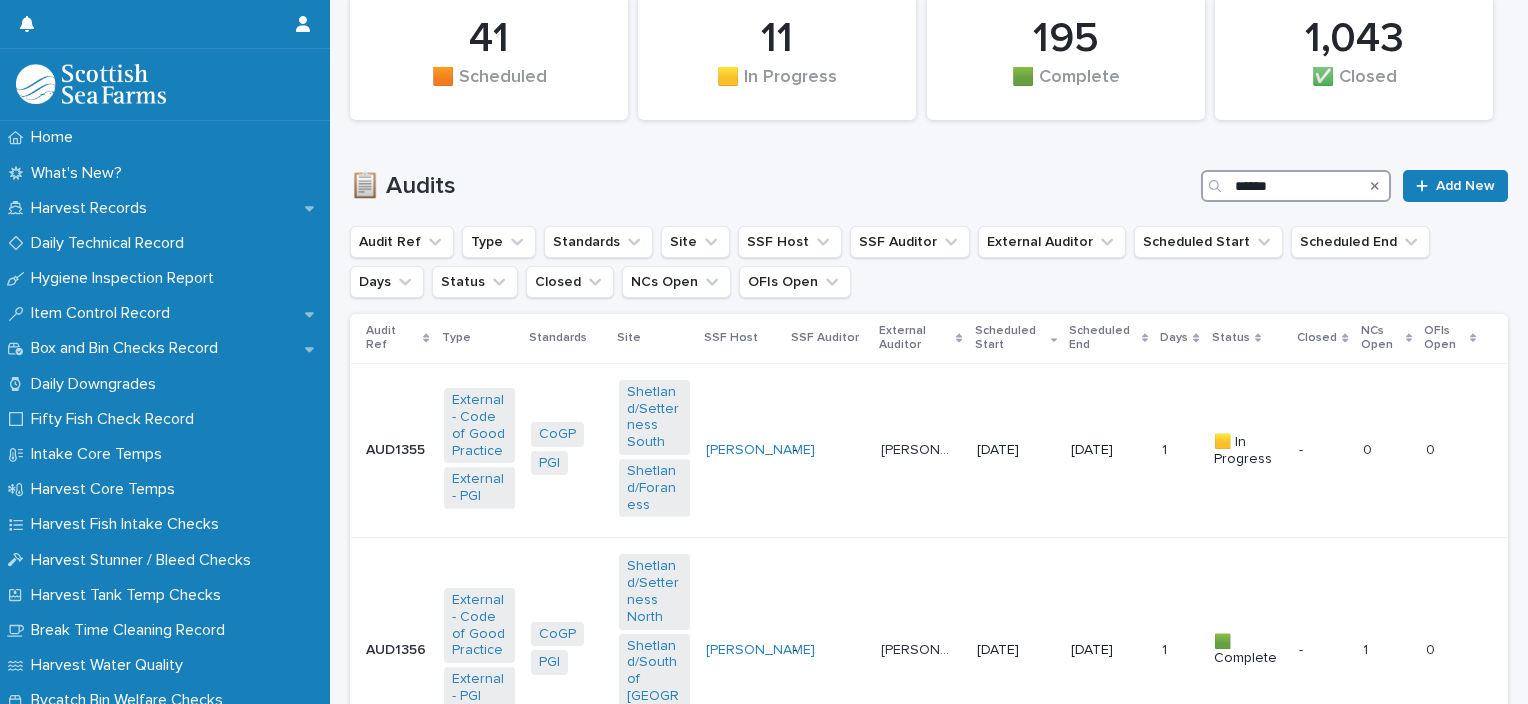 click on "******" at bounding box center [1296, 186] 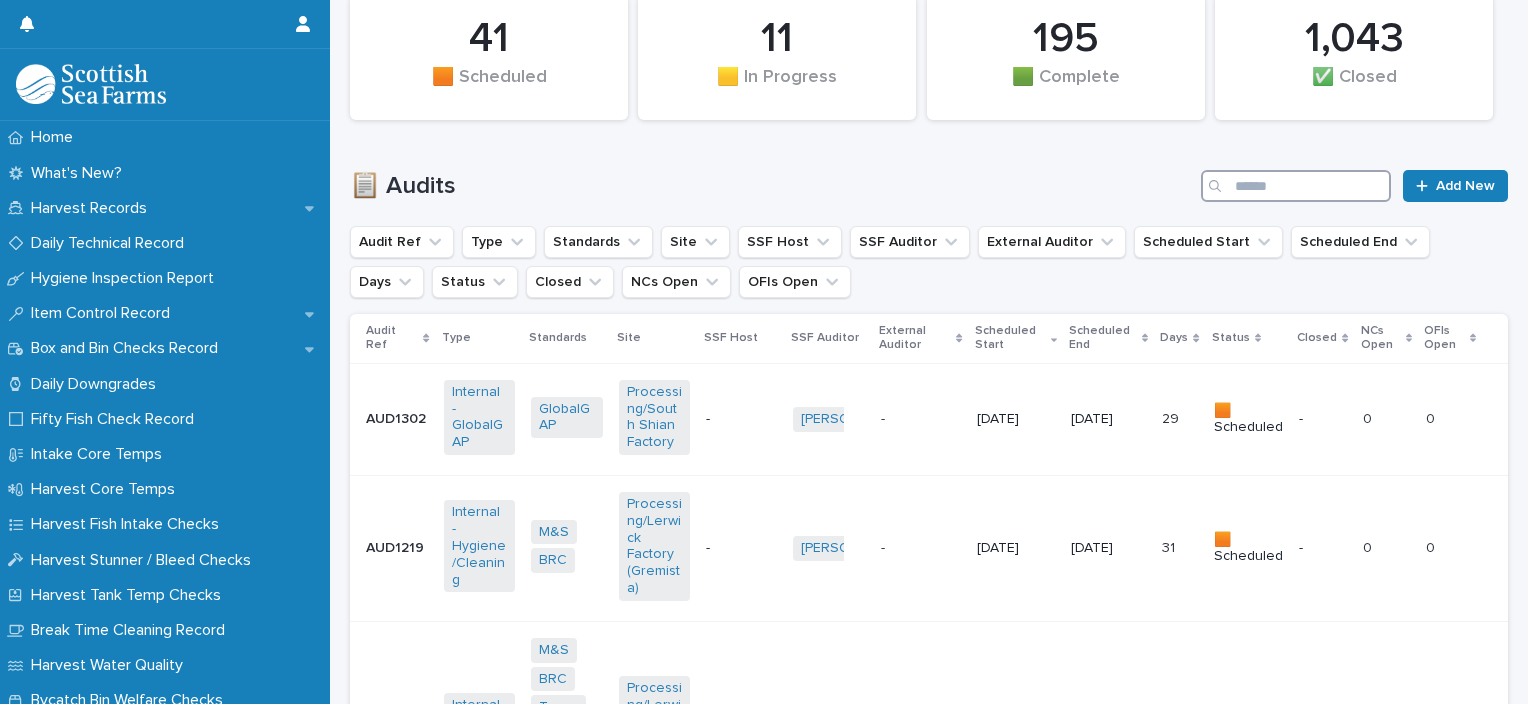 type on "*" 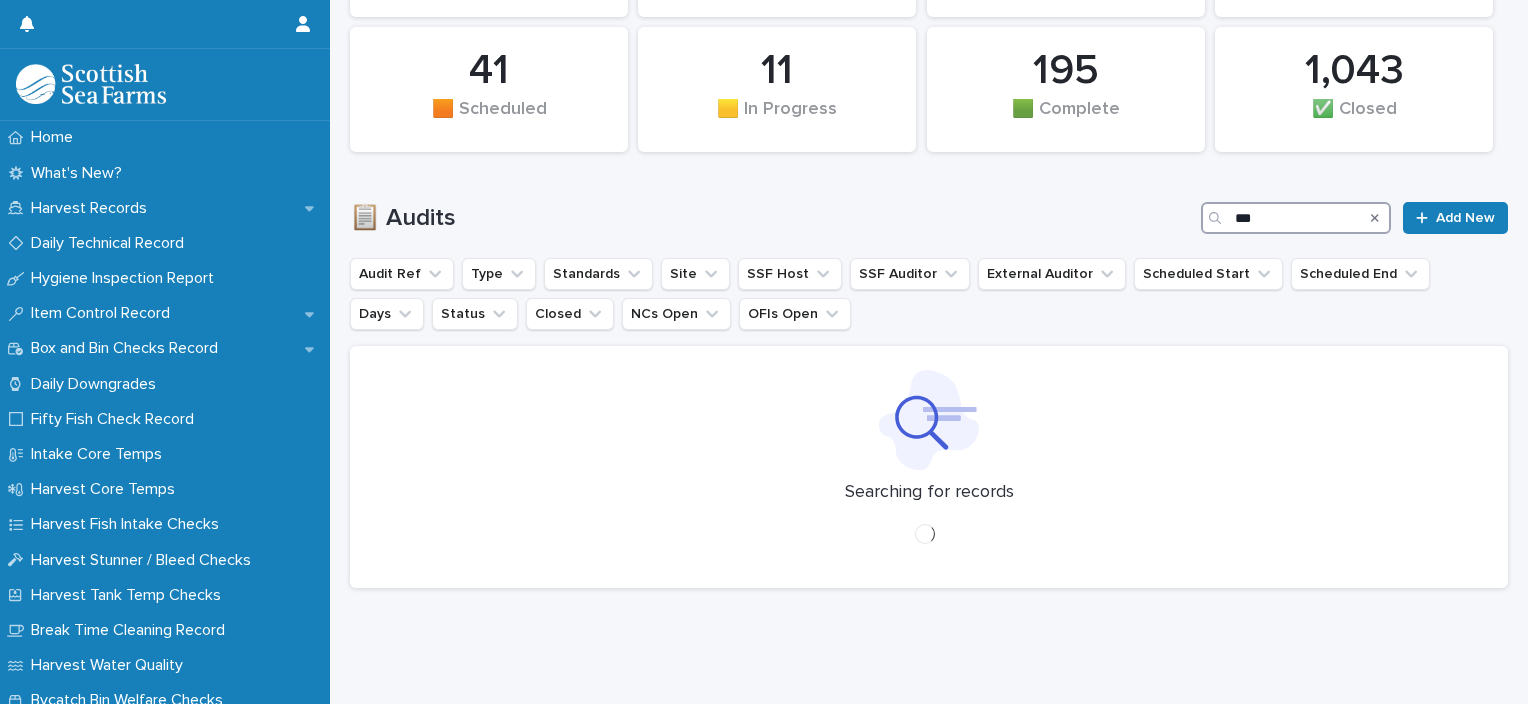 scroll, scrollTop: 492, scrollLeft: 0, axis: vertical 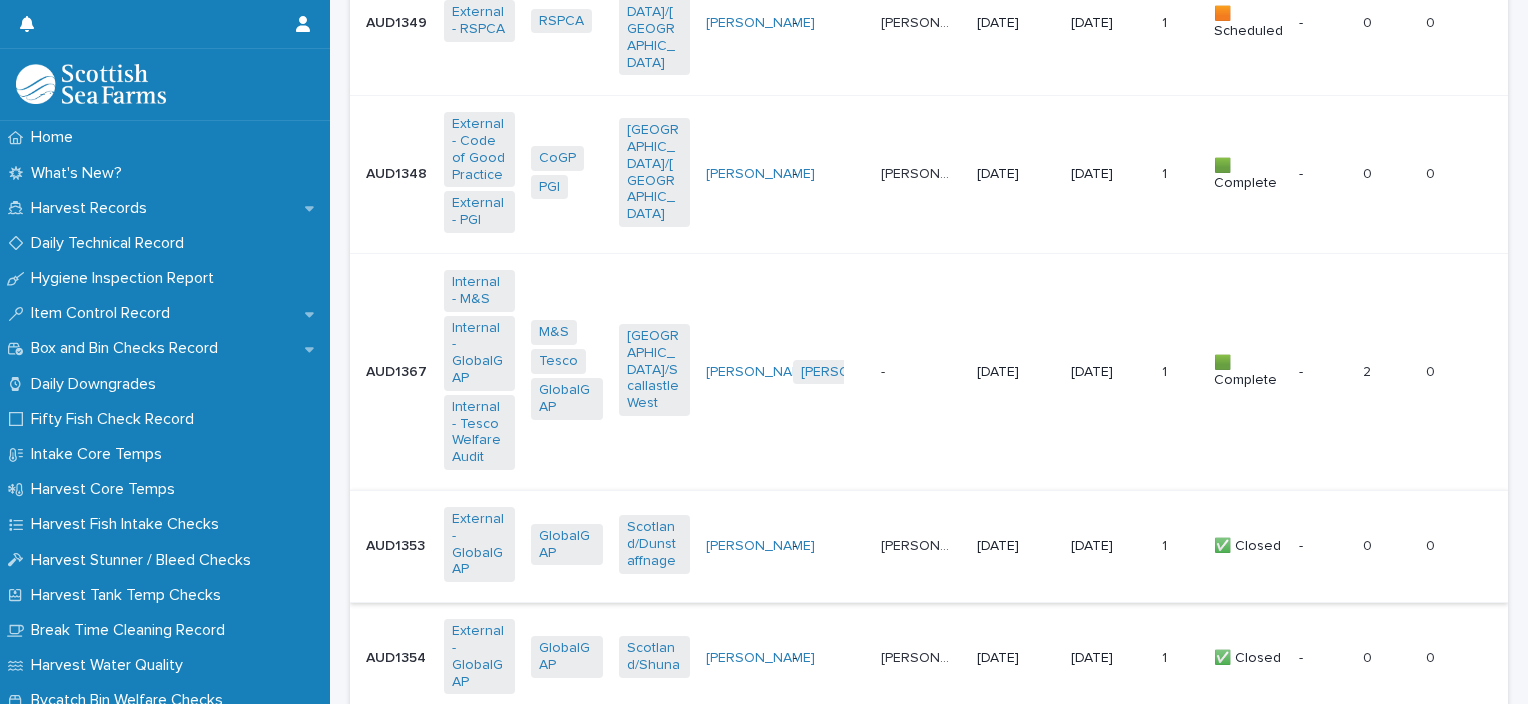 type on "********" 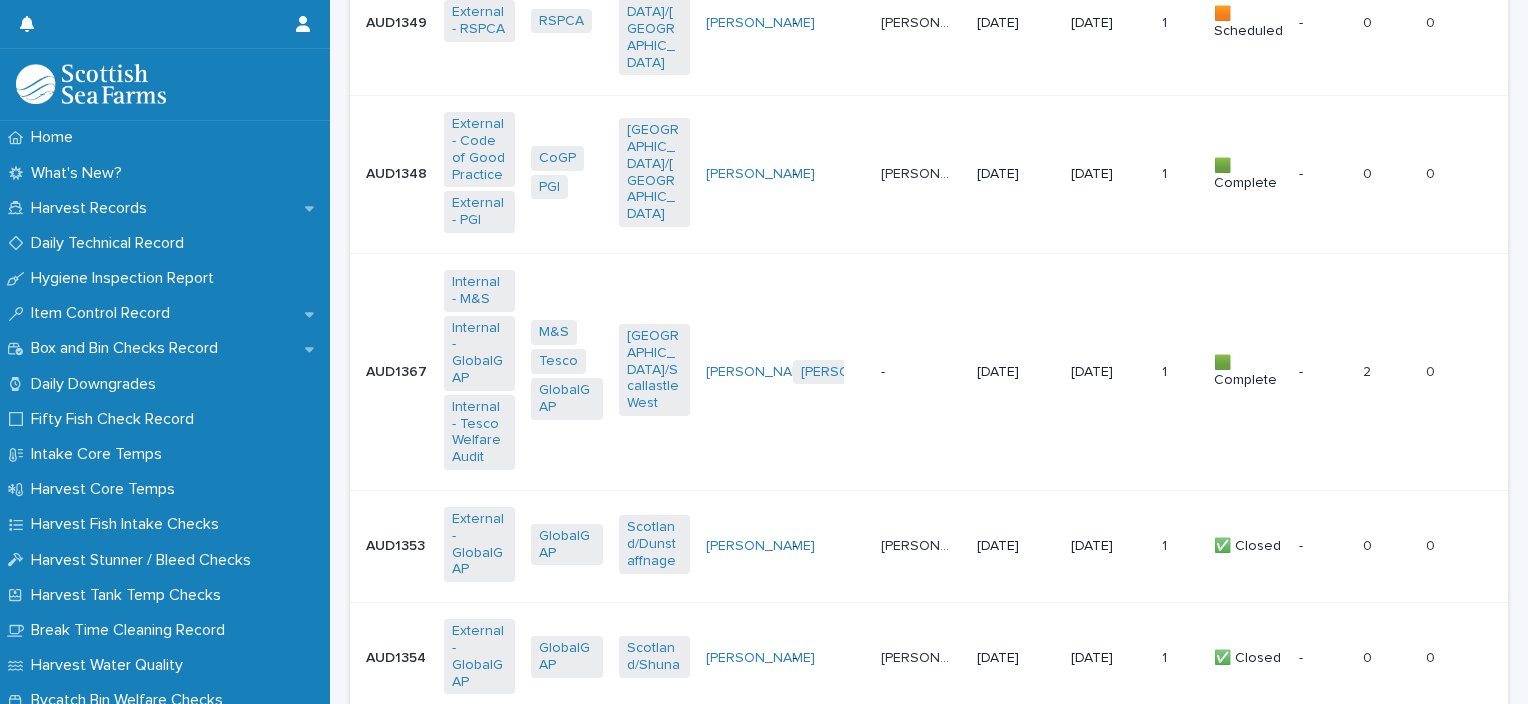 click on "[PERSON_NAME]" at bounding box center (918, 544) 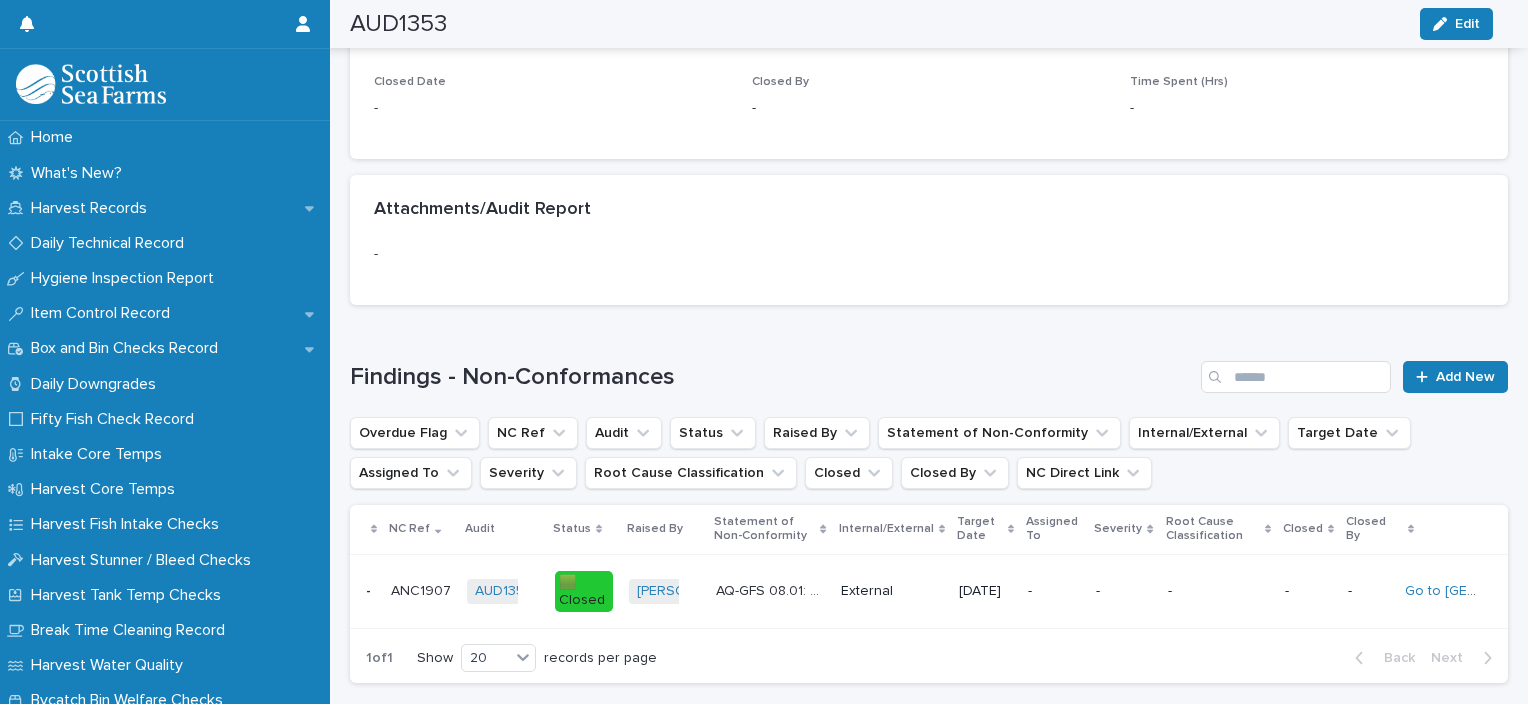 scroll, scrollTop: 1454, scrollLeft: 0, axis: vertical 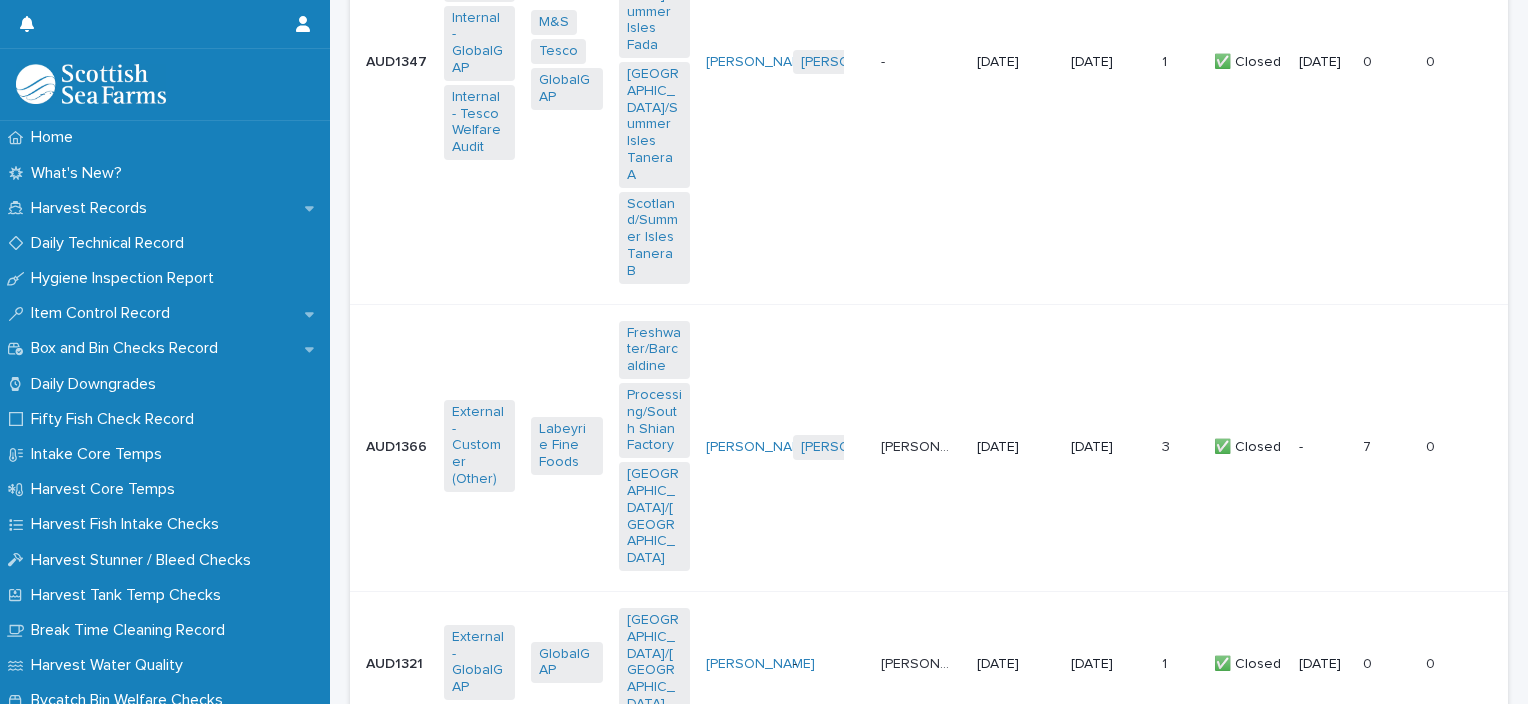 click on "[DATE]" at bounding box center (1012, 793) 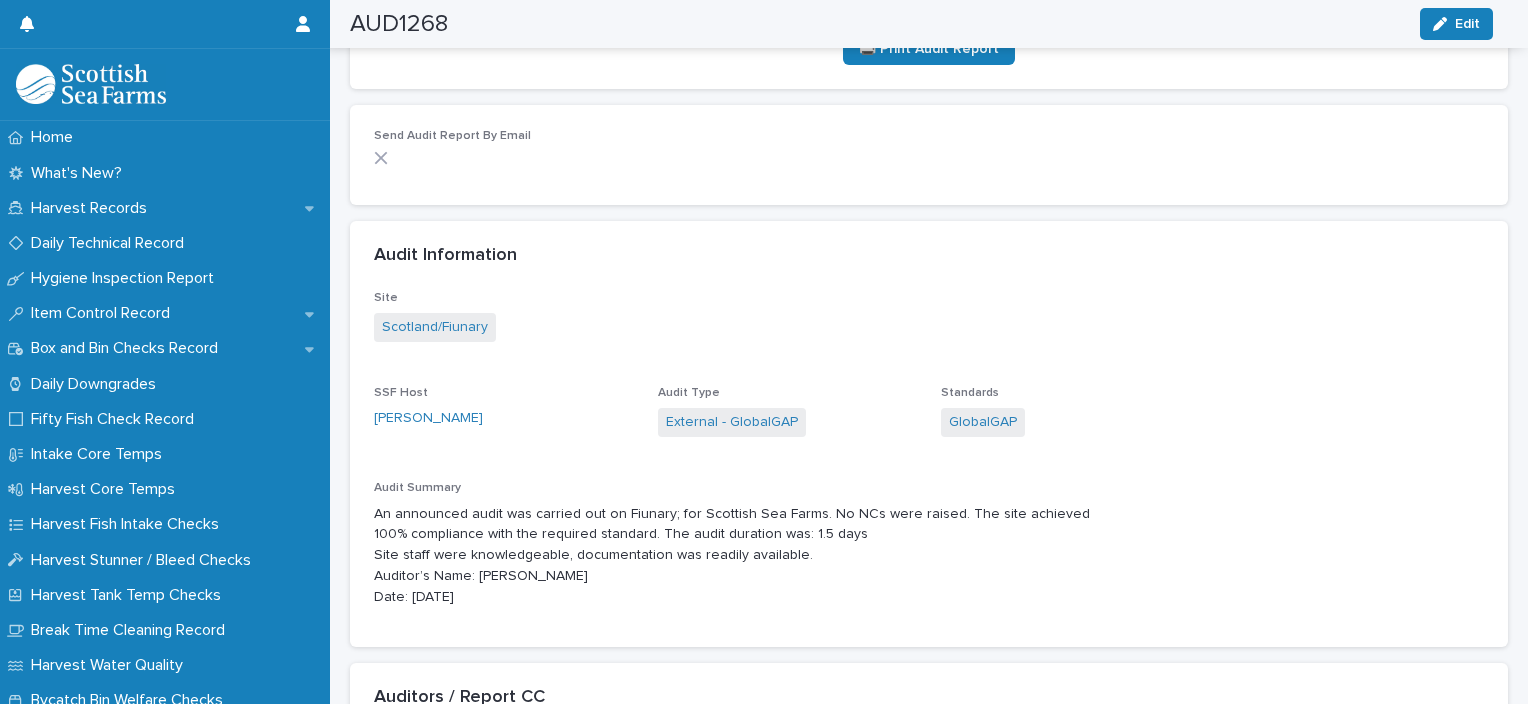 scroll, scrollTop: 510, scrollLeft: 0, axis: vertical 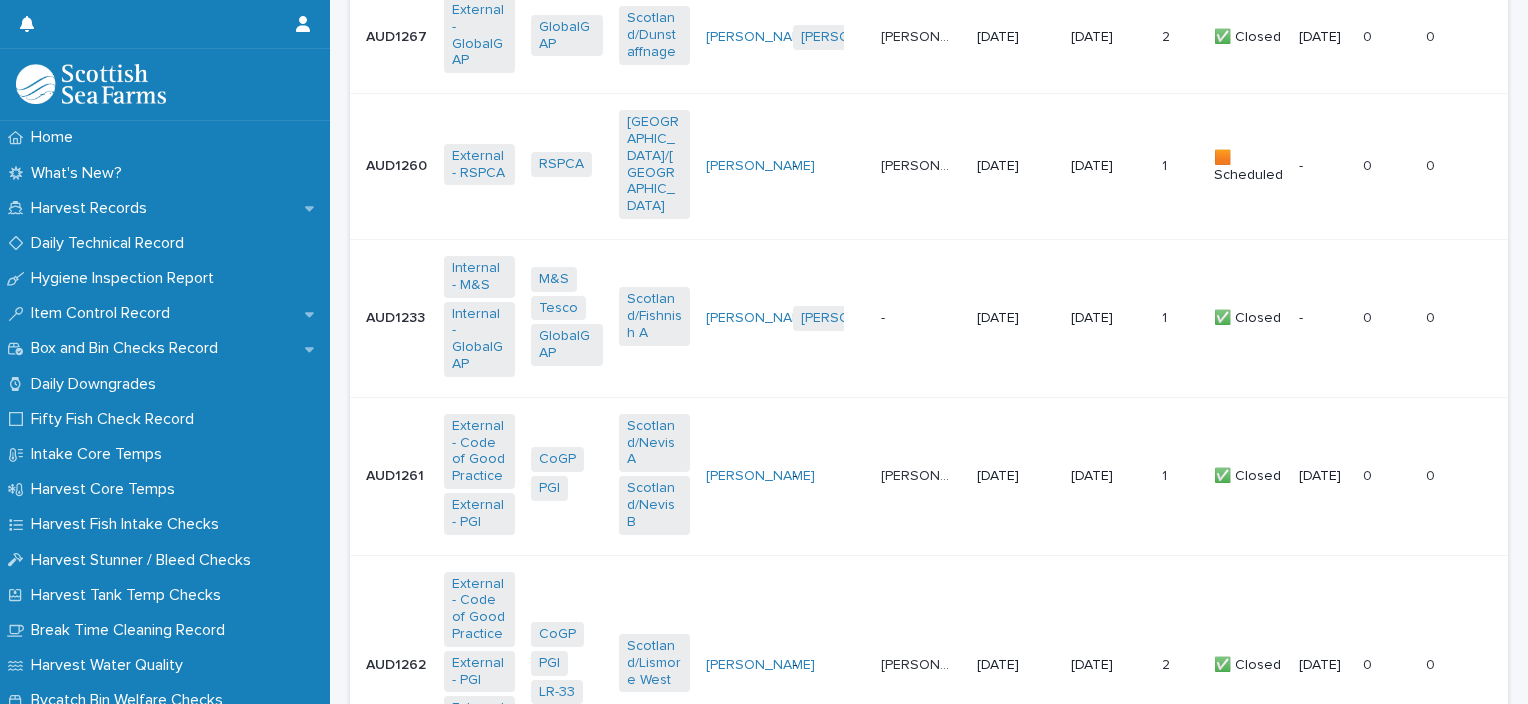 click on "[DATE]" at bounding box center [1016, 665] 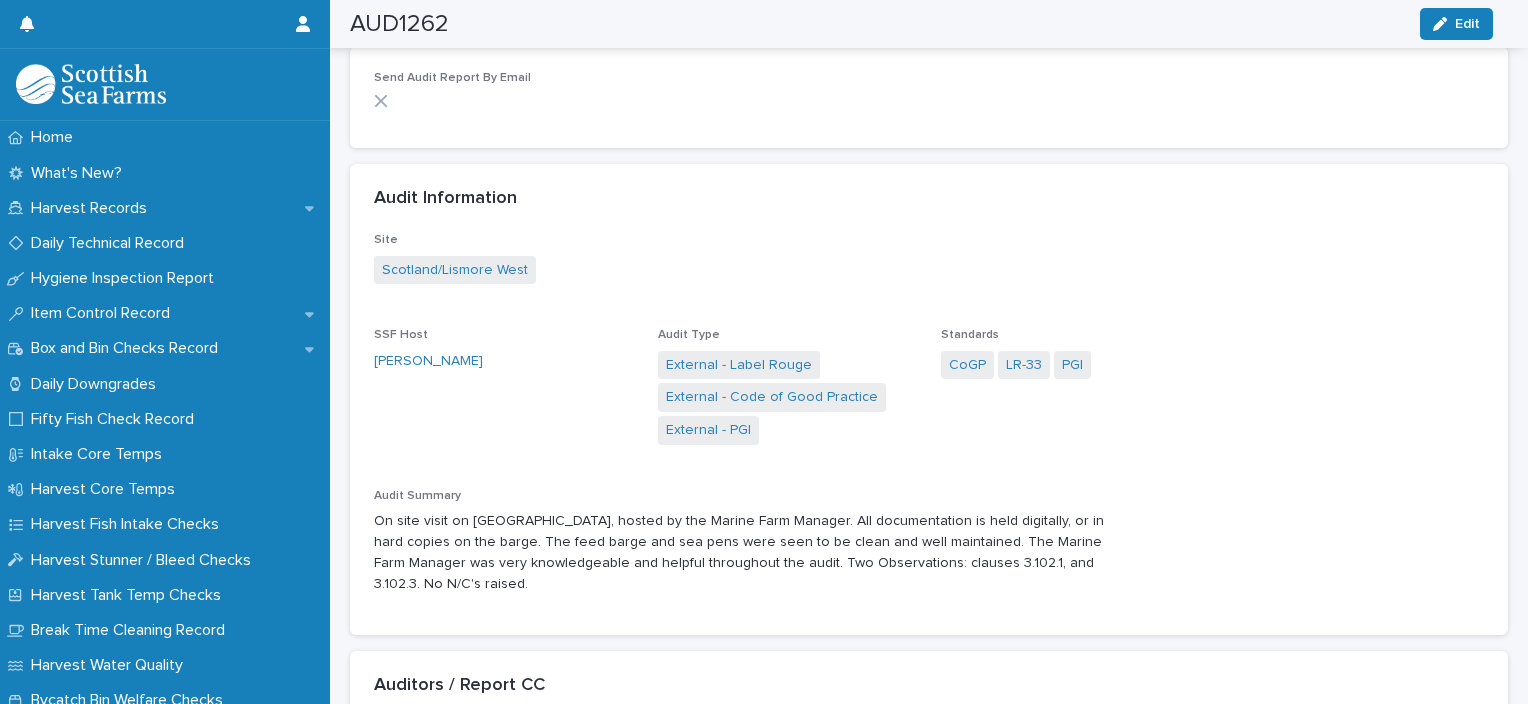 scroll, scrollTop: 636, scrollLeft: 0, axis: vertical 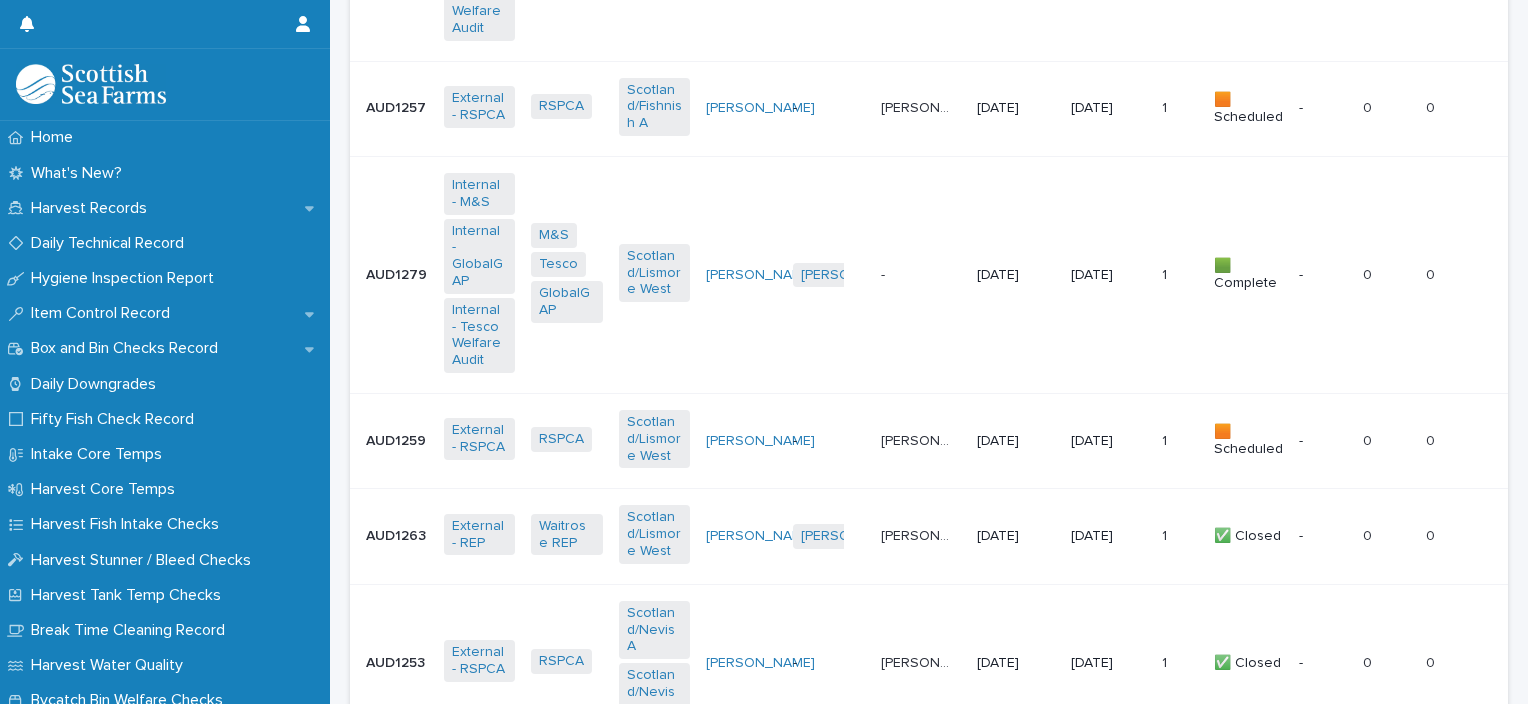 click on "Next" at bounding box center [1453, 1142] 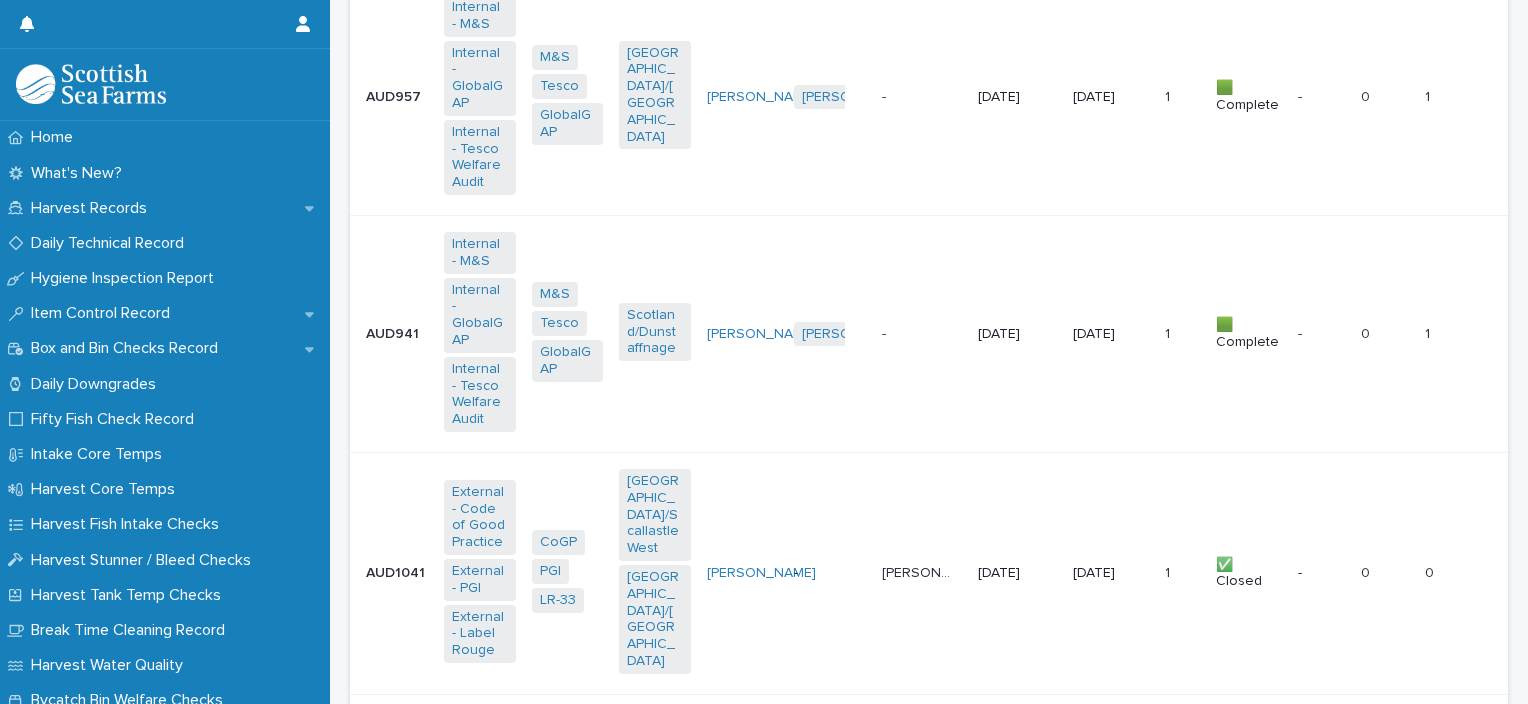 scroll, scrollTop: 4084, scrollLeft: 0, axis: vertical 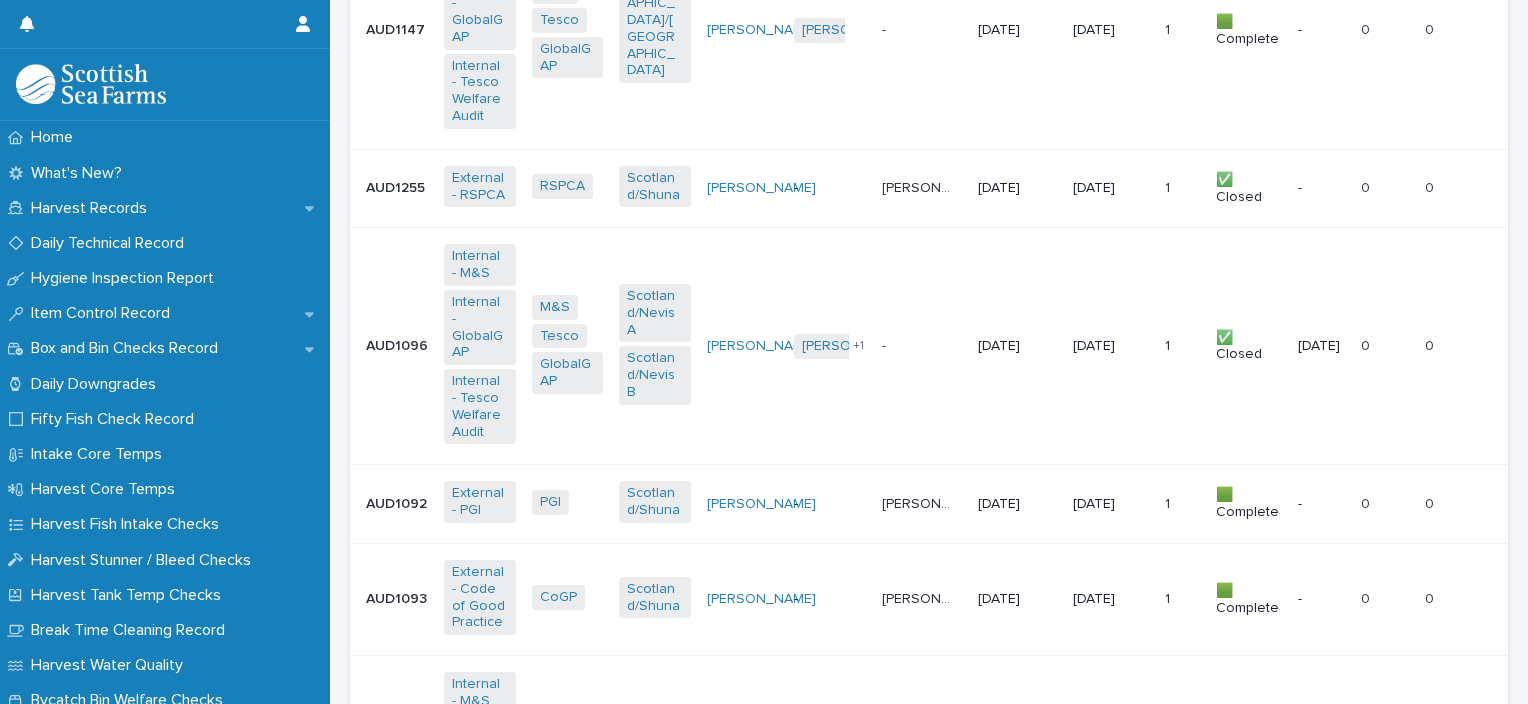 click on "[PERSON_NAME]" at bounding box center [919, 597] 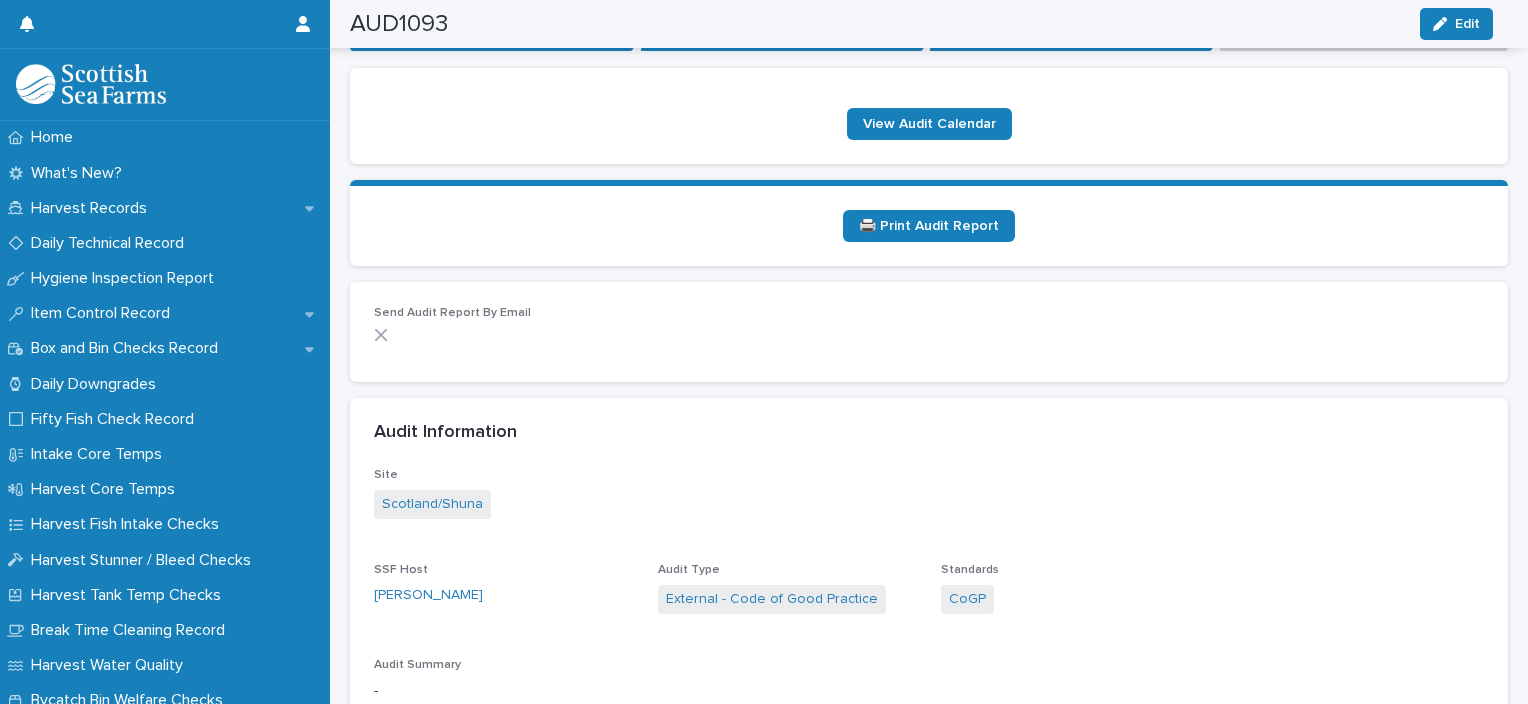 scroll, scrollTop: 0, scrollLeft: 0, axis: both 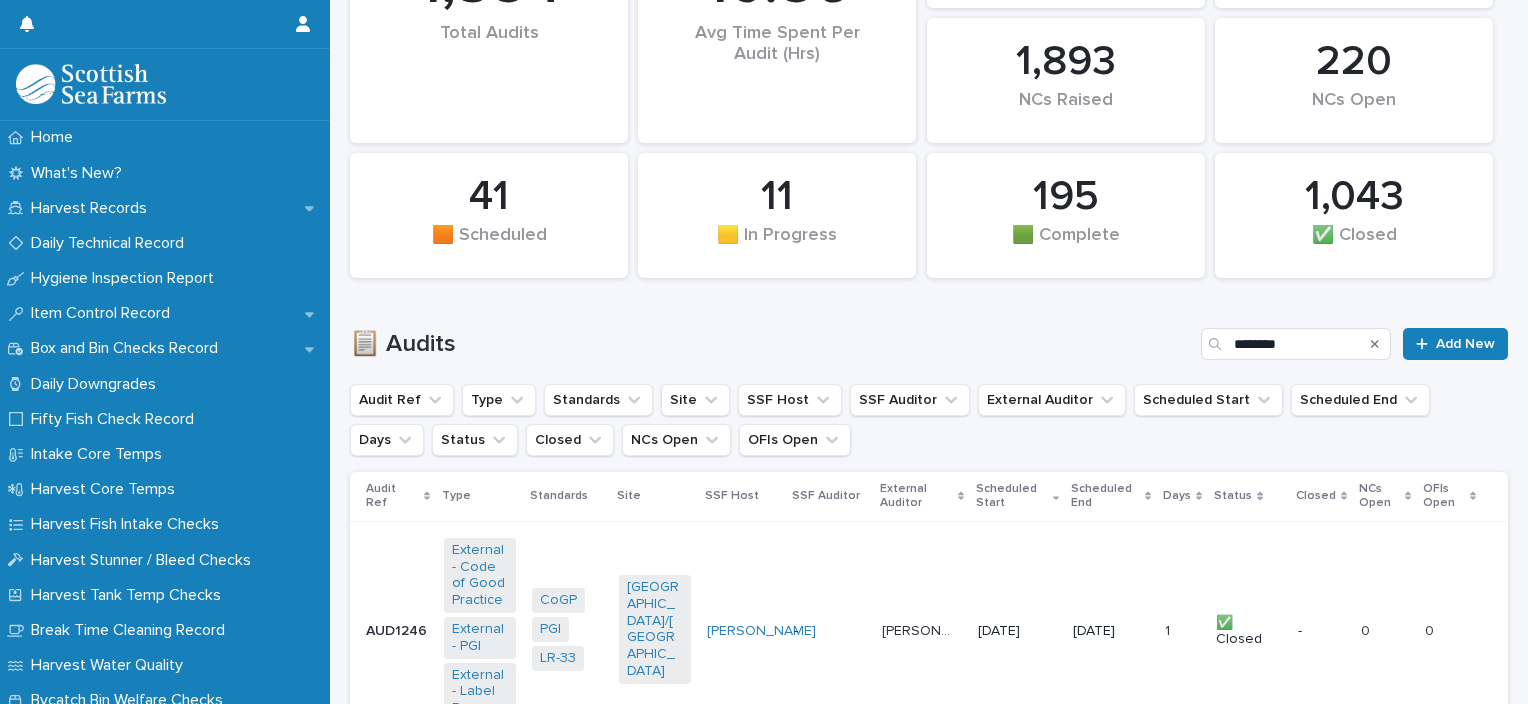 click on "89 OFIs Open 594 OFIs Raised 11 🟨 In Progress 1,354 Total Audits 220 NCs Open 41 🟧 Scheduled 1,893 NCs Raised 195 🟩 Complete 10.56 Avg Time Spent Per Audit (Hrs) 1,043 ✅ Closed 📋 Audits ******** Add New Audit Ref Type Standards Site SSF Host SSF Auditor External Auditor Scheduled Start Scheduled End Days Status Closed NCs Open OFIs Open Audit Ref Type Standards Site SSF Host SSF Auditor External Auditor Scheduled Start Scheduled End Days Status Closed NCs Open OFIs Open AUD1246 AUD1246   External - Code of Good Practice   External - PGI   External - Label Rouge   CoGP   PGI   LR-33   [GEOGRAPHIC_DATA]/[GEOGRAPHIC_DATA]   [PERSON_NAME]   - Will [PERSON_NAME] Will [PERSON_NAME]   [DATE] [DATE] 1 1   ✅ Closed - 0 0   0 0   AUD1256 AUD1256   External - RSPCA   RSPCA   [GEOGRAPHIC_DATA]/Kishorn West   [PERSON_NAME]   - Giada Desperati Giada Desperati   [DATE] [DATE] 32 32   ✅ Closed - 0 0   0 0   AUD1227 AUD1227   External - REP   Waitrose REP   [GEOGRAPHIC_DATA]/Dunstaffnage   [PERSON_NAME]   [PERSON_NAME]   + 0" at bounding box center [929, 2909] 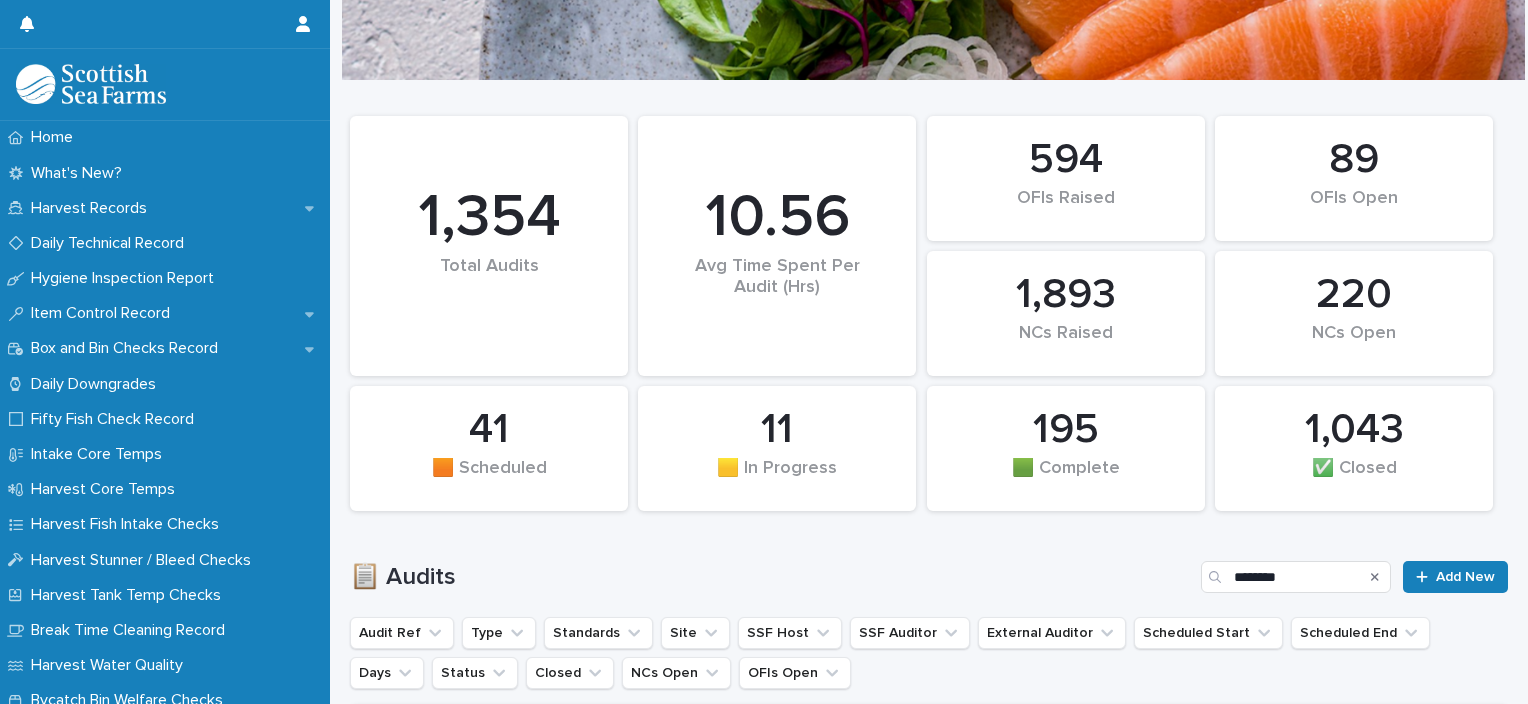 click 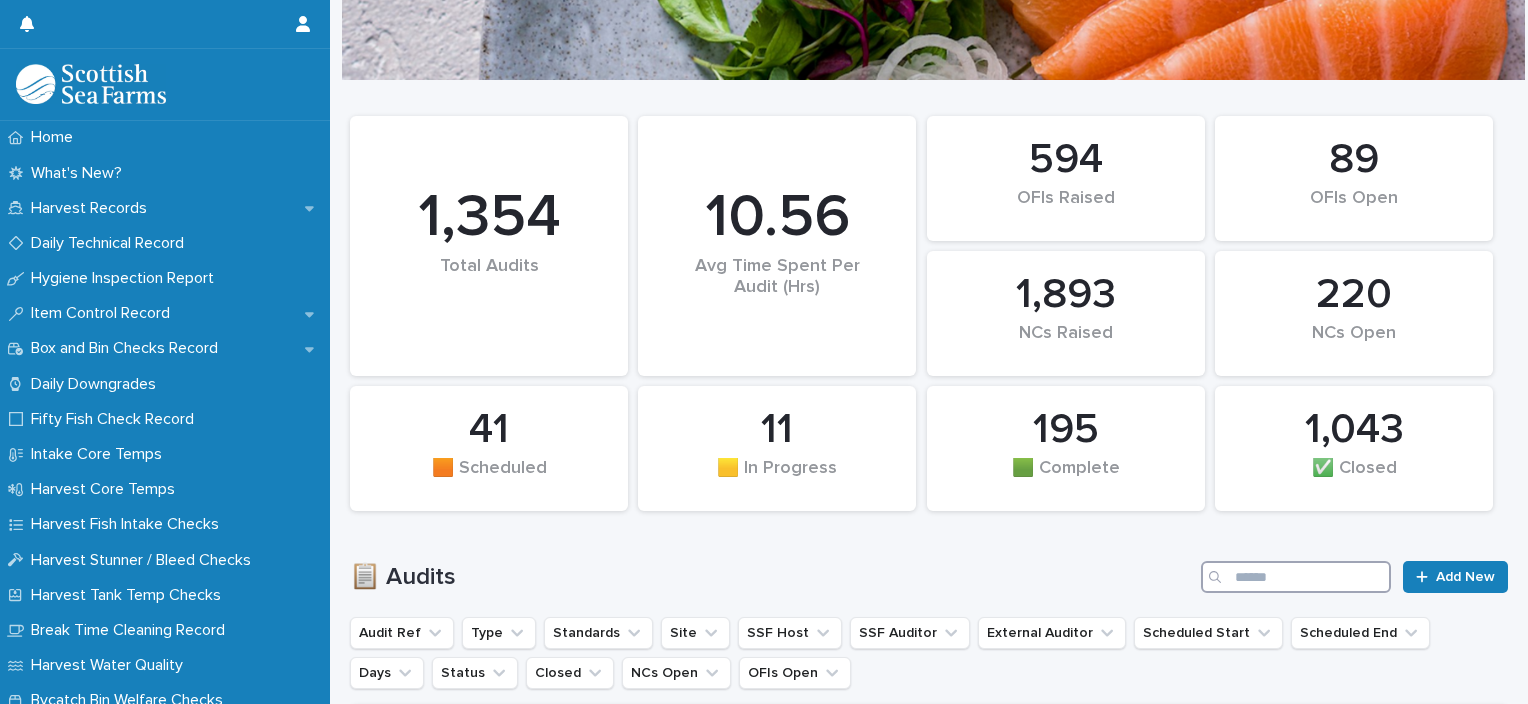 click at bounding box center [1296, 577] 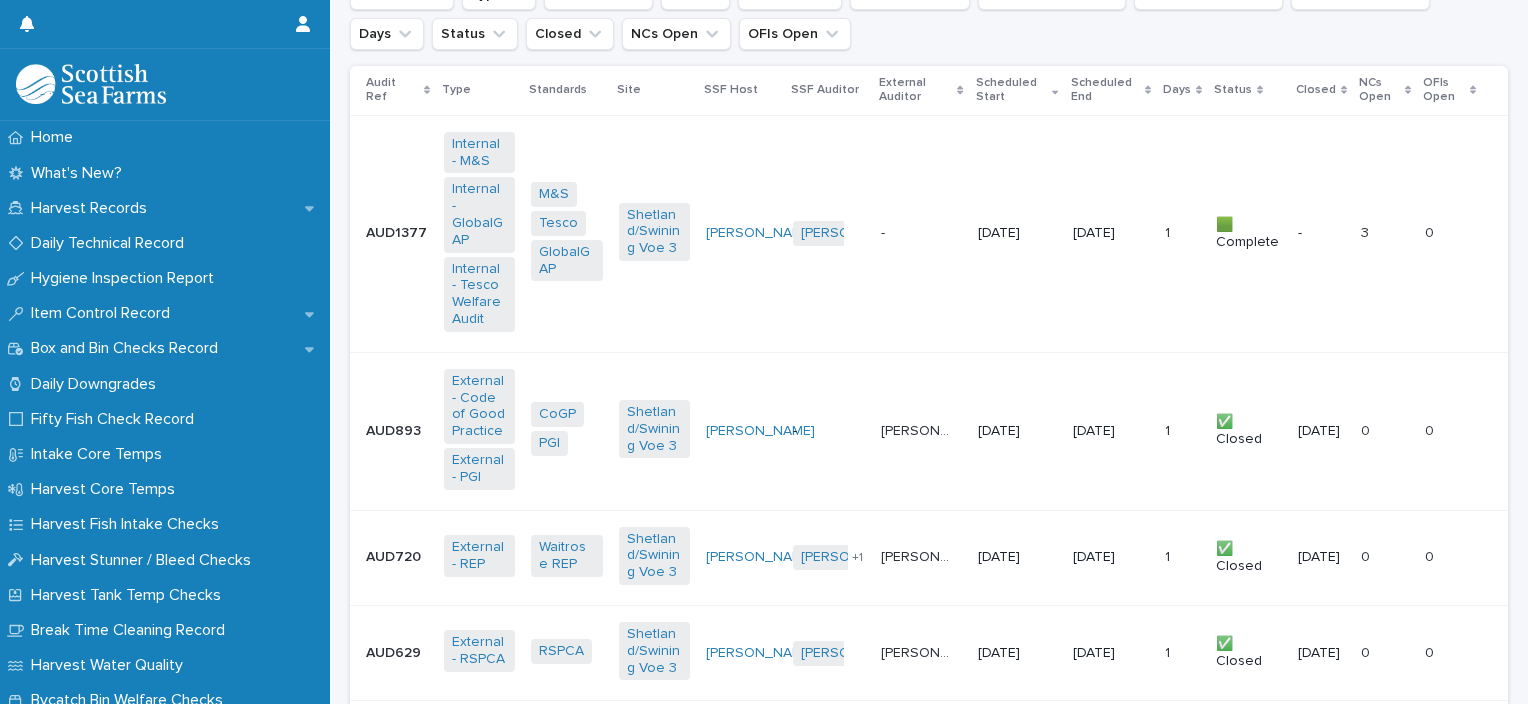 scroll, scrollTop: 759, scrollLeft: 0, axis: vertical 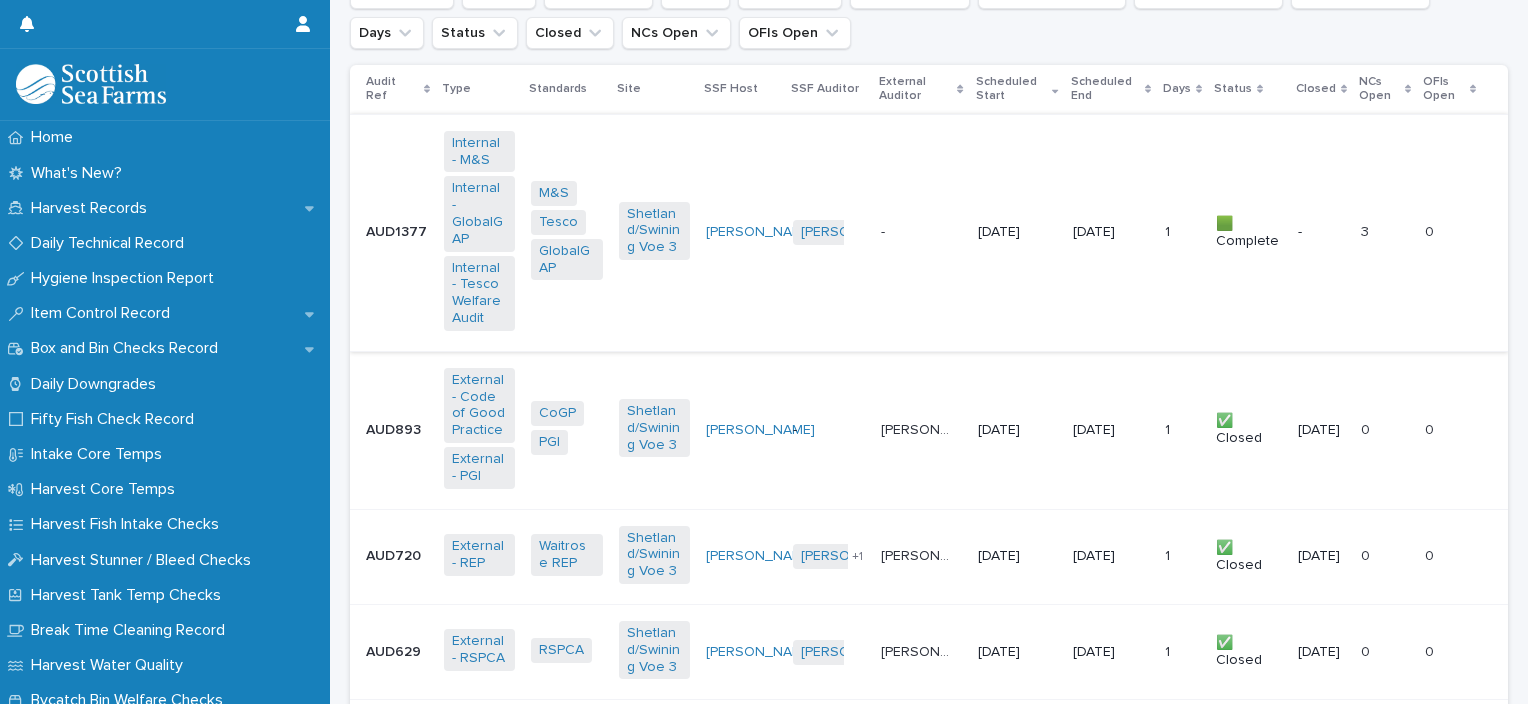 type on "*******" 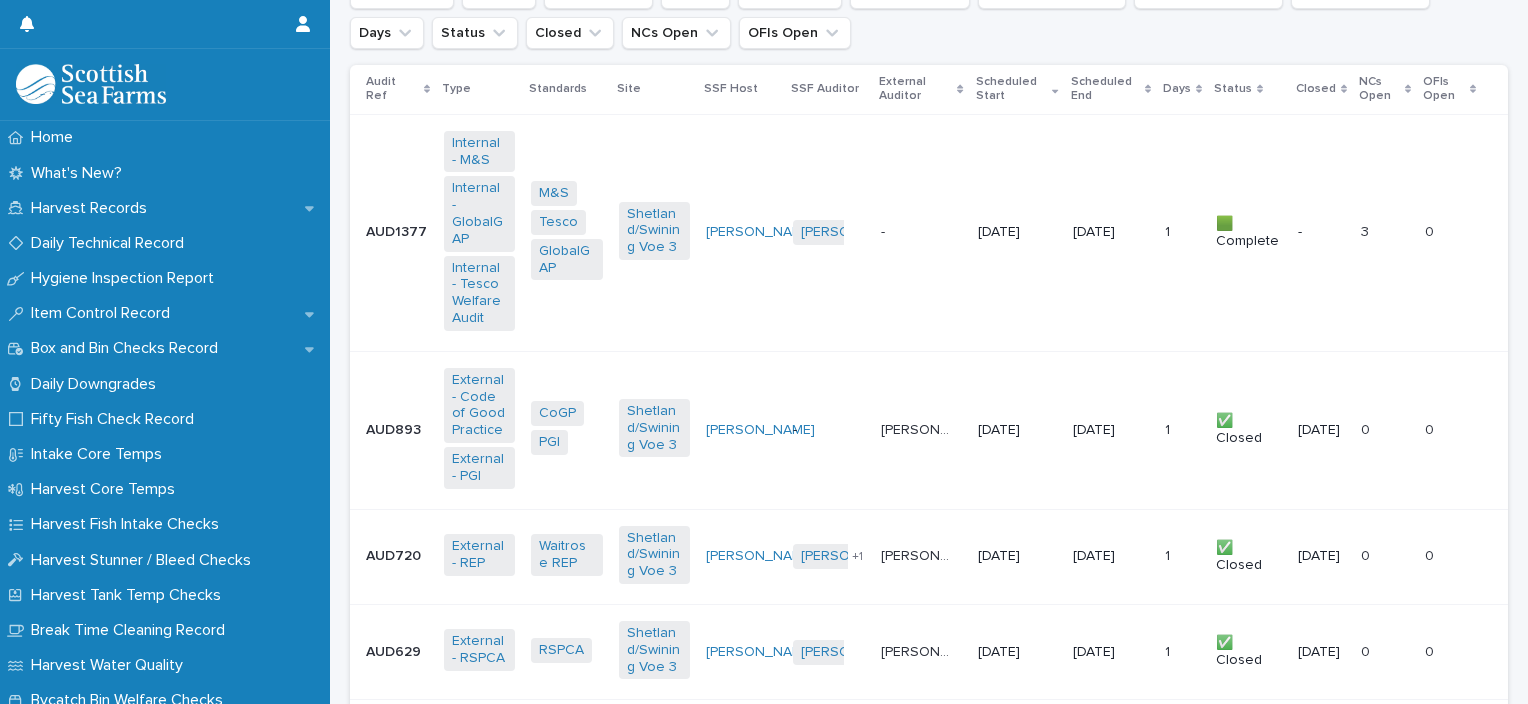 click on "[DATE]" at bounding box center [1013, 232] 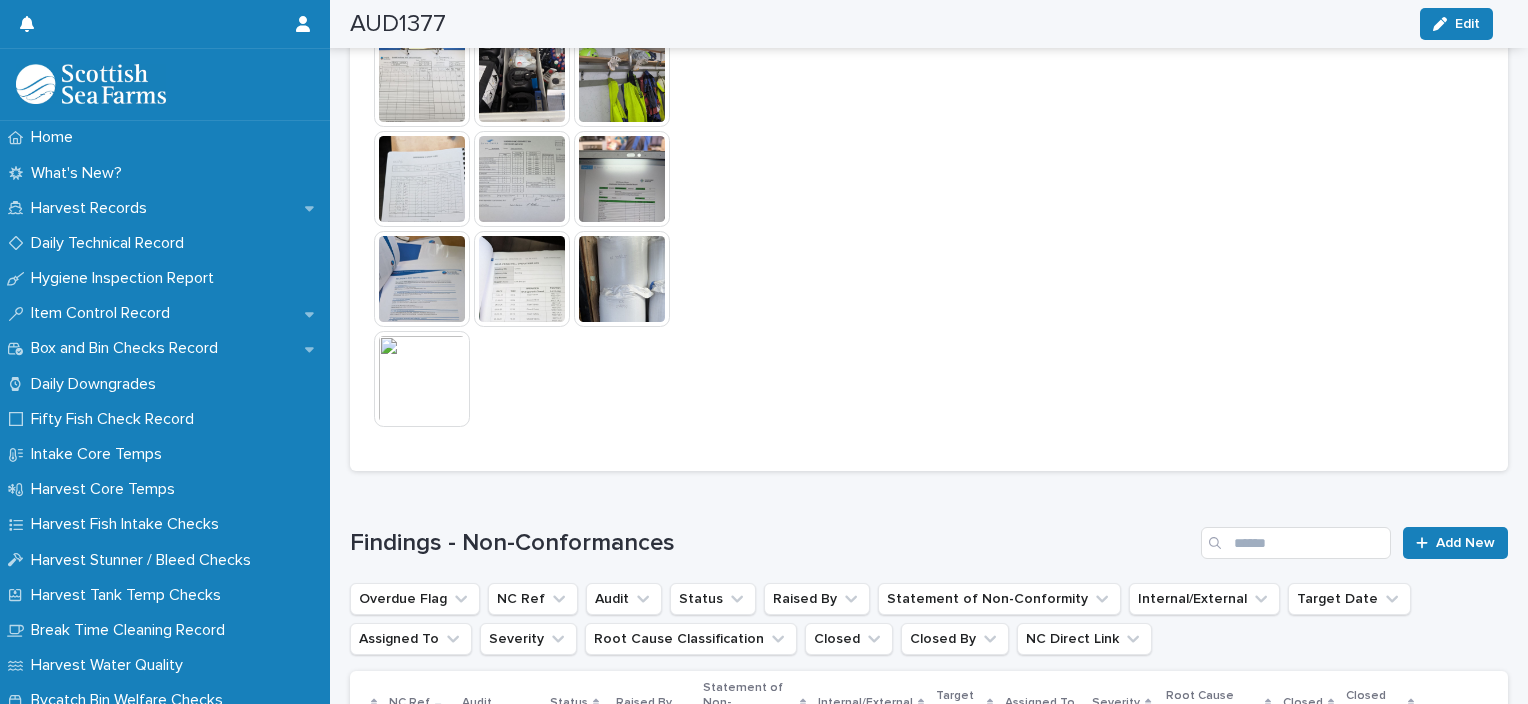 scroll, scrollTop: 2155, scrollLeft: 0, axis: vertical 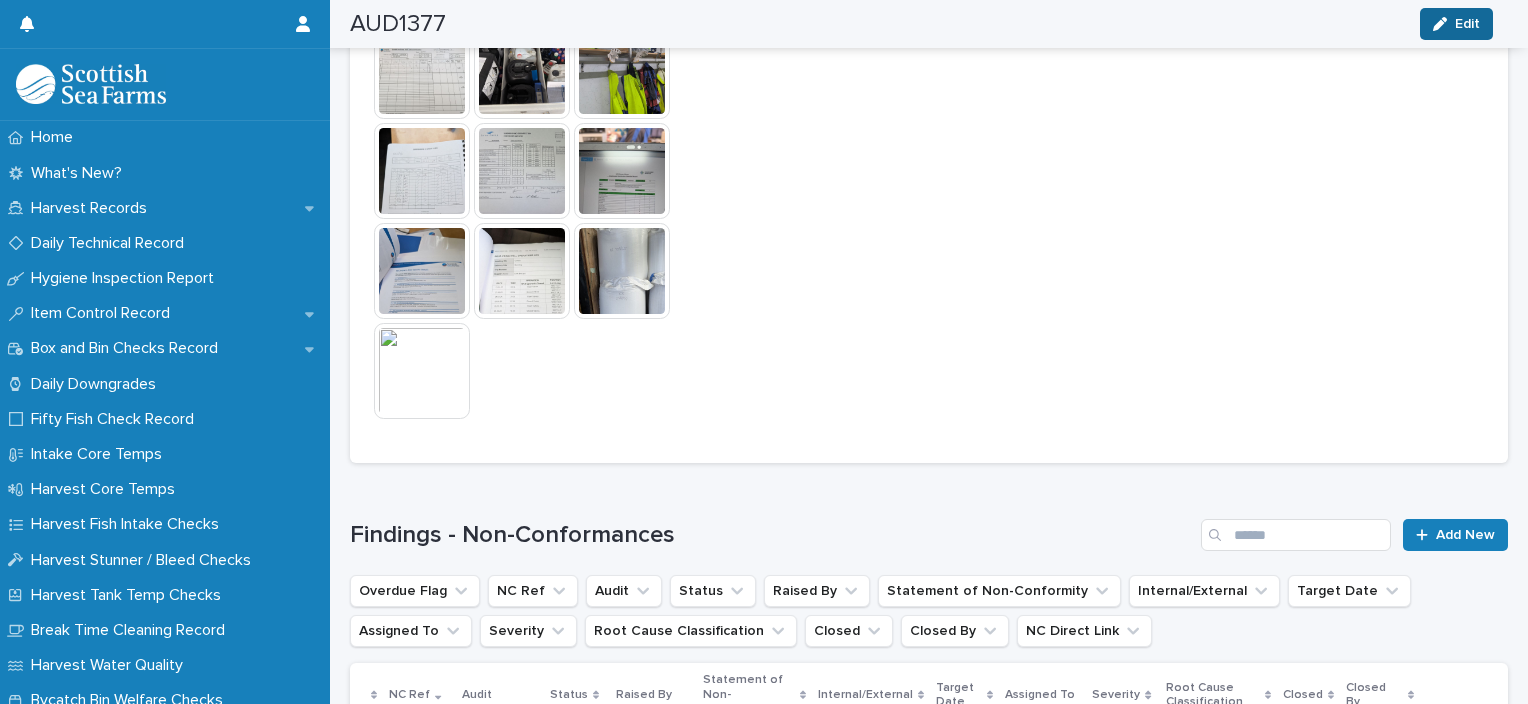 click on "Edit" at bounding box center [1467, 24] 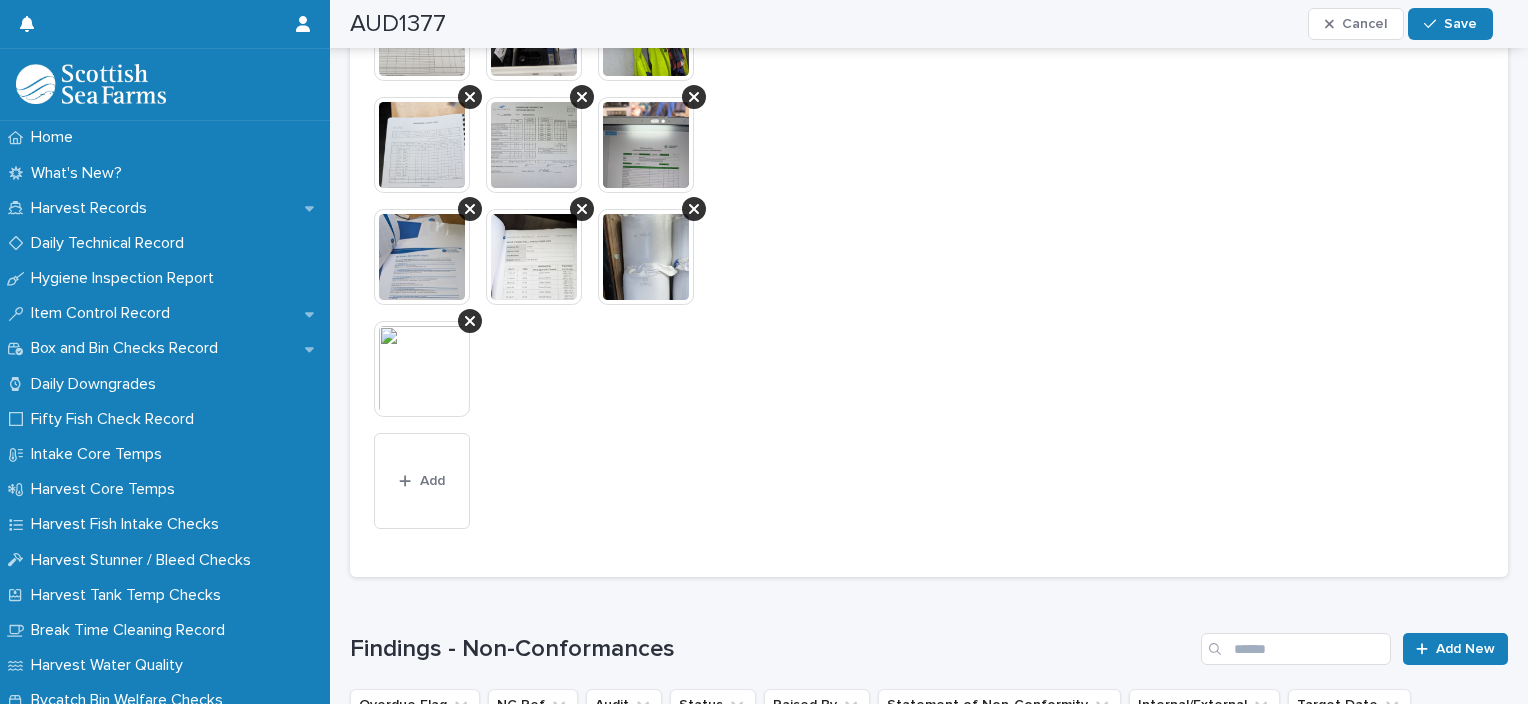 scroll, scrollTop: 2416, scrollLeft: 0, axis: vertical 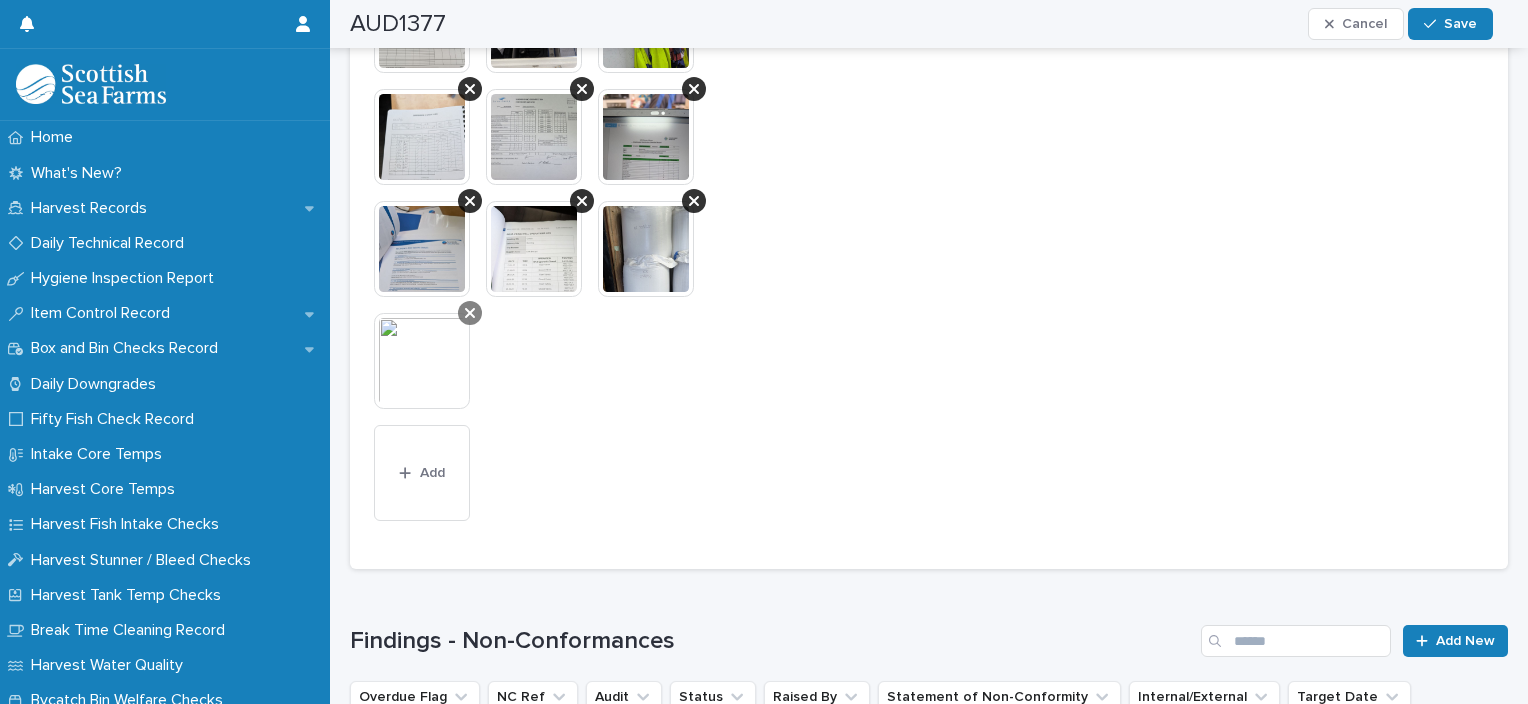 click 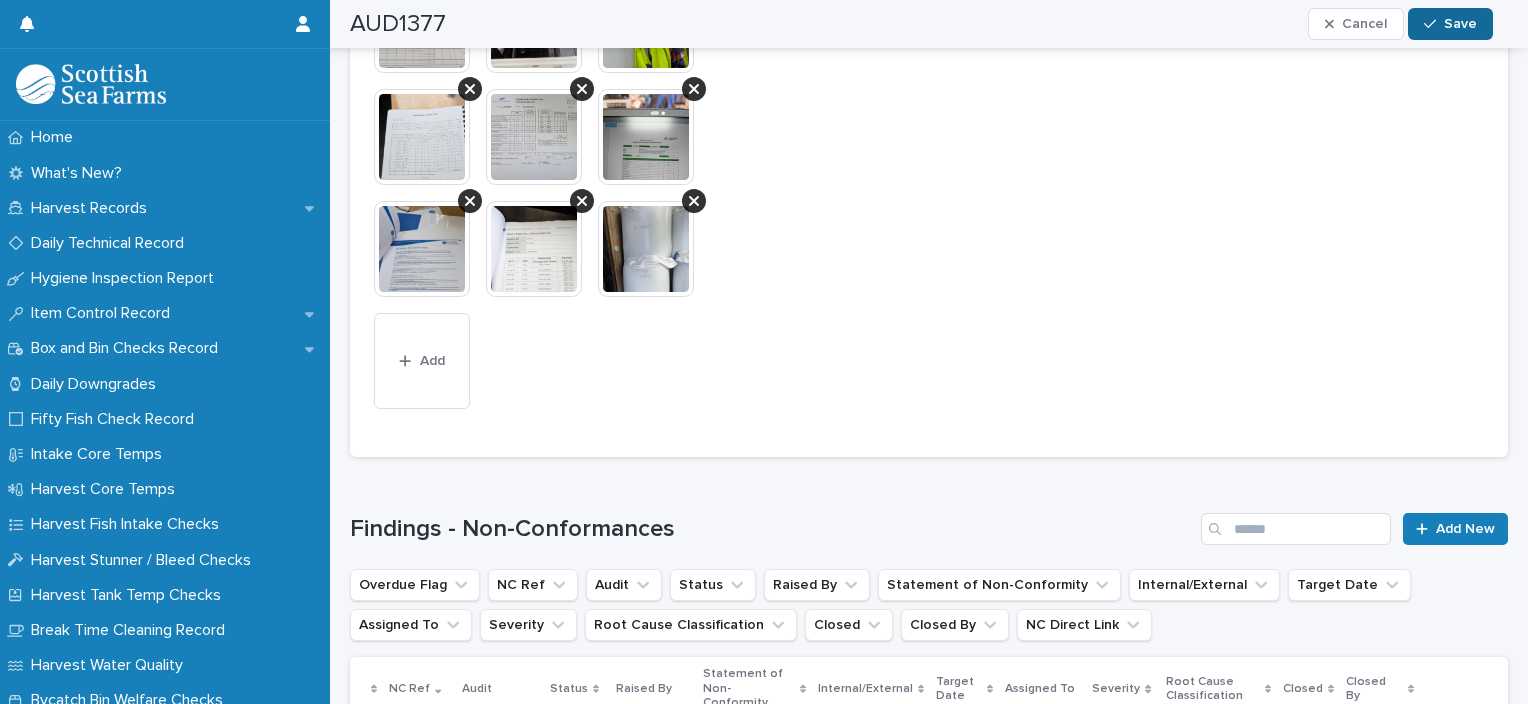 click on "Save" at bounding box center [1450, 24] 